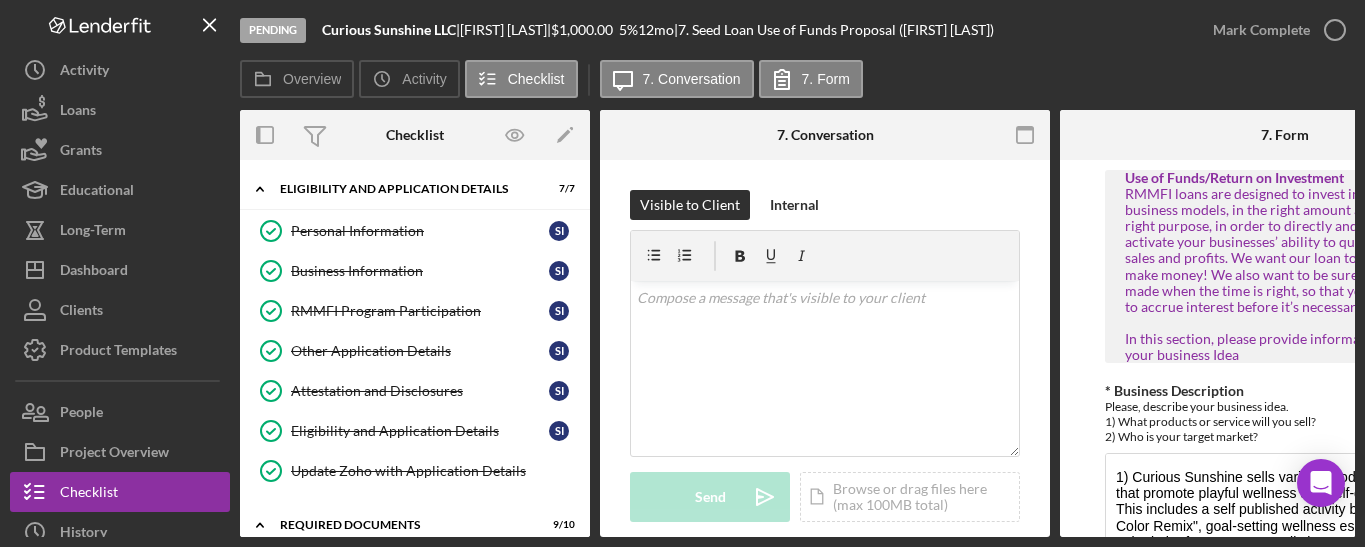 scroll, scrollTop: 0, scrollLeft: 0, axis: both 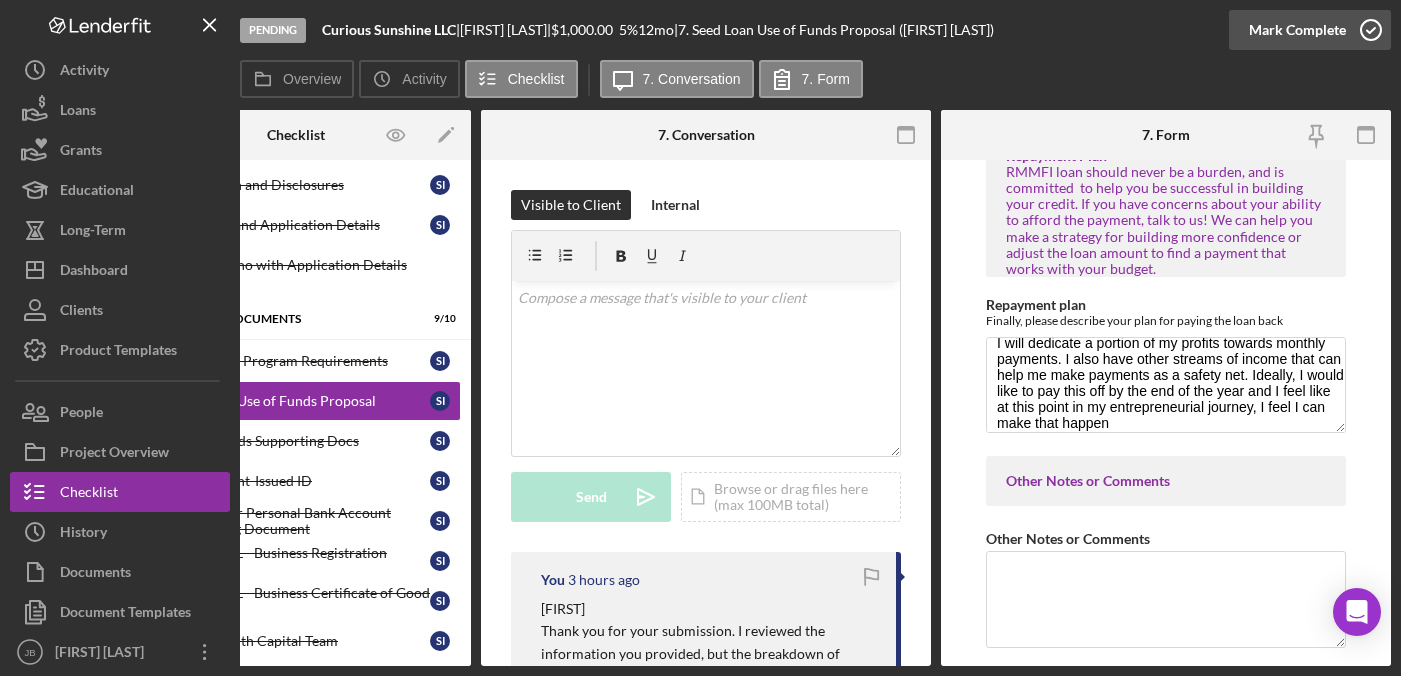 click 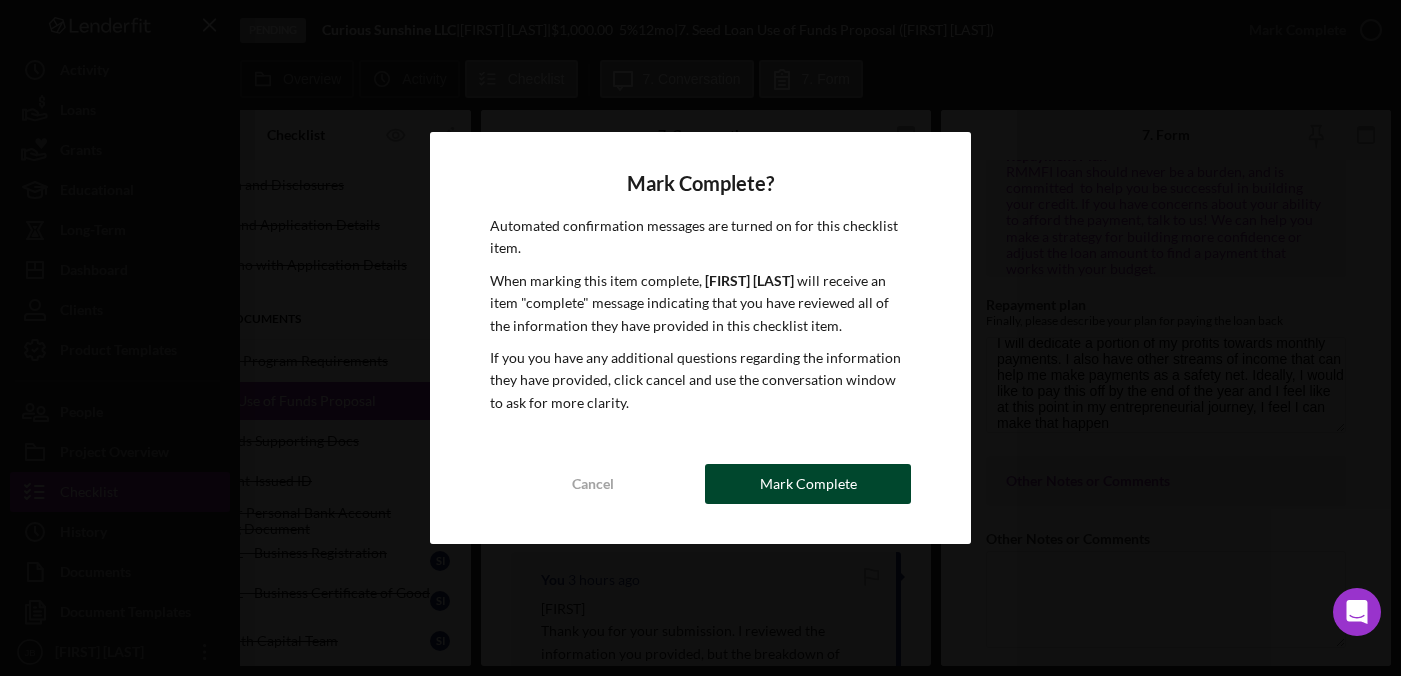 click on "Mark Complete" at bounding box center [808, 484] 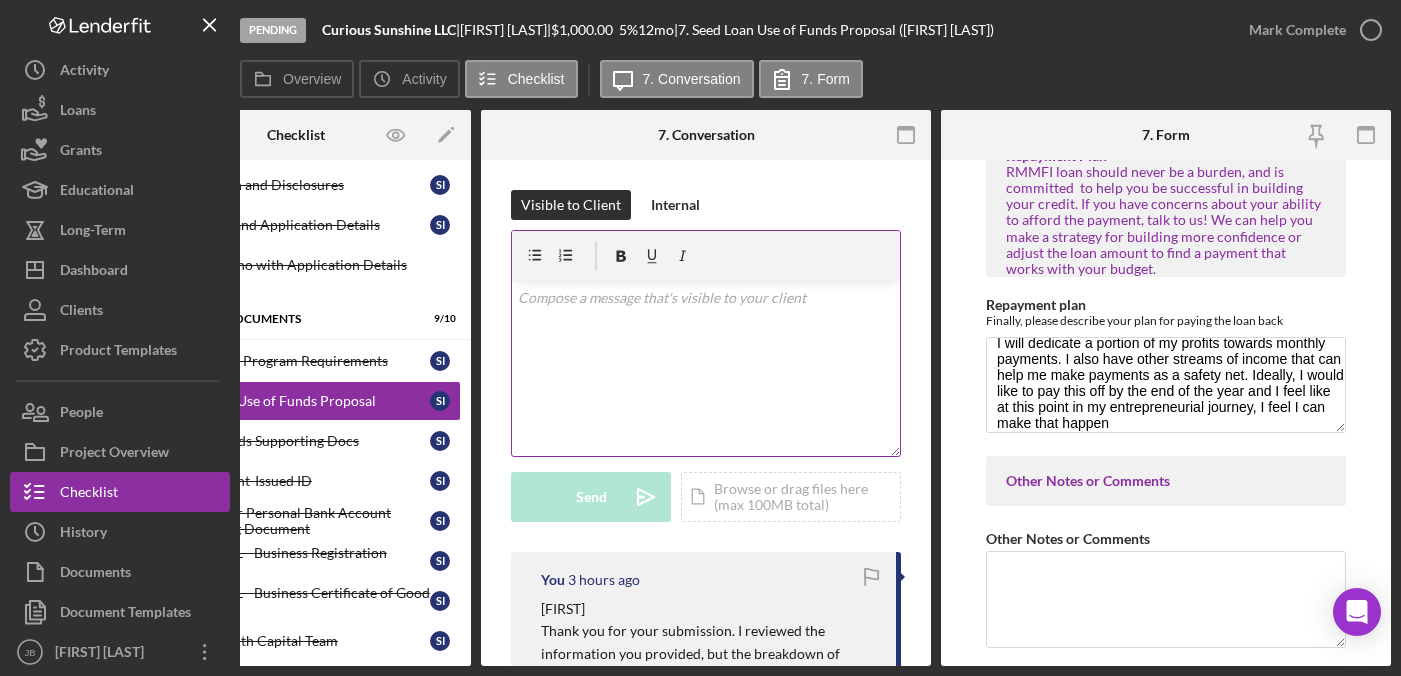 scroll, scrollTop: 3309, scrollLeft: 0, axis: vertical 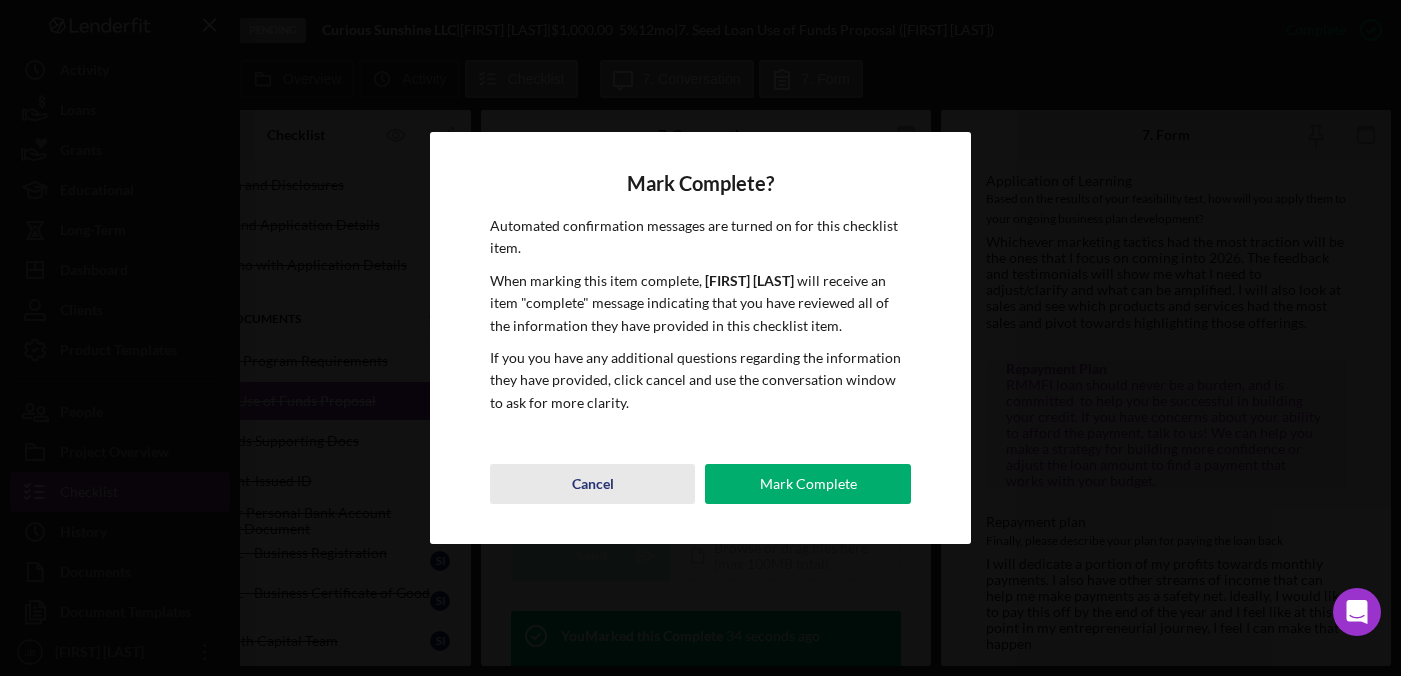 click on "Cancel" at bounding box center (592, 484) 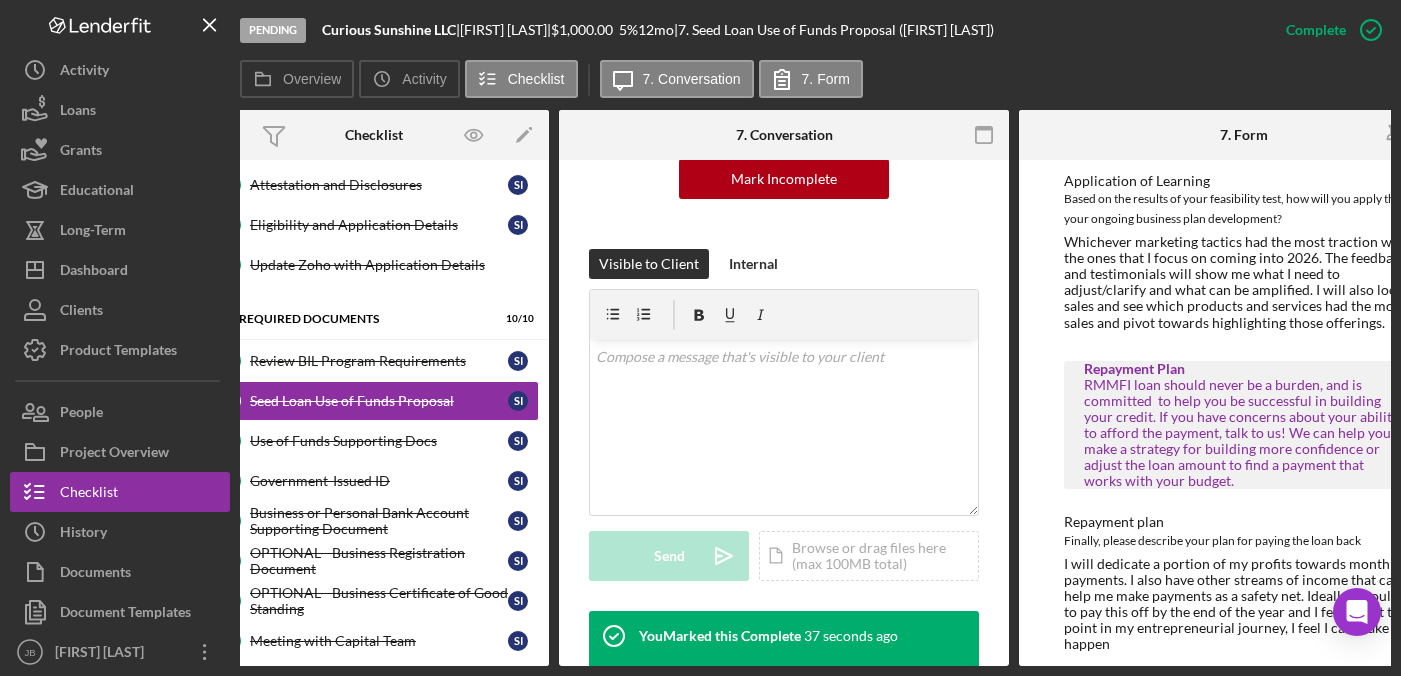 scroll, scrollTop: 0, scrollLeft: 0, axis: both 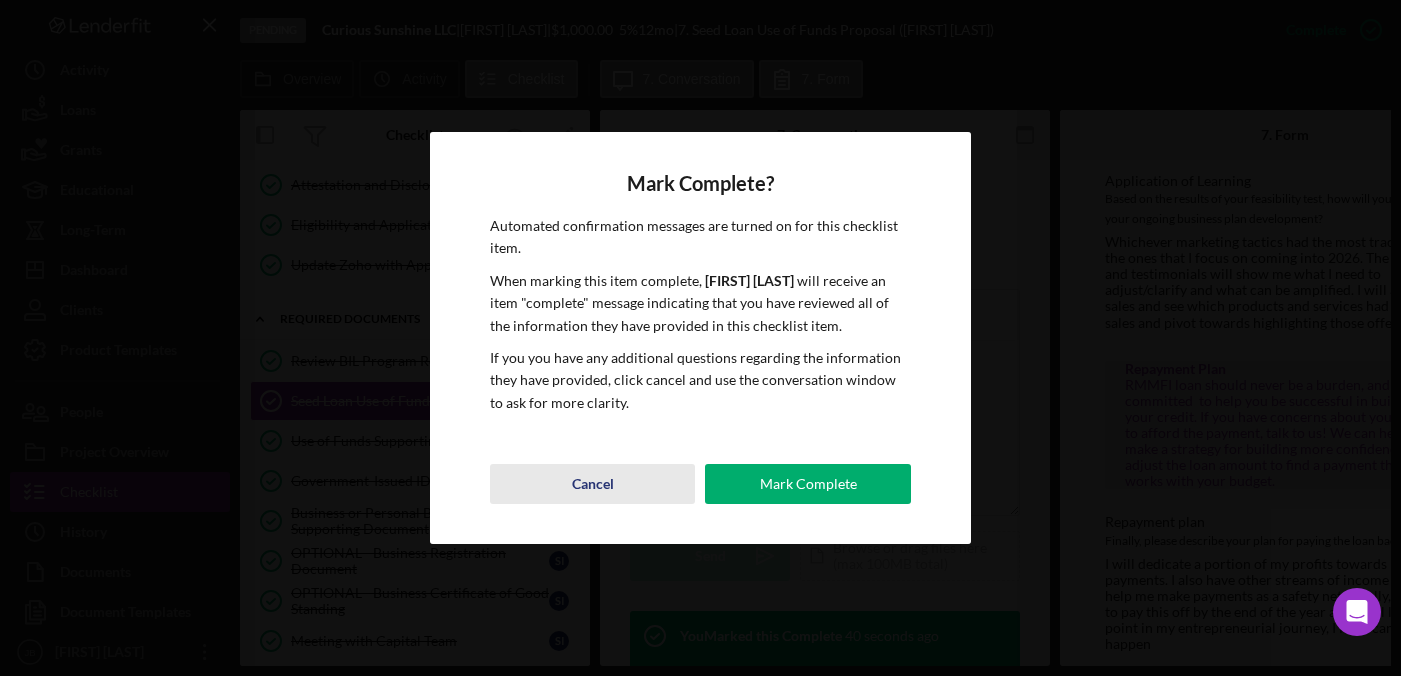 click on "Cancel" at bounding box center (592, 484) 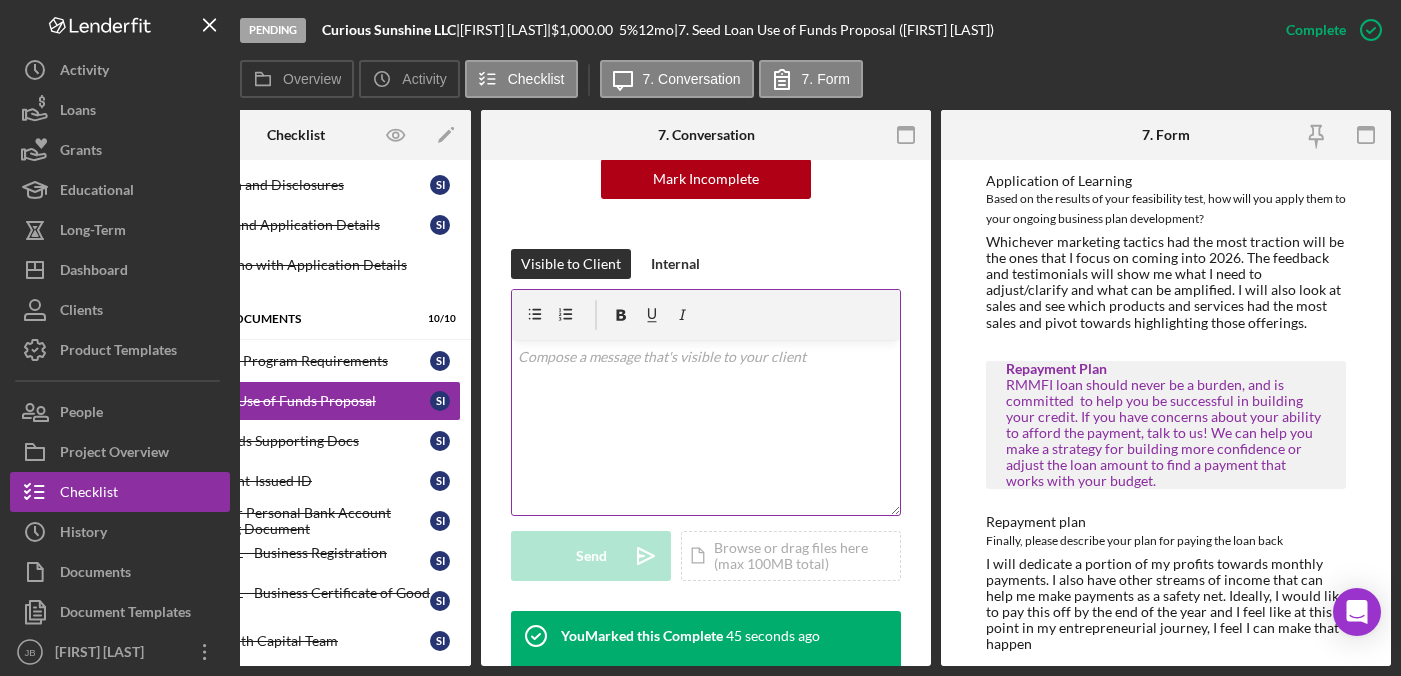 scroll, scrollTop: 0, scrollLeft: 116, axis: horizontal 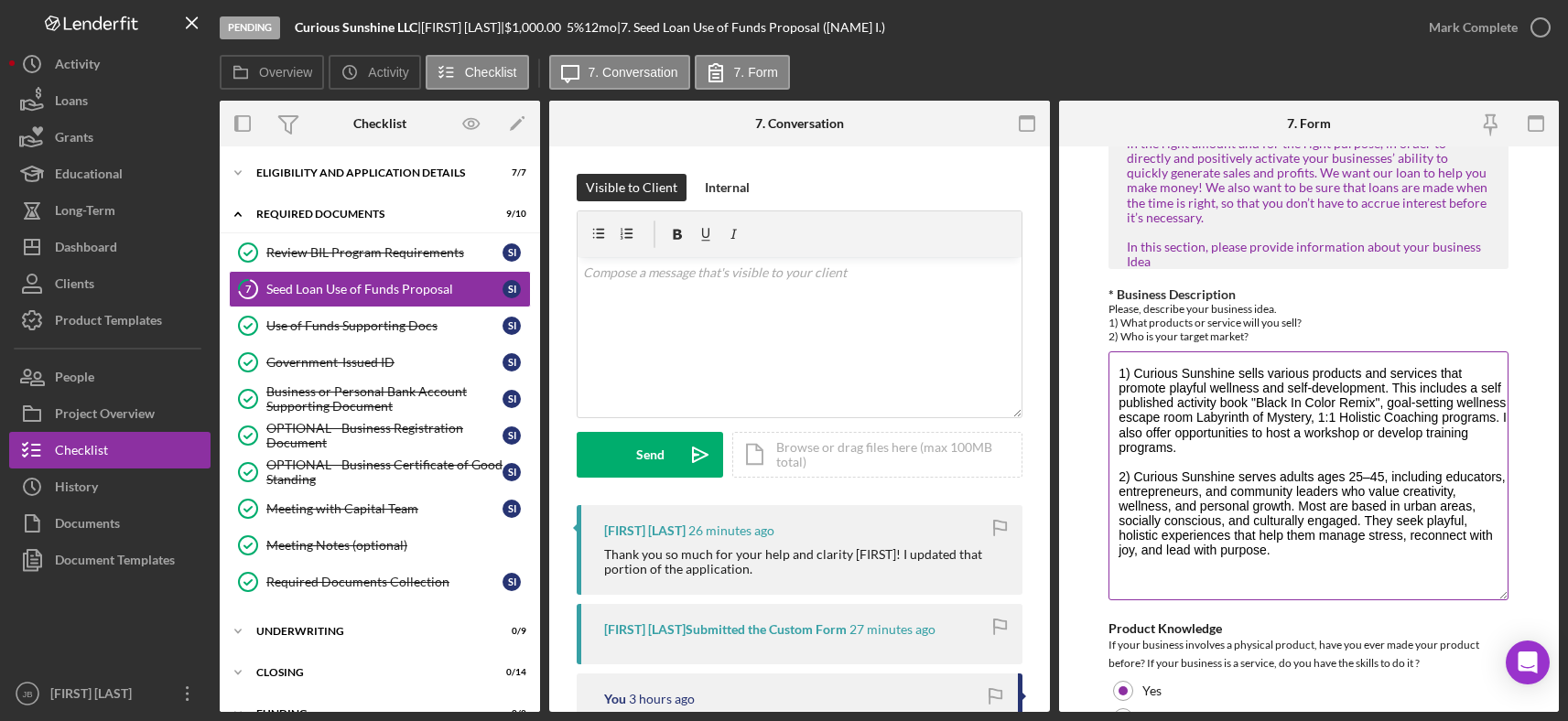 drag, startPoint x: 1498, startPoint y: 436, endPoint x: 1498, endPoint y: 596, distance: 160 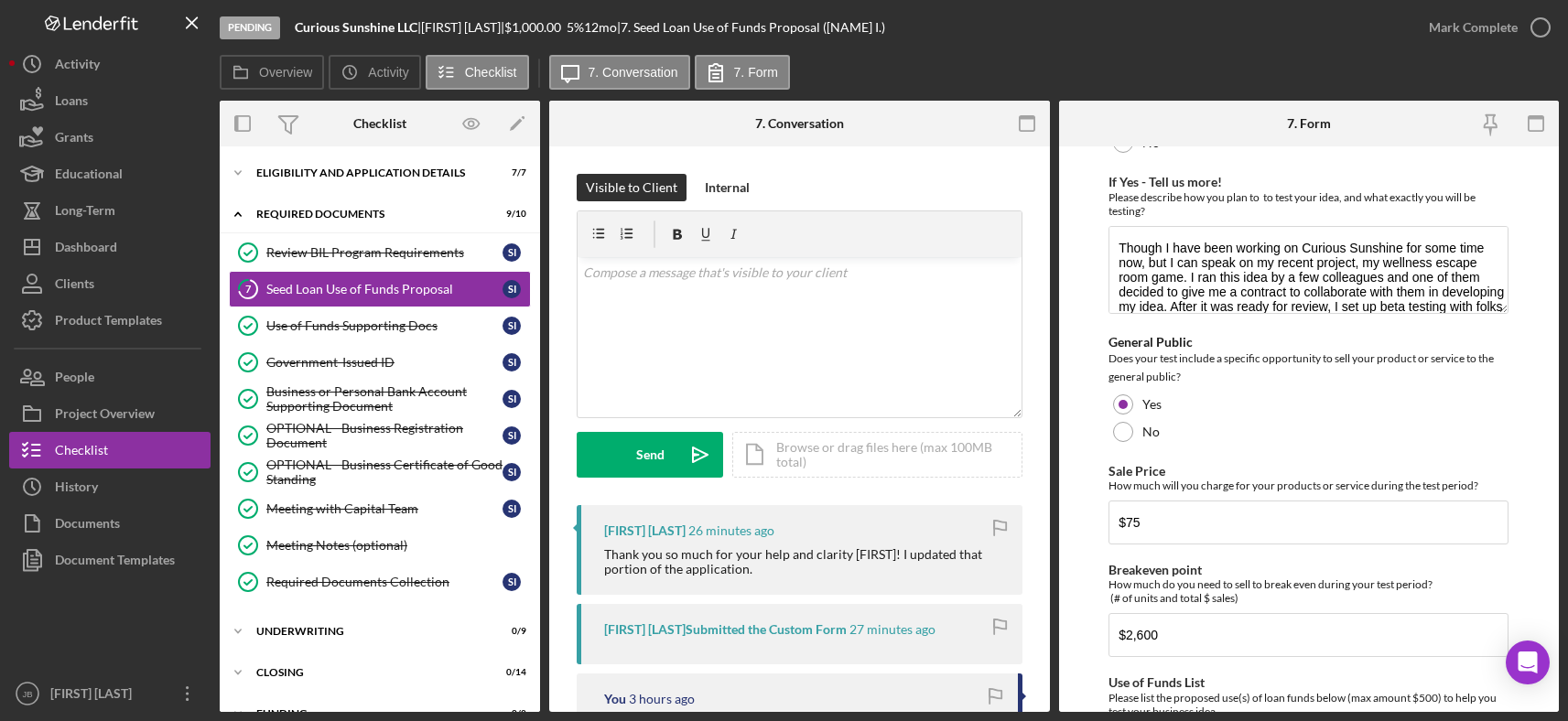 scroll, scrollTop: 1131, scrollLeft: 0, axis: vertical 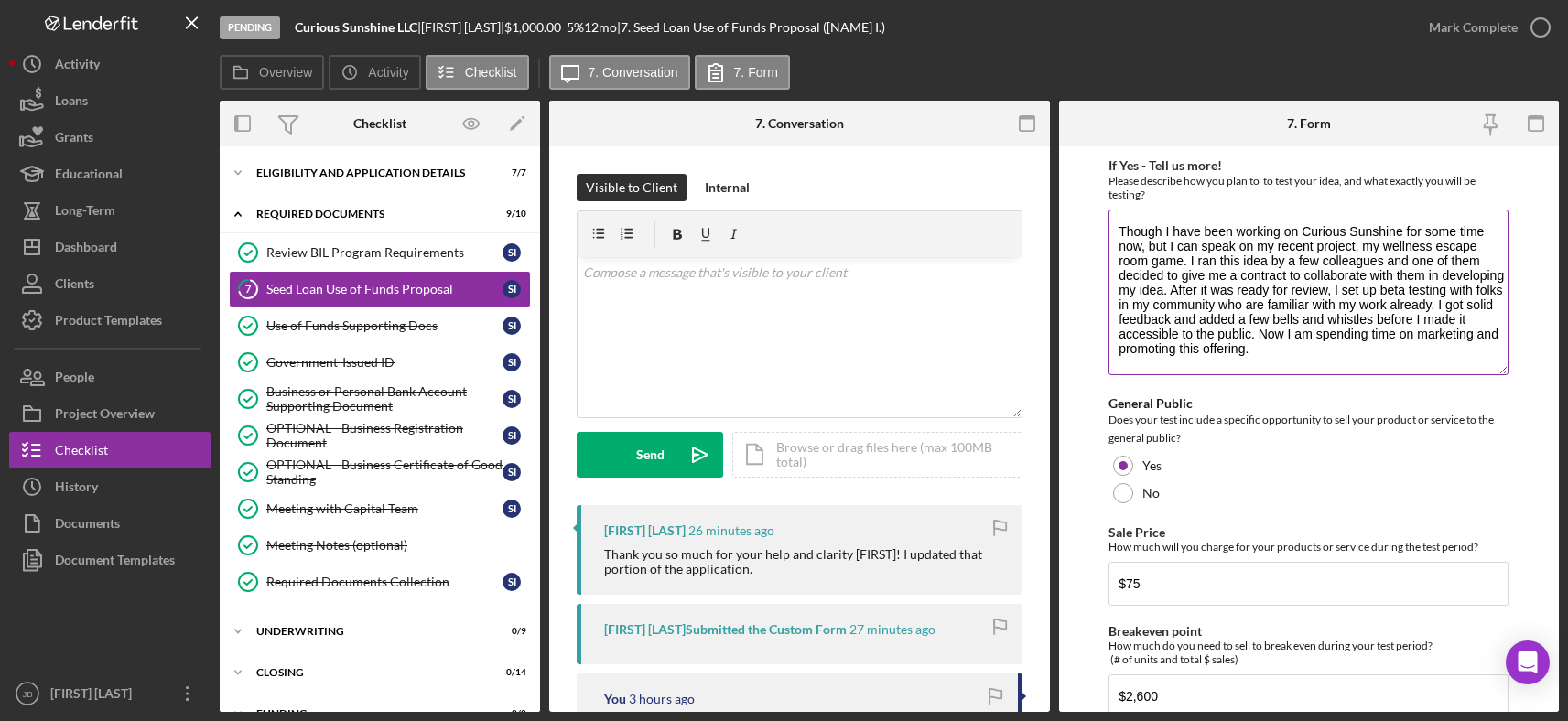 drag, startPoint x: 1499, startPoint y: 307, endPoint x: 1490, endPoint y: 384, distance: 77.52419 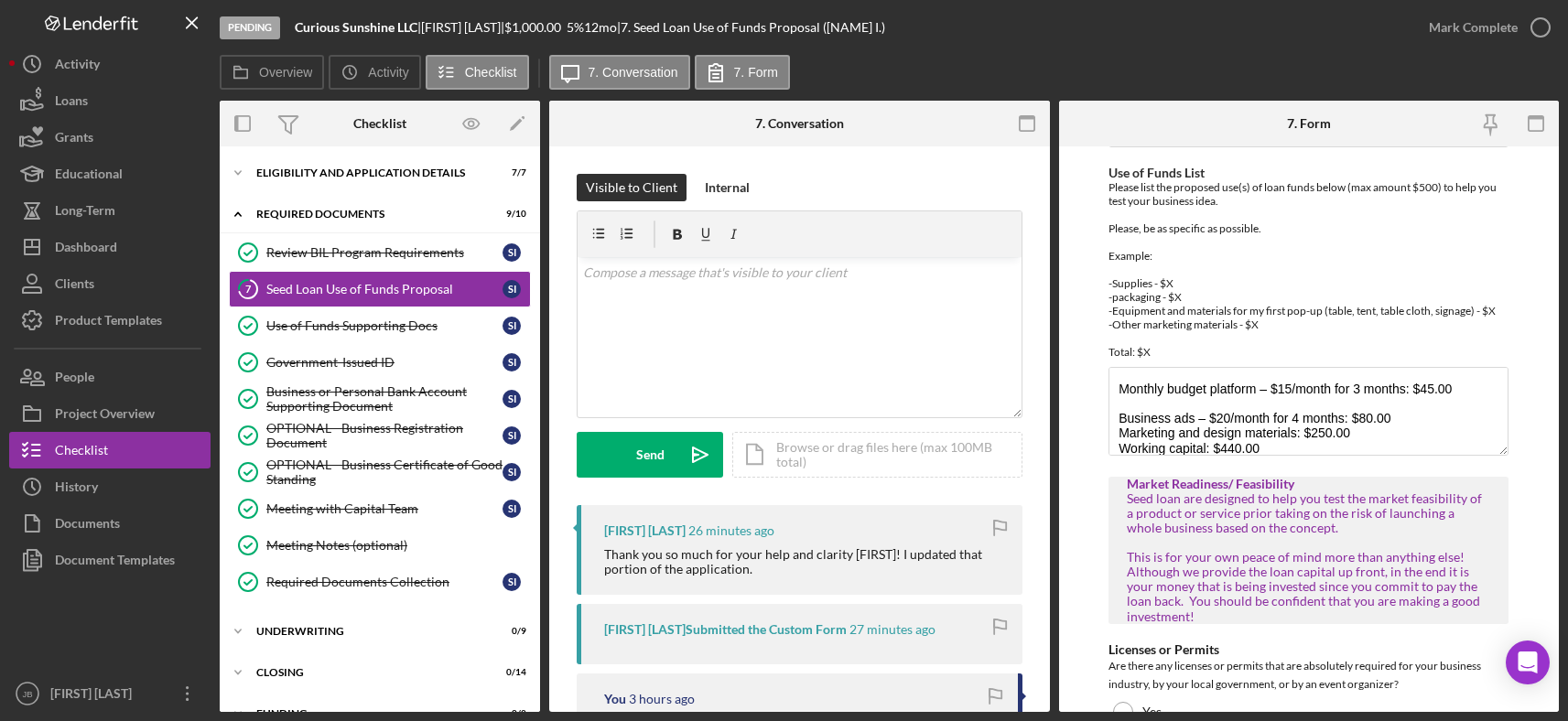scroll, scrollTop: 1704, scrollLeft: 0, axis: vertical 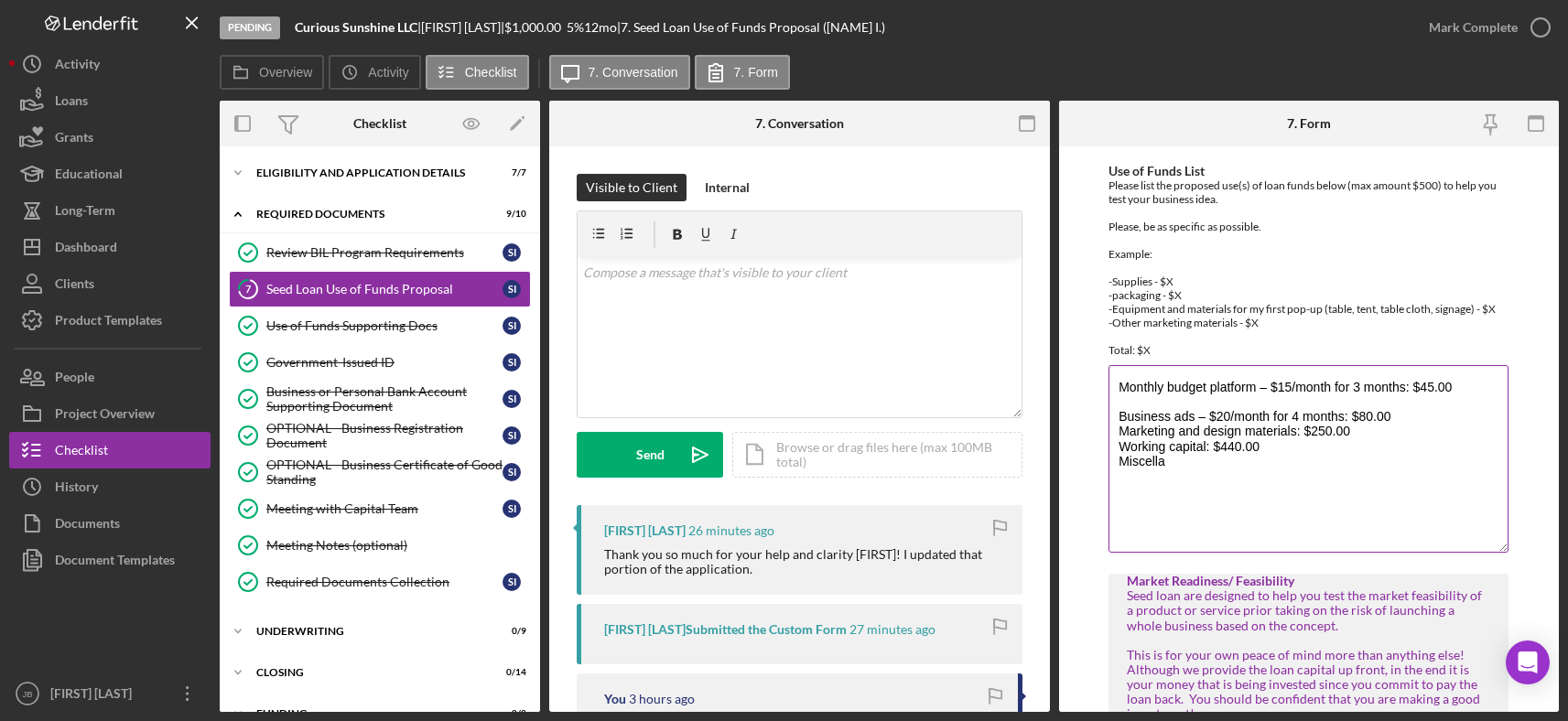 drag, startPoint x: 1492, startPoint y: 463, endPoint x: 1493, endPoint y: 563, distance: 100.005 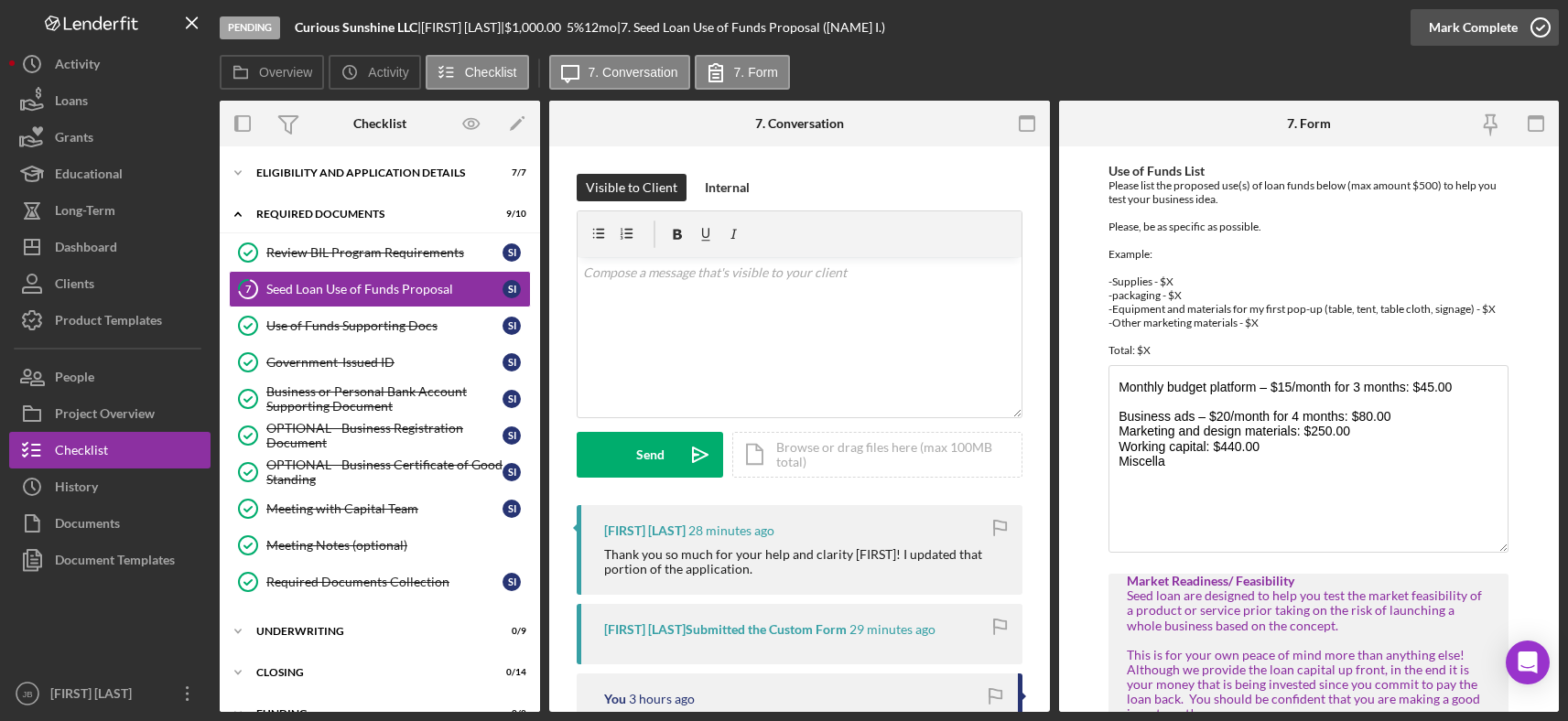 click 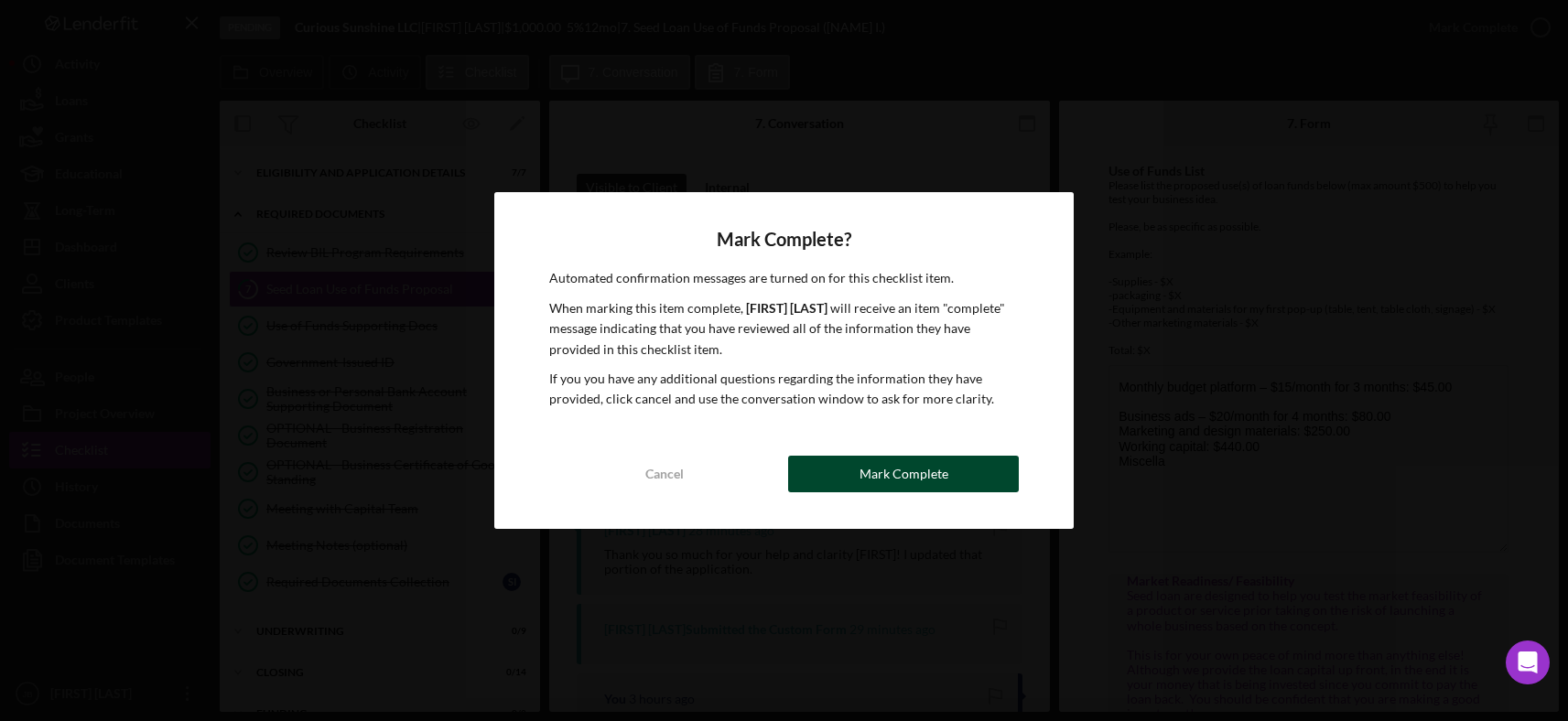 click on "Mark Complete" at bounding box center (903, 474) 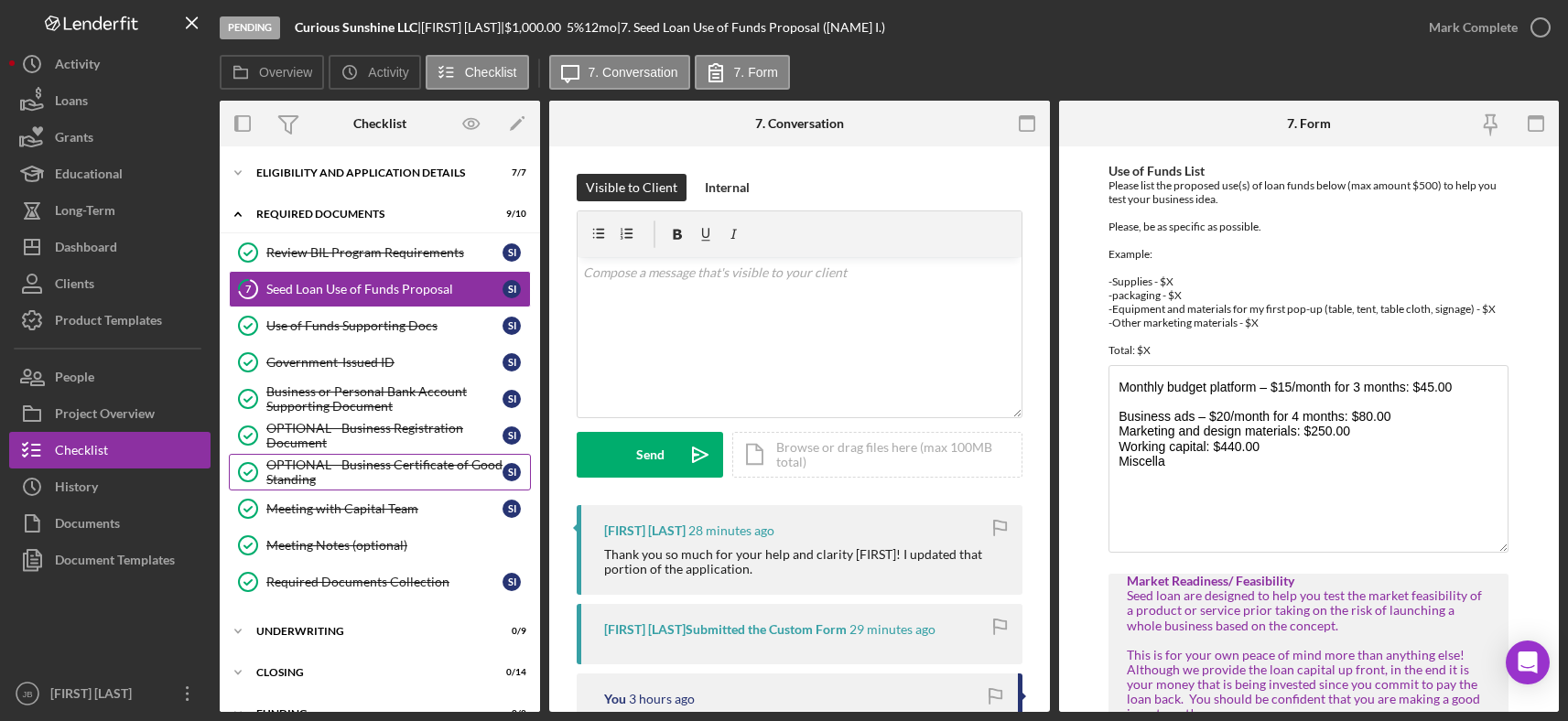 scroll, scrollTop: 1777, scrollLeft: 0, axis: vertical 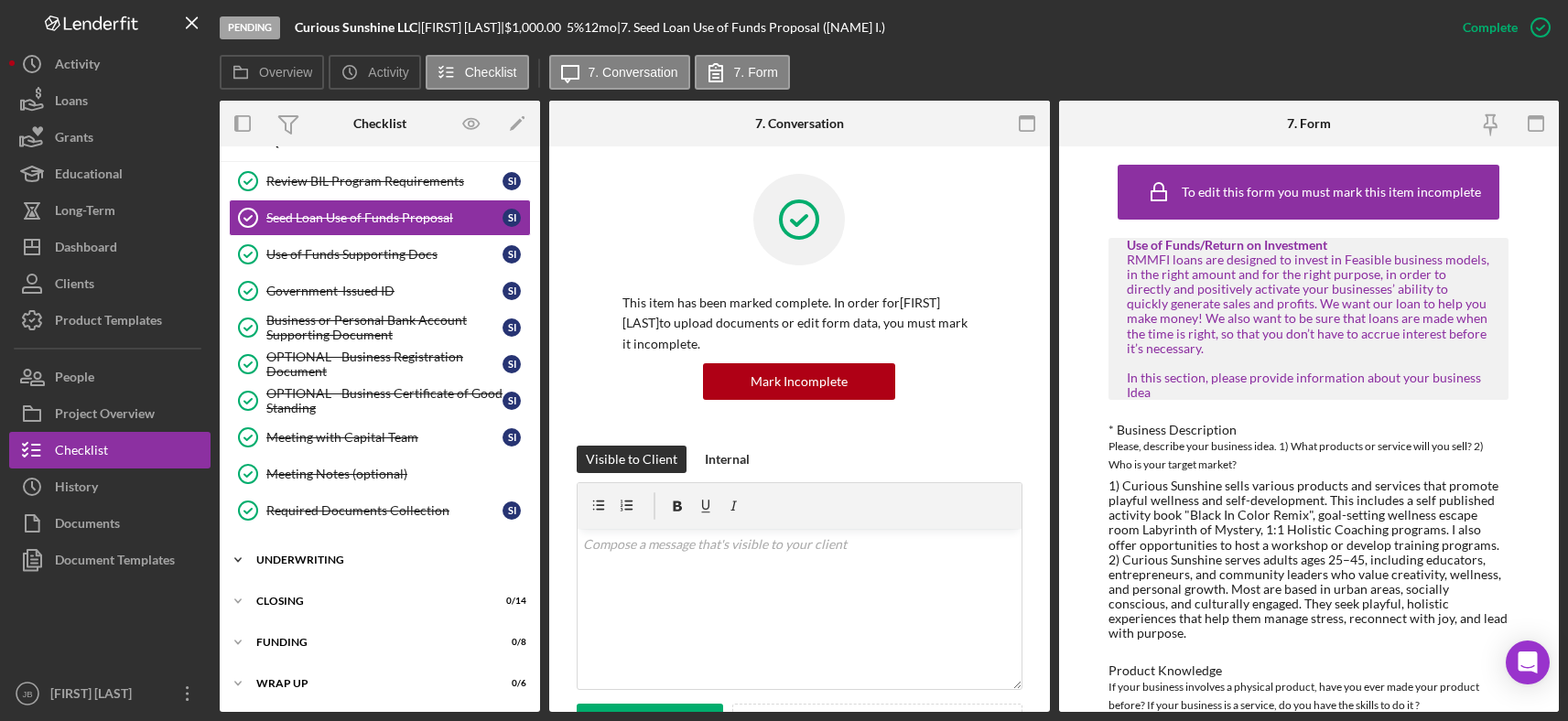 click on "UNDERWRITING" at bounding box center [386, 560] 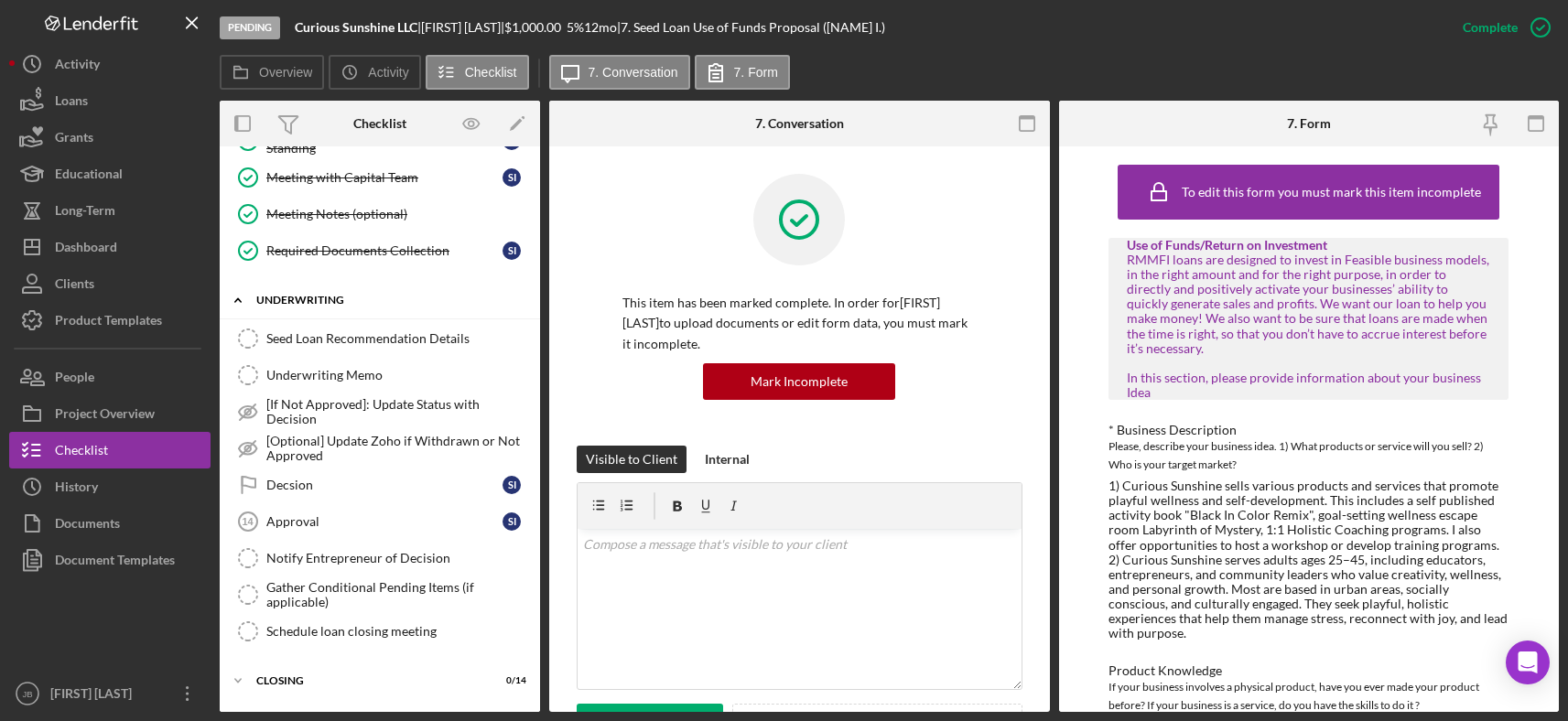 scroll, scrollTop: 391, scrollLeft: 0, axis: vertical 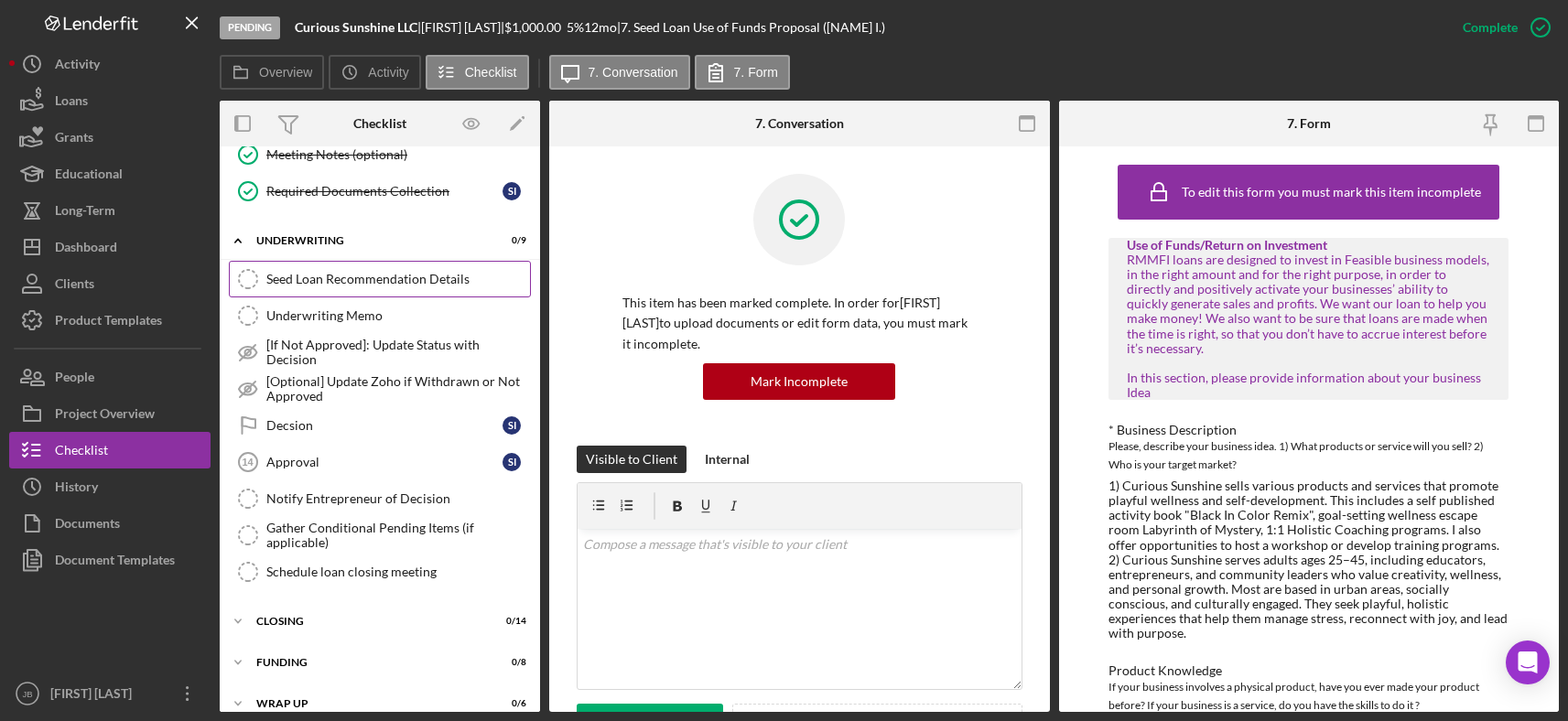 click on "Seed Loan Recommendation Details Seed Loan Recommendation Details" at bounding box center (380, 279) 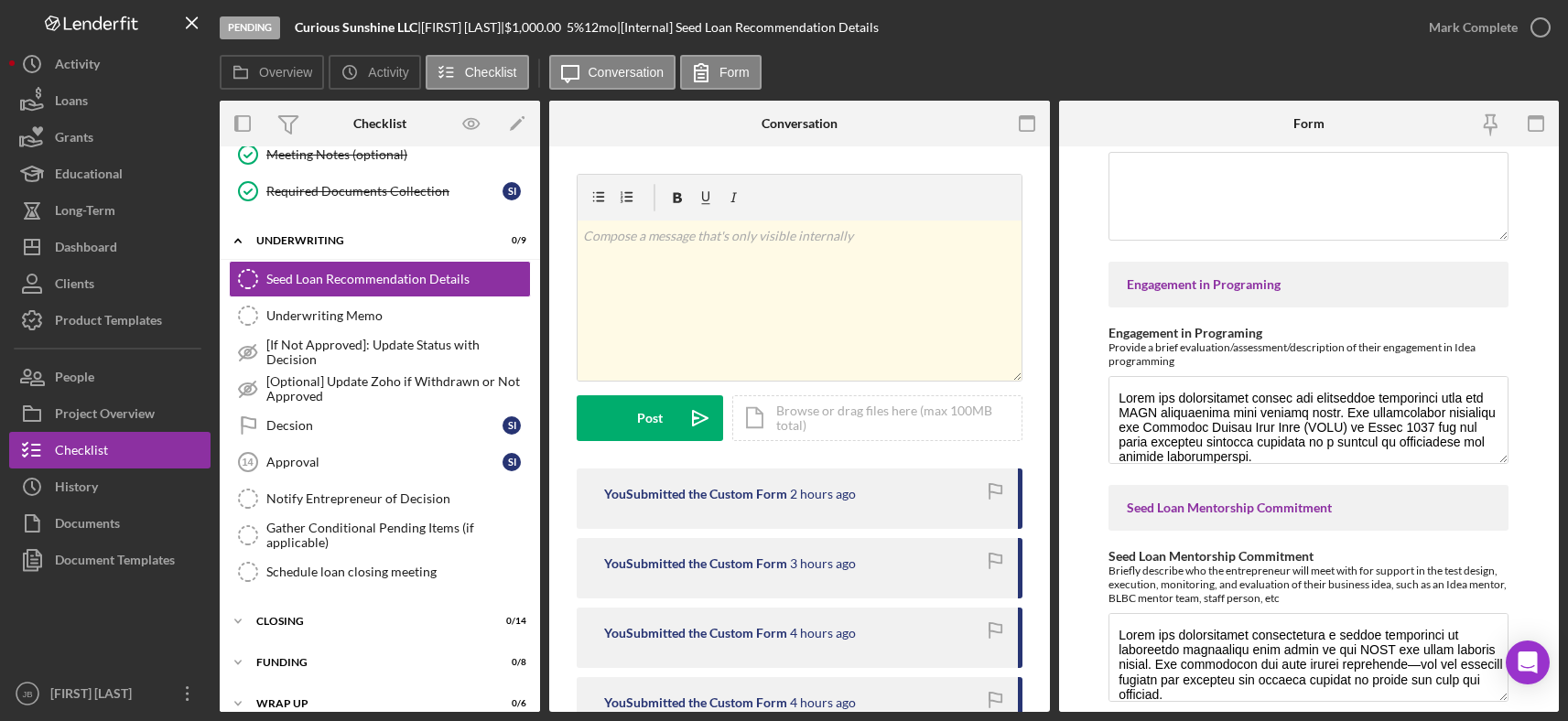 scroll, scrollTop: 1147, scrollLeft: 0, axis: vertical 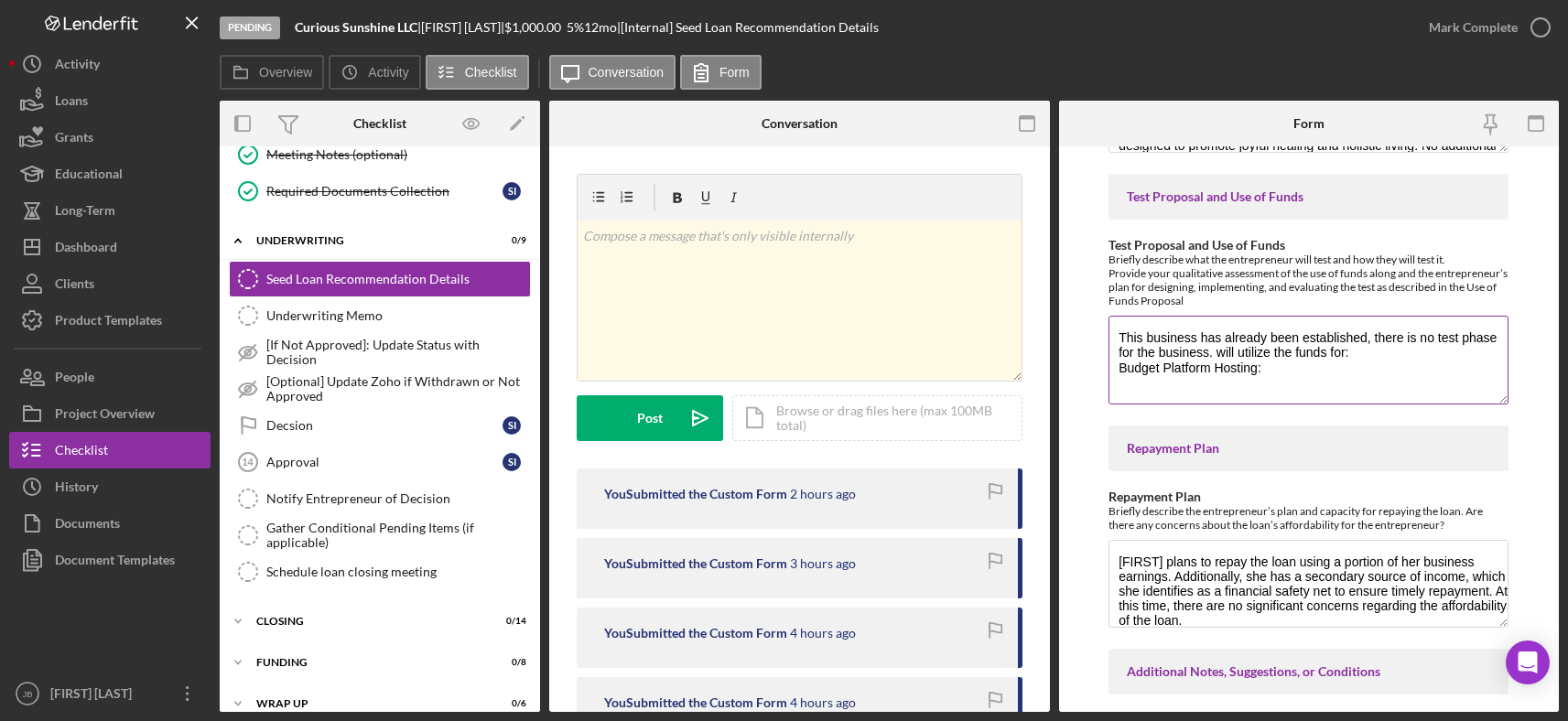 click on "This business has already been established, there is no test phase for the business. will utilize the funds for:
Budget Platform Hosting:" at bounding box center [1308, 360] 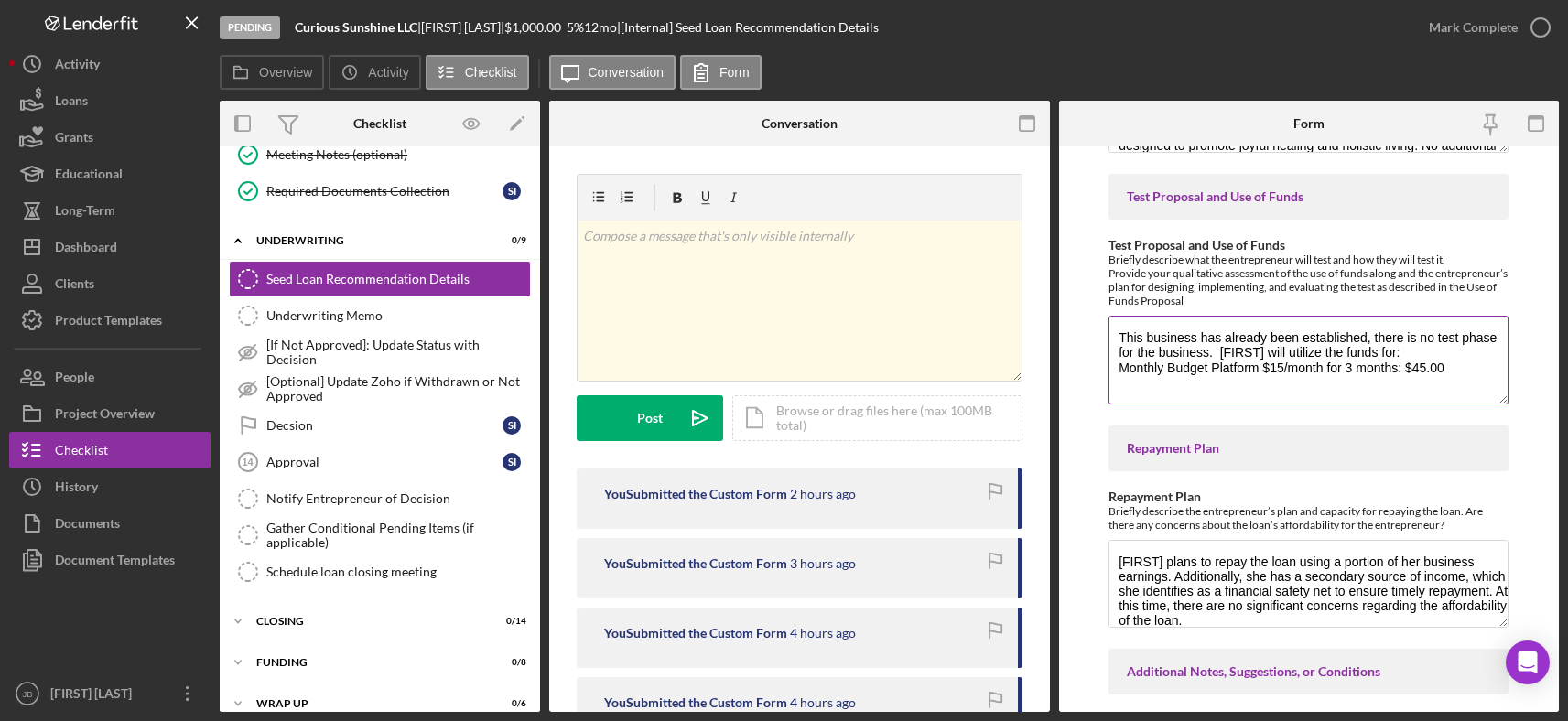 click on "This business has already been established, there is no test phase for the business.  [FIRST] will utilize the funds for:
Monthly Budget Platform $15/month for 3 months: $45.00" at bounding box center (1308, 360) 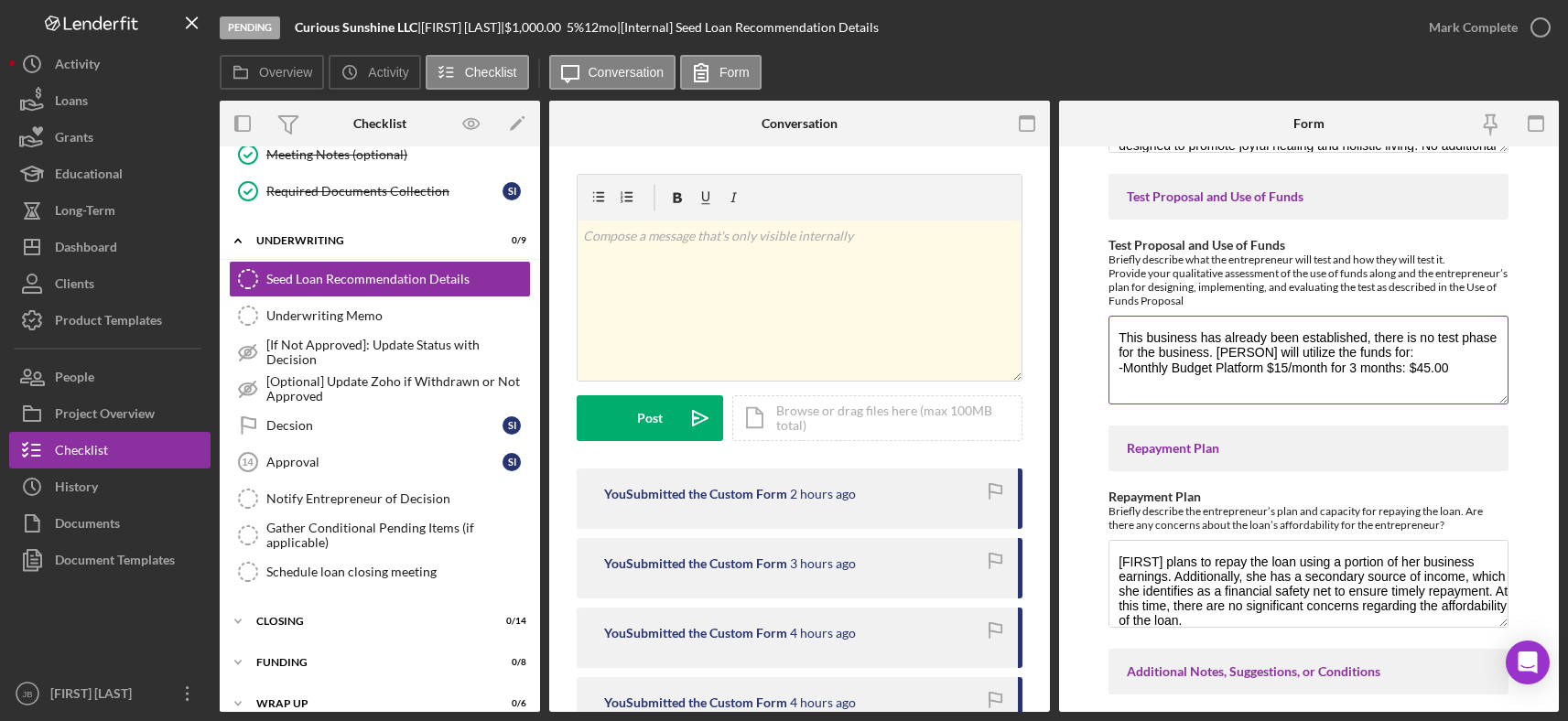 click on "This business has already been established, there is no test phase for the business. [PERSON] will utilize the funds for:
-Monthly Budget Platform $15/month for 3 months: $45.00" at bounding box center [1308, 360] 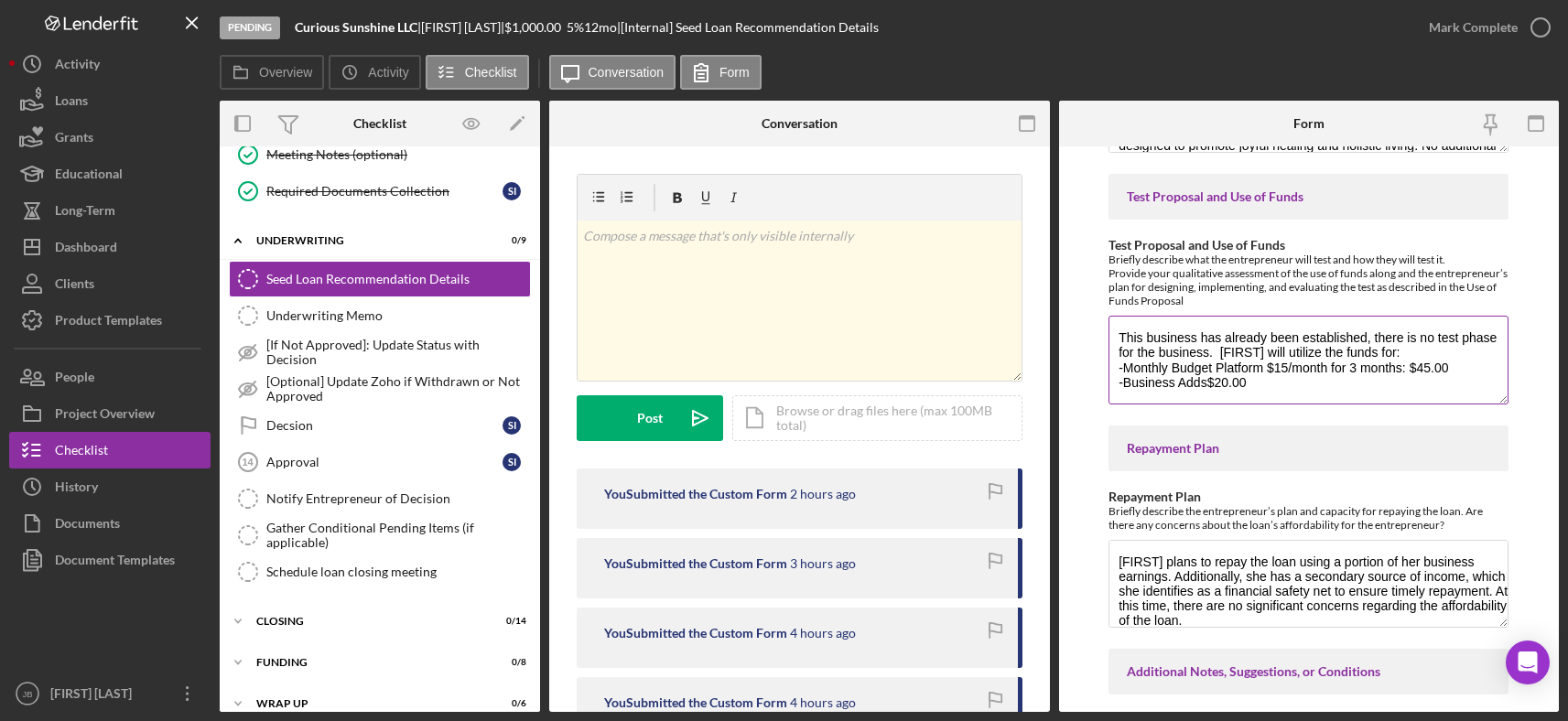 click on "This business has already been established, there is no test phase for the business.  [FIRST] will utilize the funds for:
-Monthly Budget Platform $15/month for 3 months: $45.00
-Business Adds$20.00" at bounding box center [1308, 360] 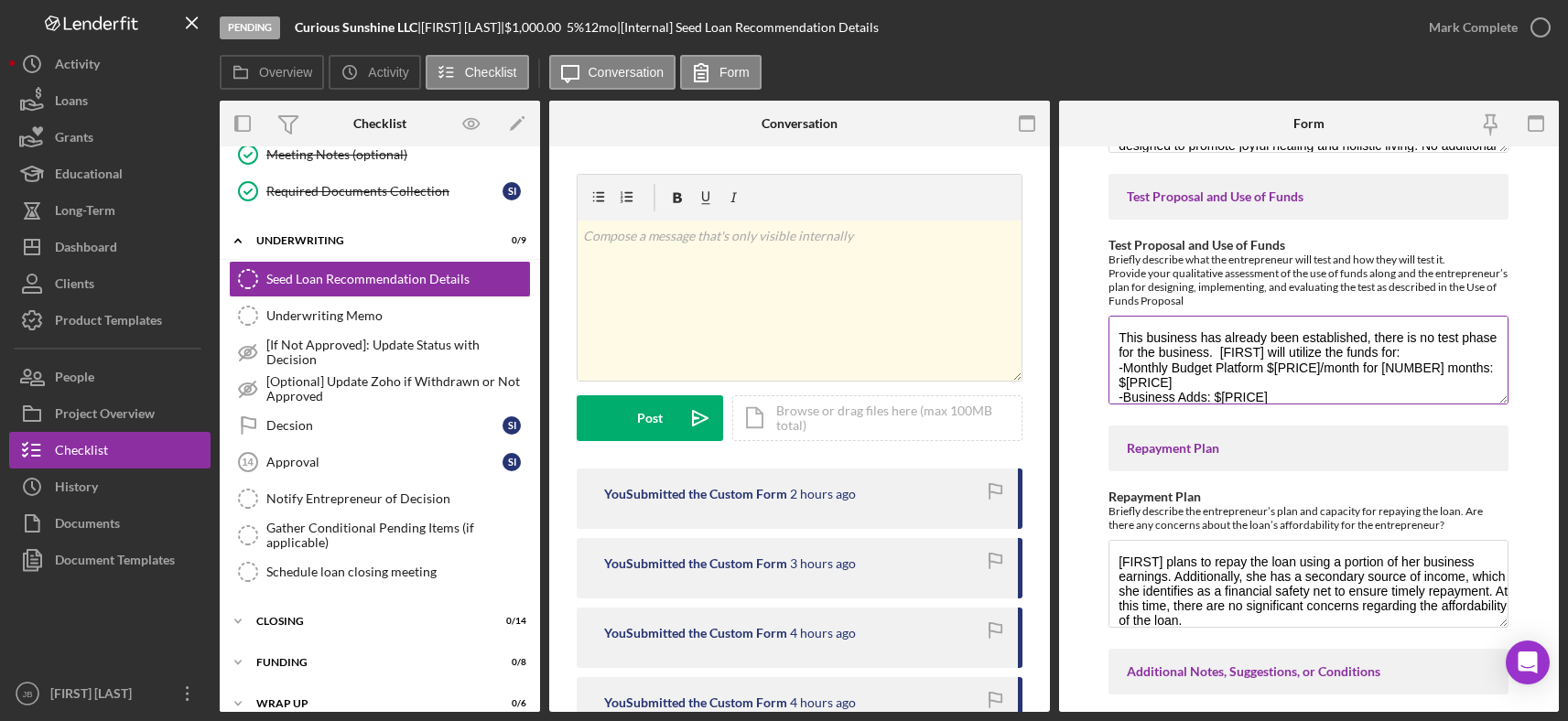 click on "This business has already been established, there is no test phase for the business.  [FIRST] will utilize the funds for:
-Monthly Budget Platform $[PRICE]/month for [NUMBER] months: $[PRICE]
-Business Adds: $[PRICE]" at bounding box center [1308, 360] 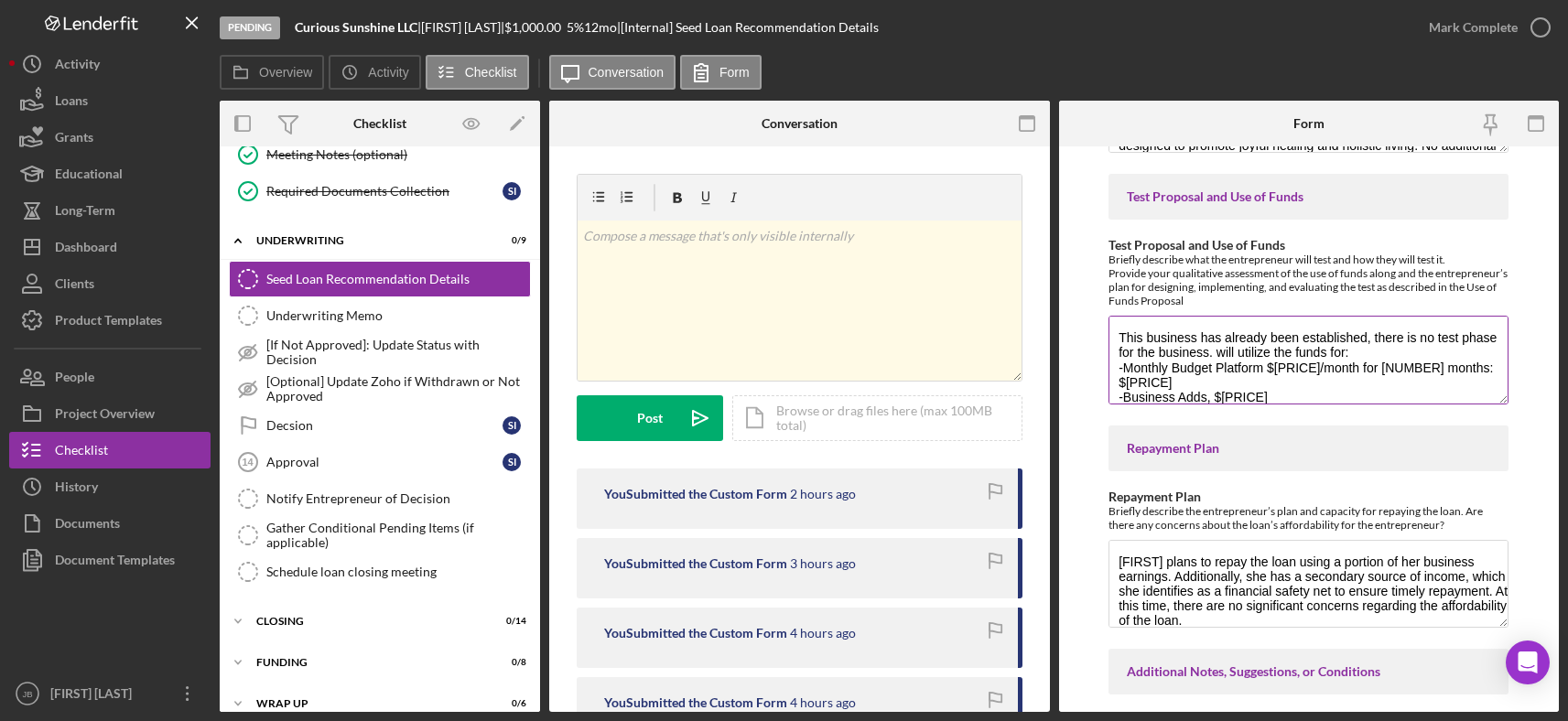 click on "This business has already been established, there is no test phase for the business. will utilize the funds for:
-Monthly Budget Platform $[PRICE]/month for [NUMBER] months: $[PRICE]
-Business Adds, $[PRICE]" at bounding box center (1308, 360) 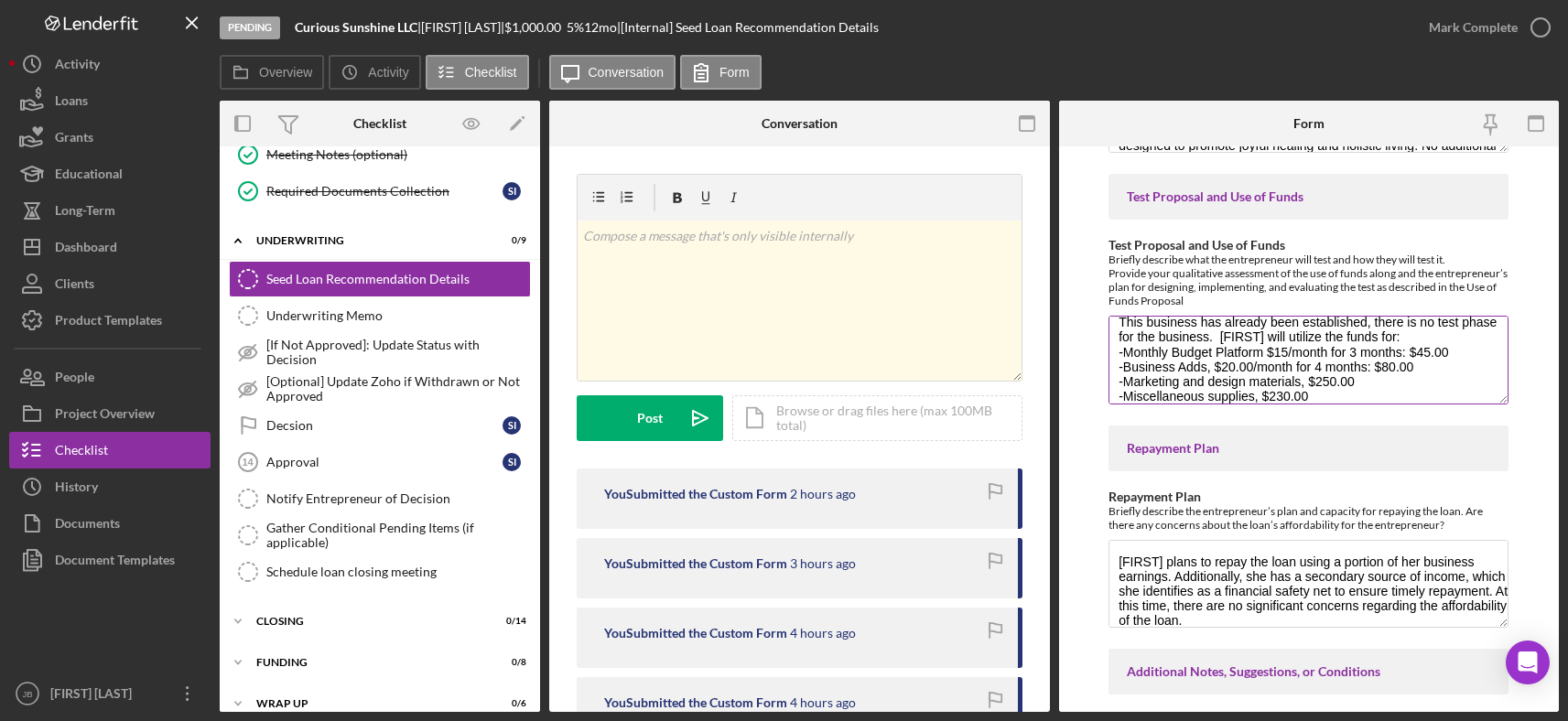 scroll, scrollTop: 30, scrollLeft: 0, axis: vertical 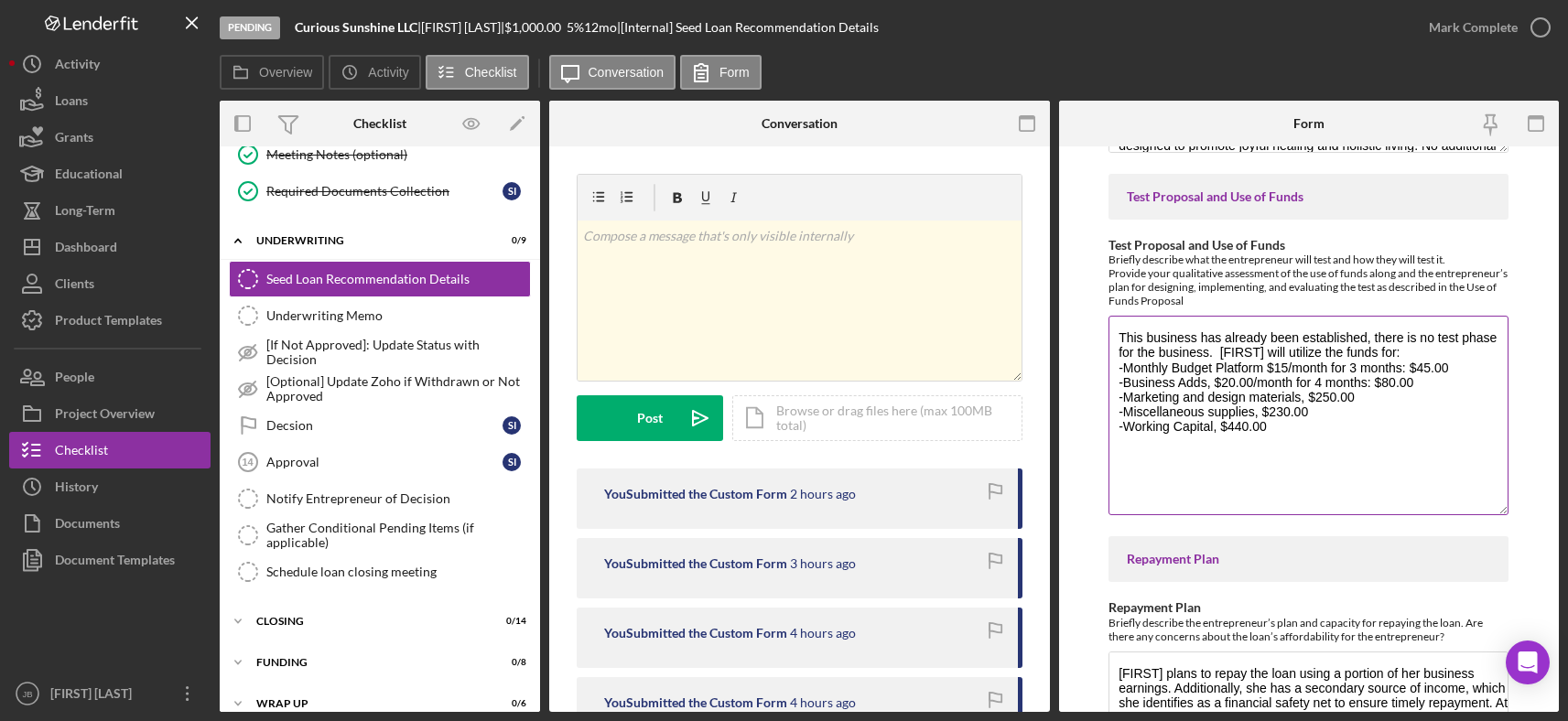 drag, startPoint x: 1494, startPoint y: 415, endPoint x: 1465, endPoint y: 527, distance: 115.69356 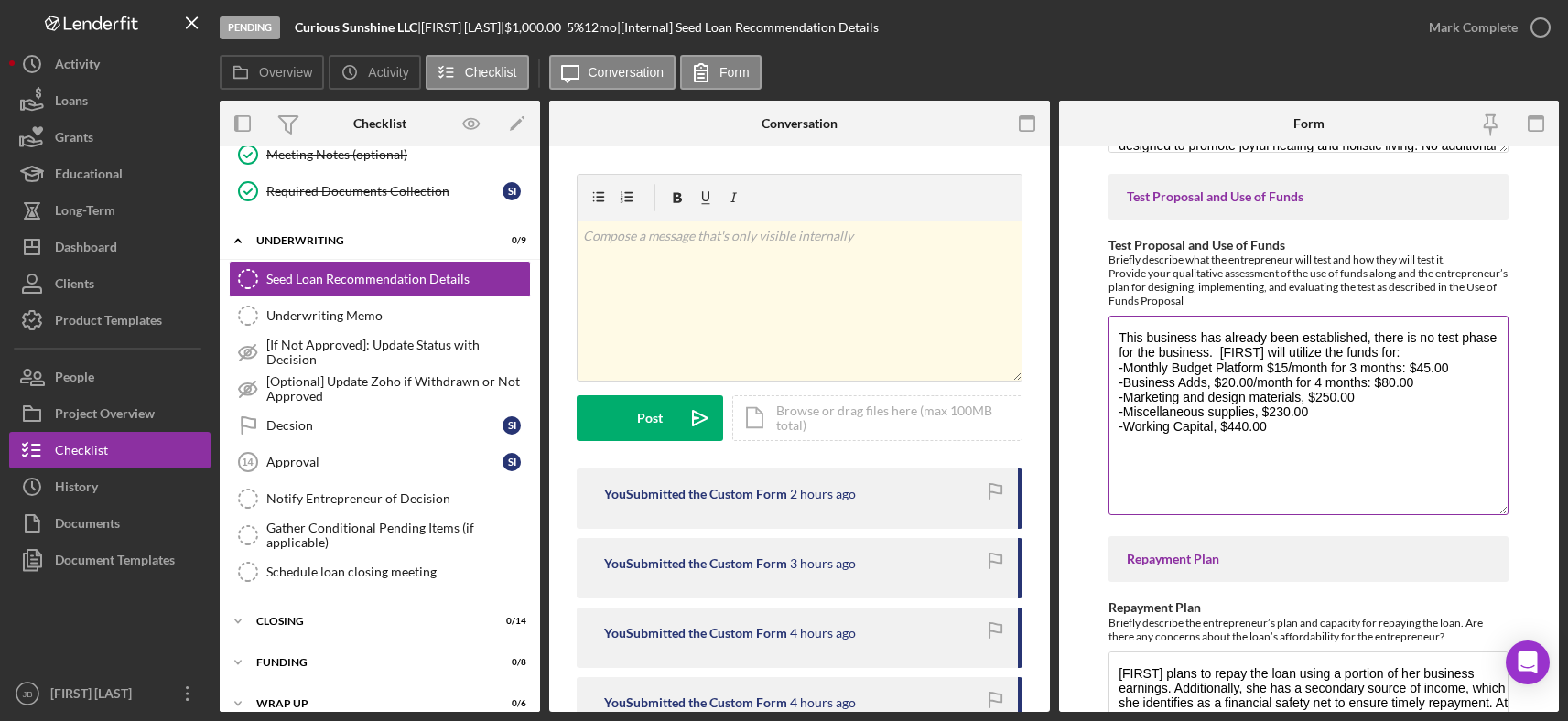 click on "This business has already been established, there is no test phase for the business.  [FIRST] will utilize the funds for:
-Monthly Budget Platform $15/month for 3 months: $45.00
-Business Adds, $20.00/month for 4 months: $80.00
-Marketing and design materials, $250.00
-Miscellaneous supplies, $230.00
-Working Capital, $440.00" at bounding box center (1308, 415) 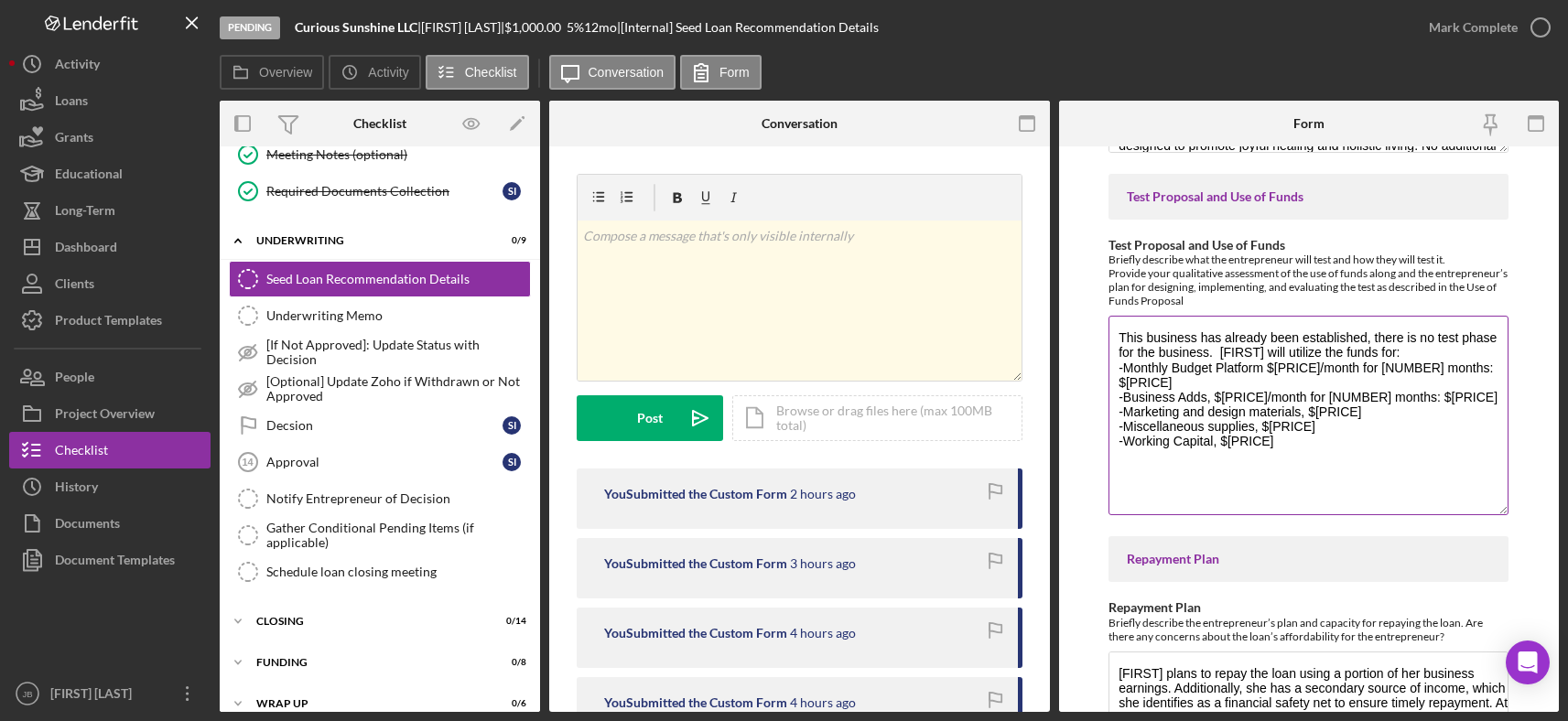 click on "This business has already been established, there is no test phase for the business.  [FIRST] will utilize the funds for:
-Monthly Budget Platform $[PRICE]/month for [NUMBER] months: $[PRICE]
-Business Adds, $[PRICE]/month for [NUMBER] months: $[PRICE]
-Marketing and design materials, $[PRICE]
-Miscellaneous supplies, $[PRICE]
-Working Capital, $[PRICE]" at bounding box center (1308, 415) 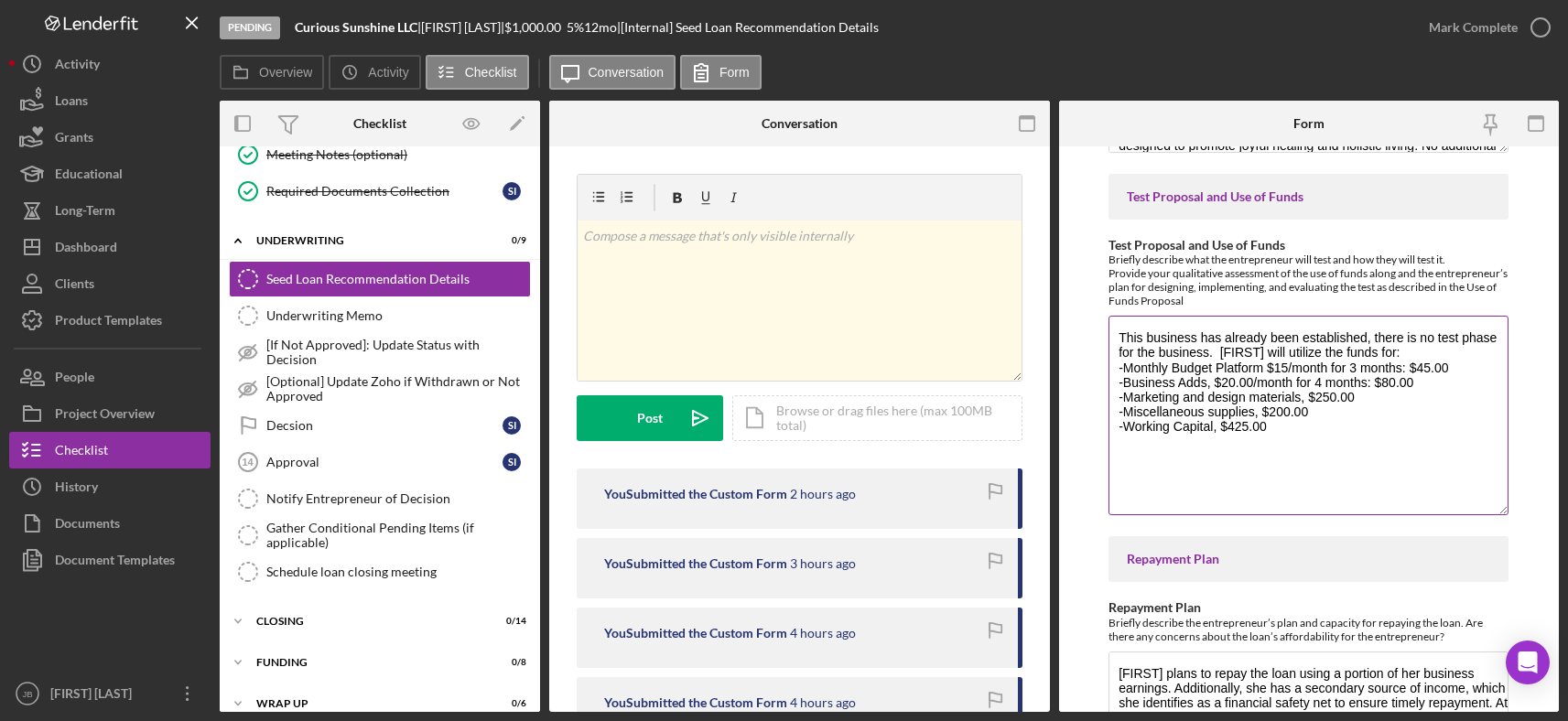 drag, startPoint x: 1279, startPoint y: 447, endPoint x: 1112, endPoint y: 346, distance: 195.1666 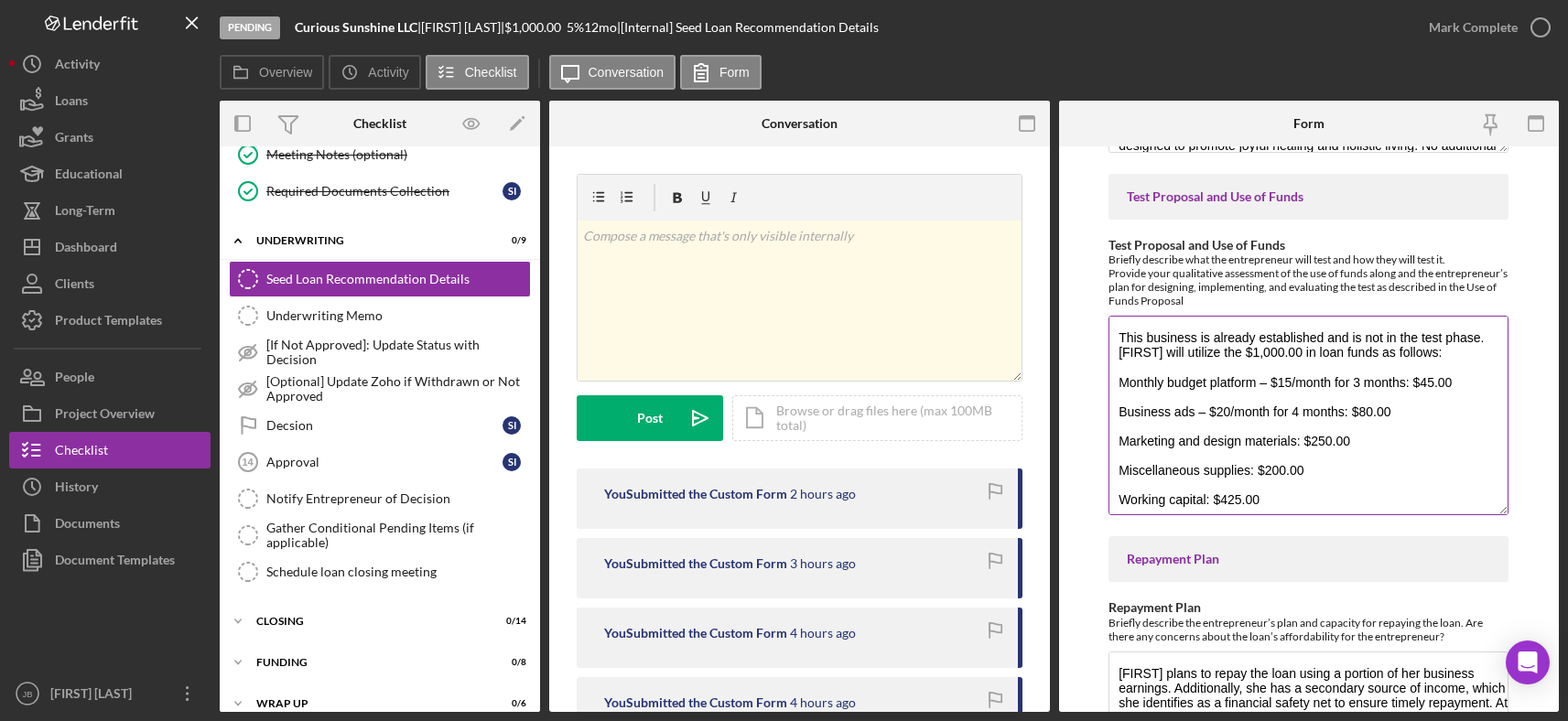scroll, scrollTop: 6, scrollLeft: 0, axis: vertical 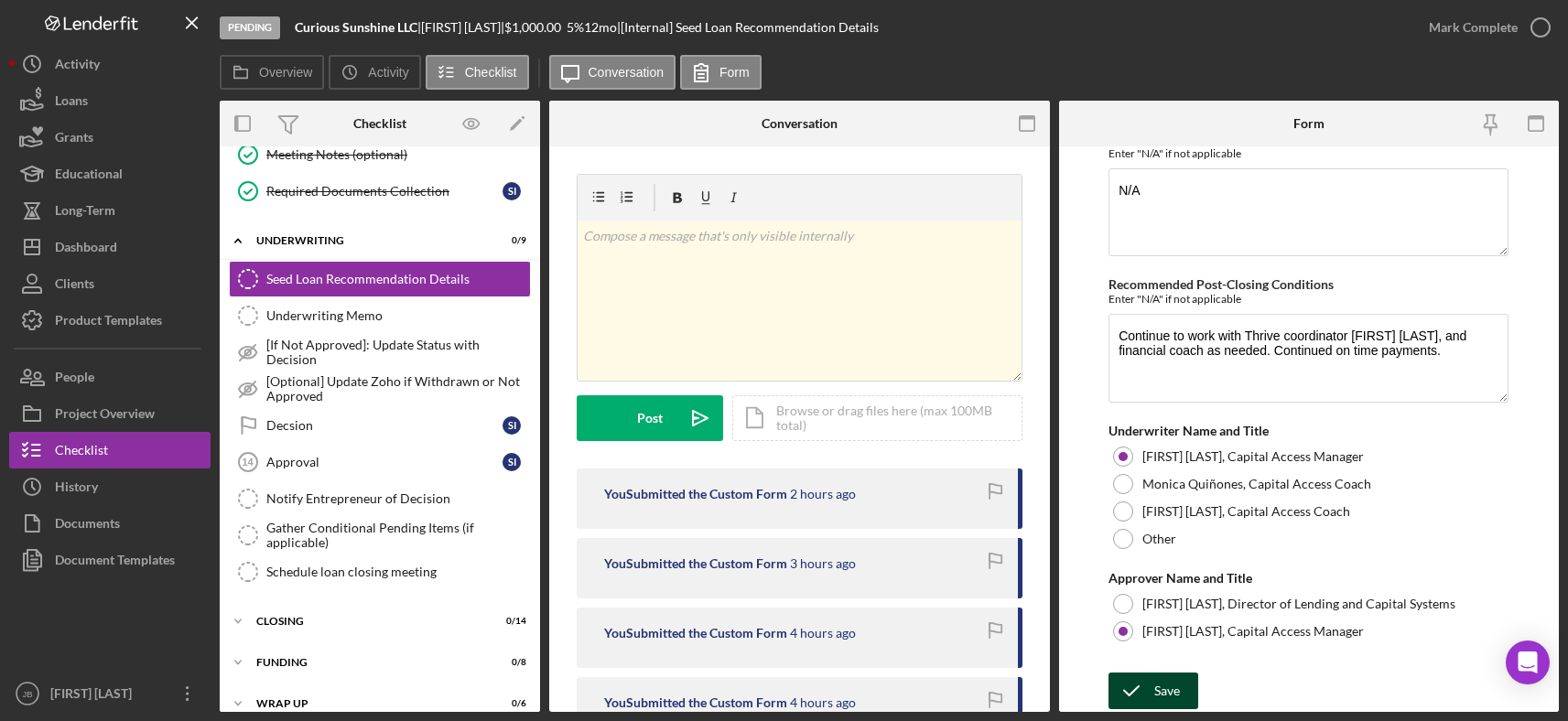 type on "This business is already established and is not in the test phase. [FIRST] will utilize the $1,000.00 in loan funds as follows:
Monthly budget platform – $15/month for 3 months: $45.00
Business ads – $20/month for 4 months: $80.00
Marketing and design materials: $250.00
Miscellaneous supplies: $200.00
Working capital: $425.00" 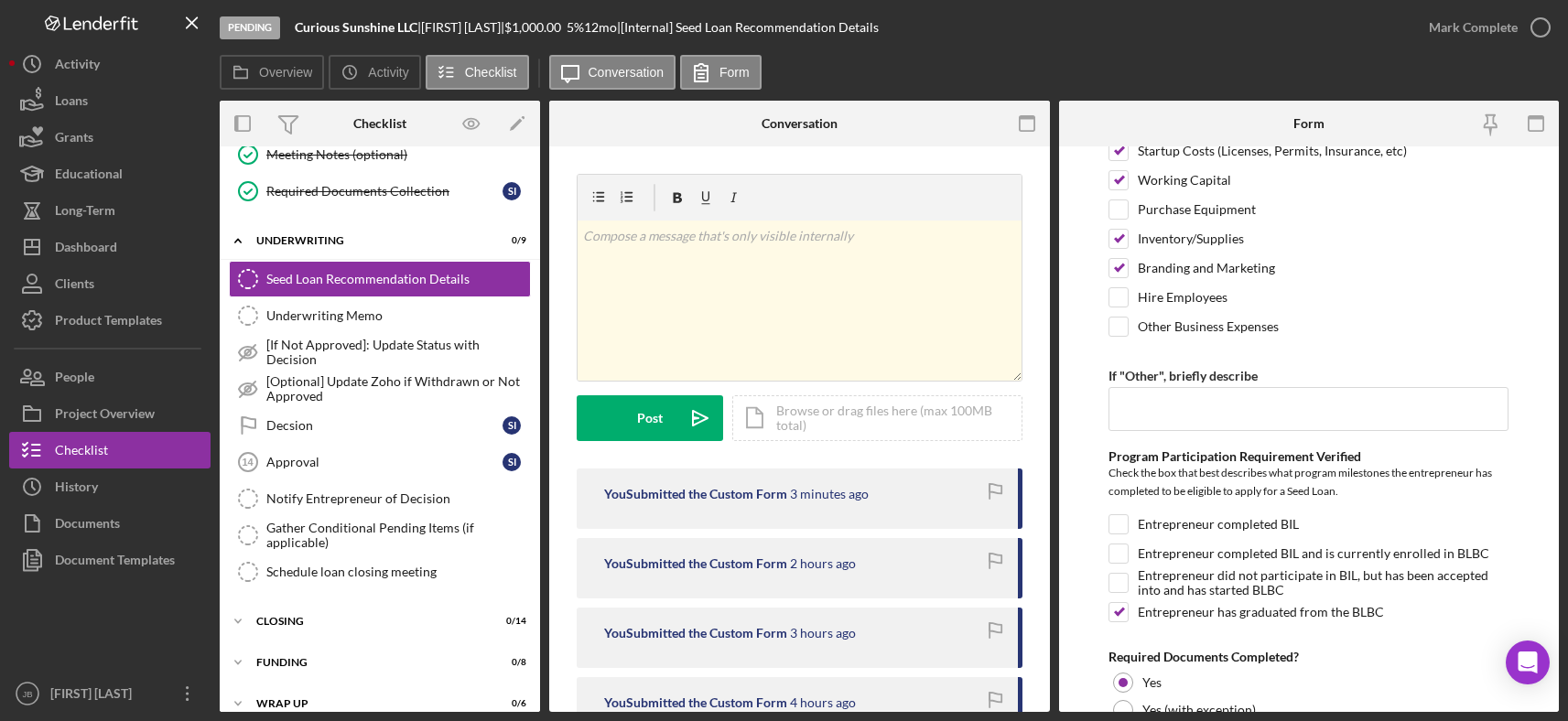 scroll, scrollTop: 0, scrollLeft: 0, axis: both 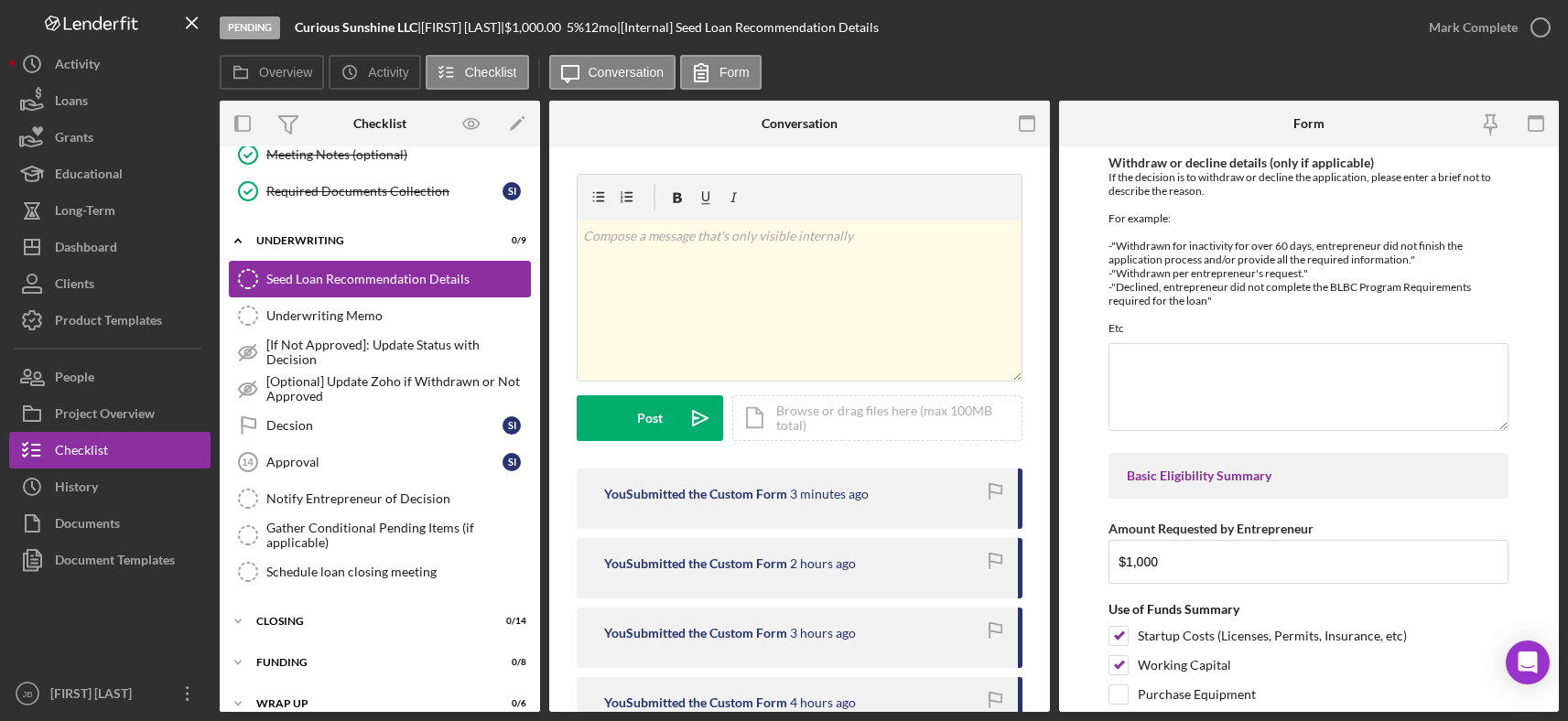 click on "Seed Loan Recommendation Details" 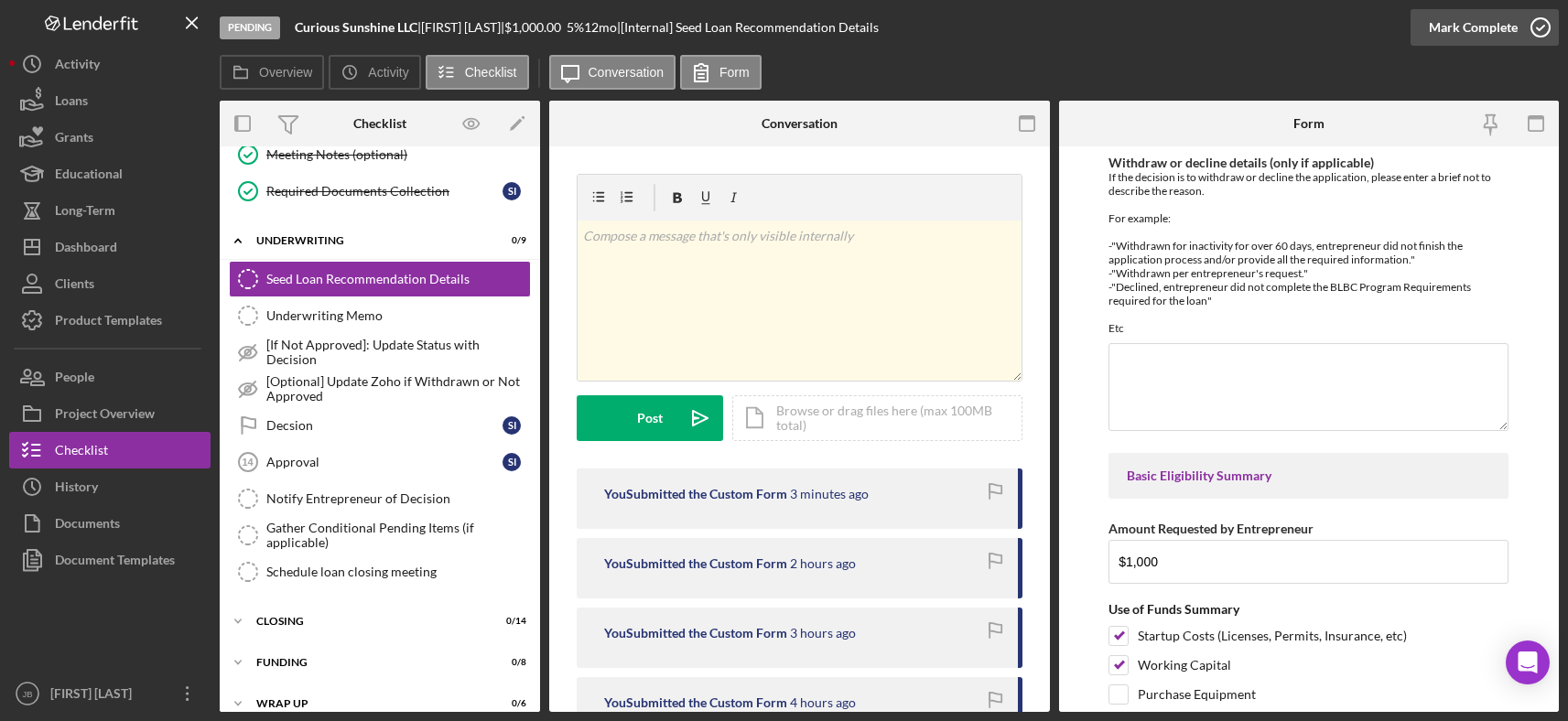 click 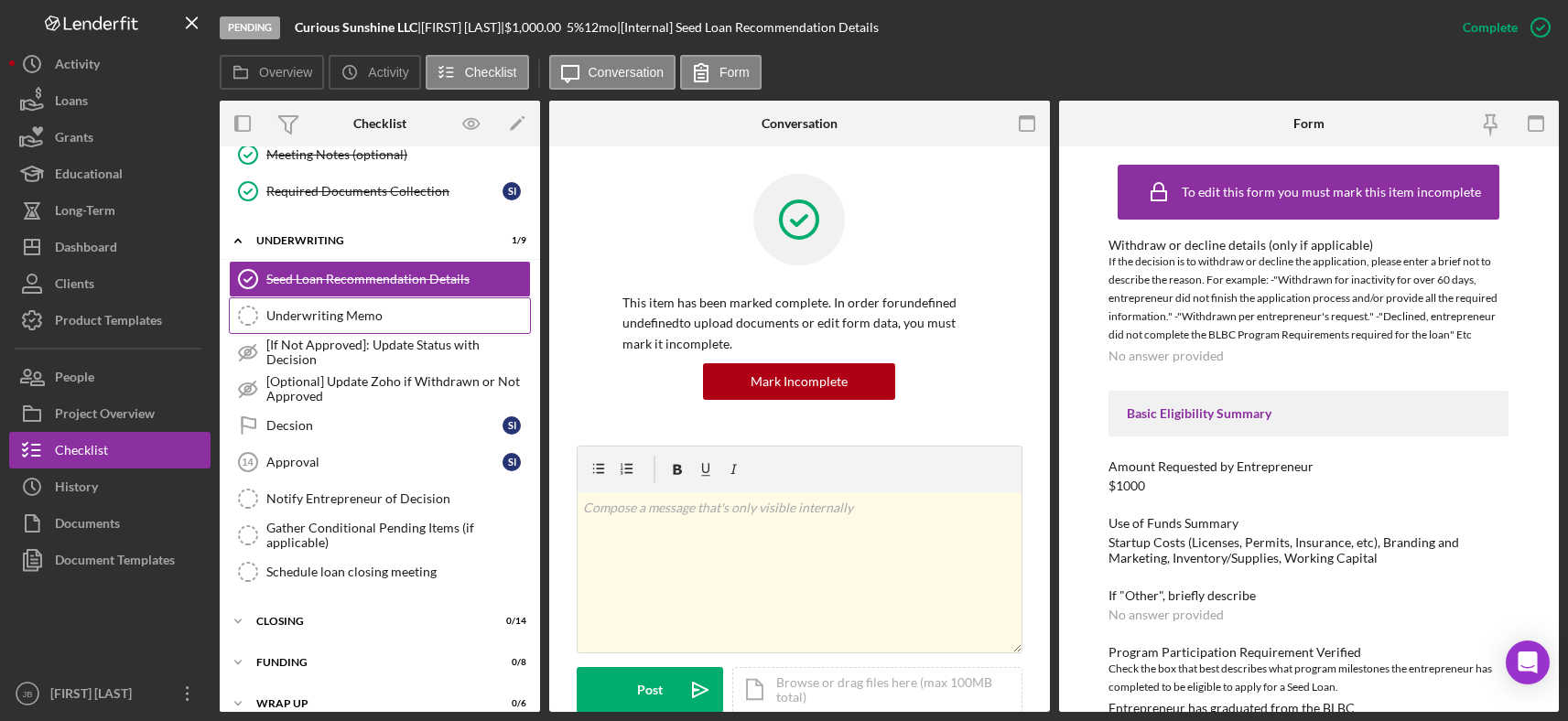 click on "Underwriting Memo" at bounding box center [398, 316] 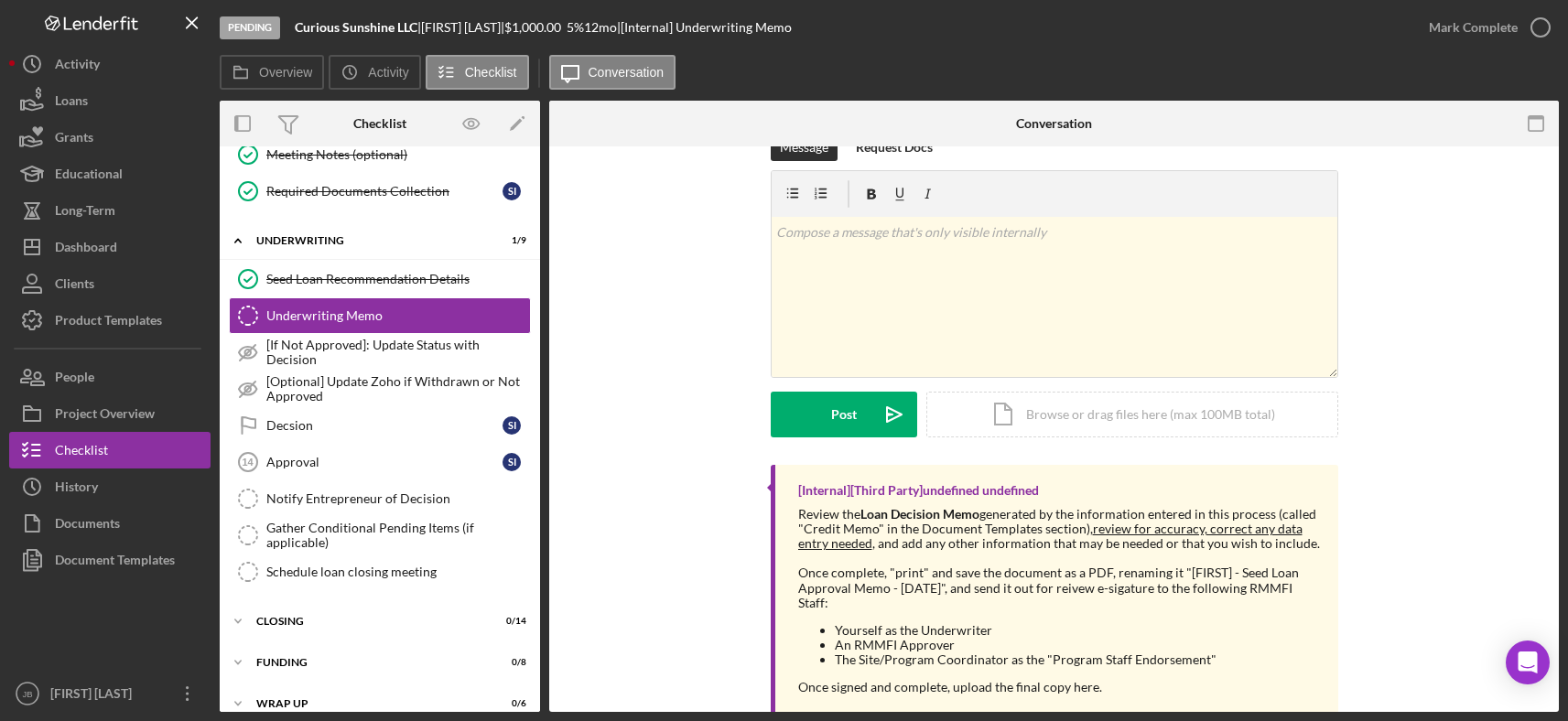 scroll, scrollTop: 92, scrollLeft: 0, axis: vertical 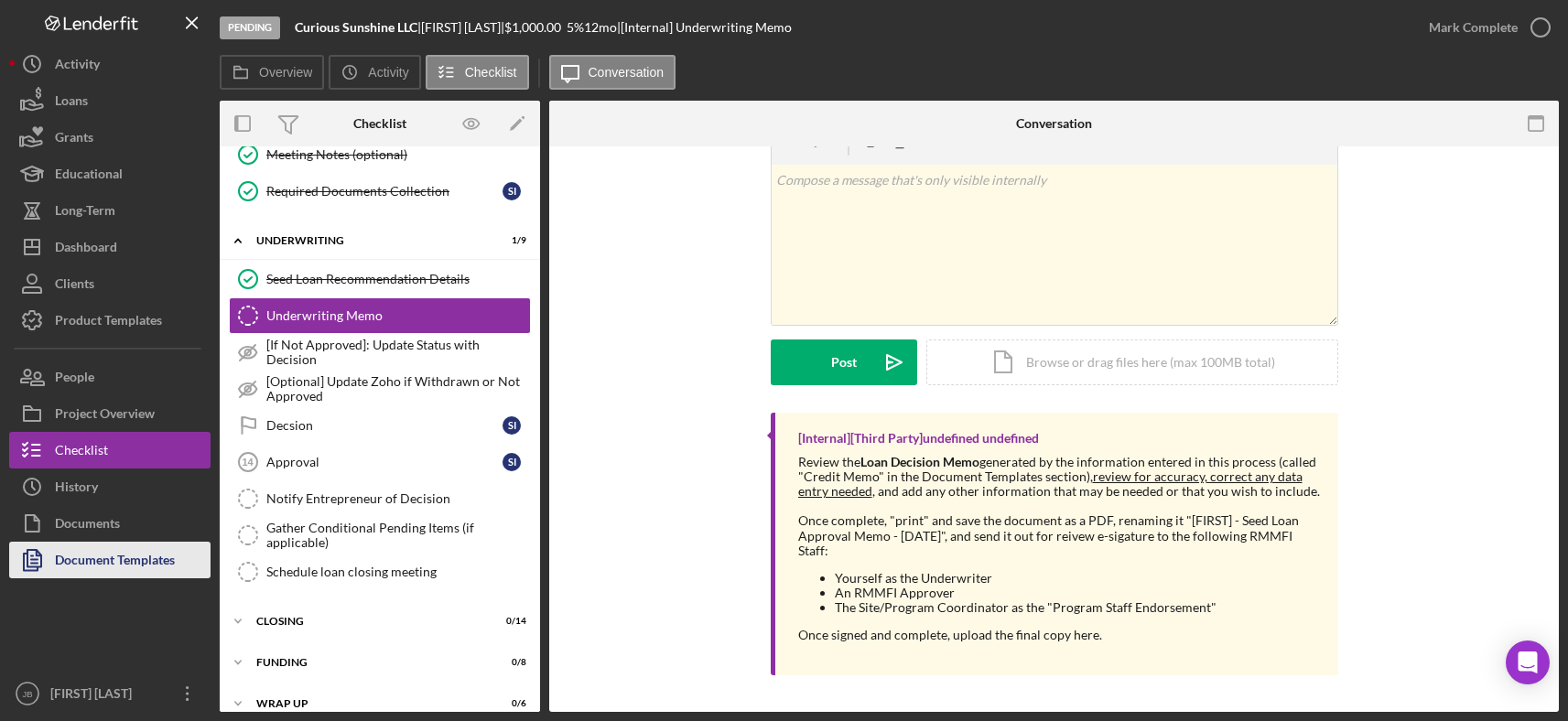 click on "Document Templates" at bounding box center (114, 562) 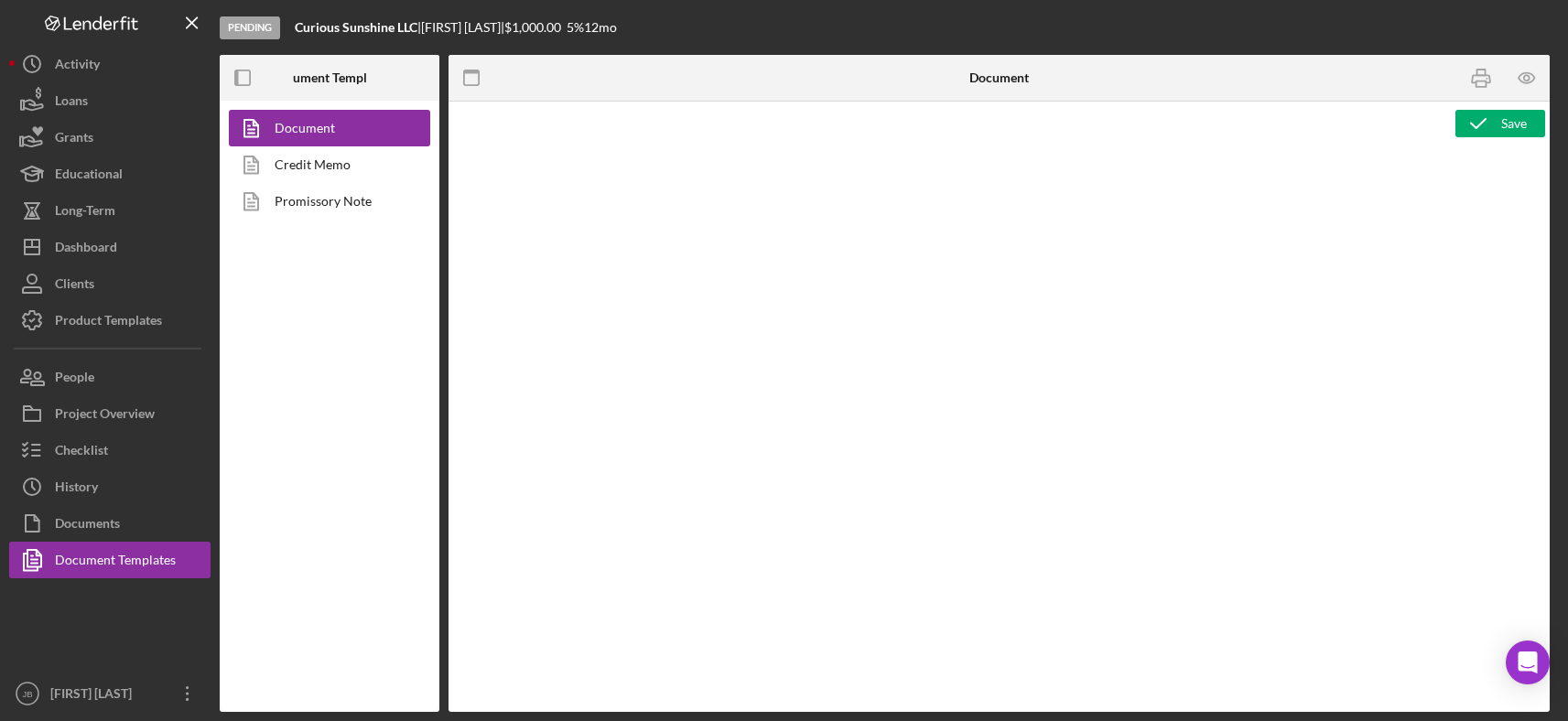 type on "<h1 style="text-align: center;">&nbsp;</h1>
<h1 style="text-align: center;">Seed Loan Application Details and Use of Funds Proposal</h1>
<p><span style="font-size: 12pt;">LenderFit Project Start Date&nbsp;<br><span id="Project_Start_Date" class="template-field mceNonEditable">Project Start Date</span></span></p>
<p><span style="font-size: 12pt;">LenderFit Application Date</span></p>
<p><strong>Application Date</strong>: Enter today's date, as the date that you submitted your application (MM/DD/YYYY)<br><span id="3220856" class="template-field mceNonEditable">Application Date</span><br><br></p>
<p><span style="font-size: 18pt;"><strong><span style="text-decoration: underline;">Applicant Personal Information</span></strong>&nbsp;</span><br><strong>Primary Borrower Full Name</strong> <br><span id="Primary_Borrower_Full_Name" class="template-field mceNonEditable">Primary Borrower Full Name</span></p>
<p><strong>Primary Borrower DOB</strong> <br><span id="Primary_Borrower_DOB" class="template-field mceNonEditab..." 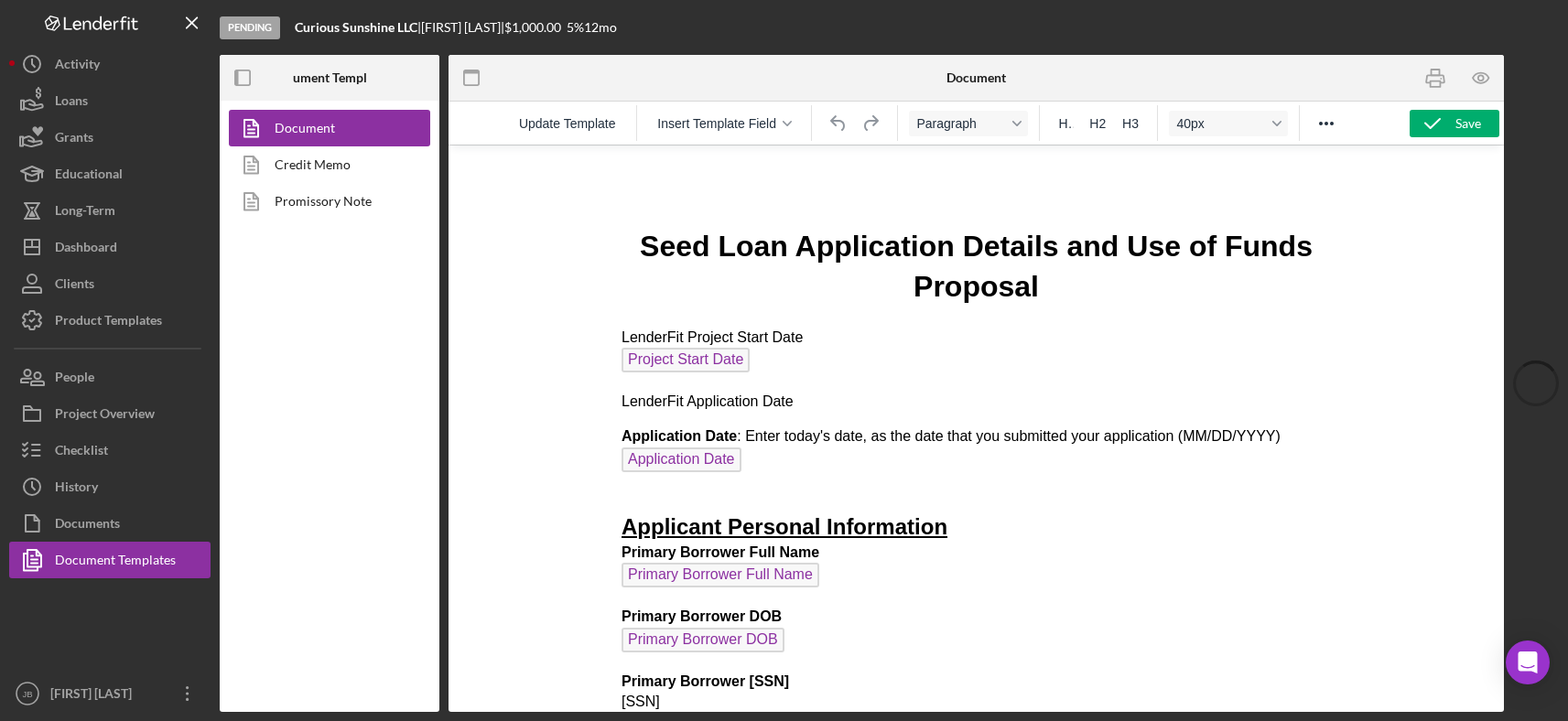 scroll, scrollTop: 0, scrollLeft: 0, axis: both 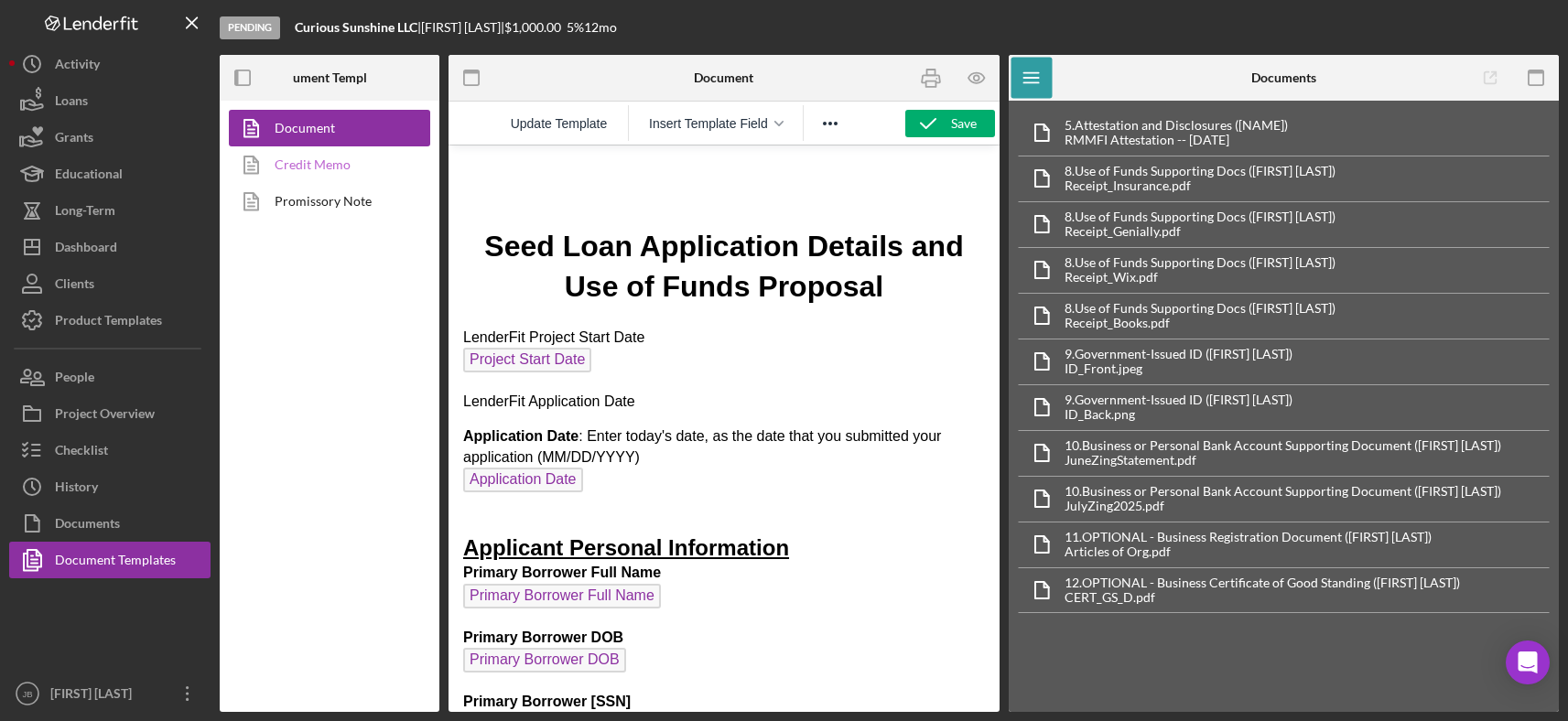 click on "Credit Memo" at bounding box center (325, 165) 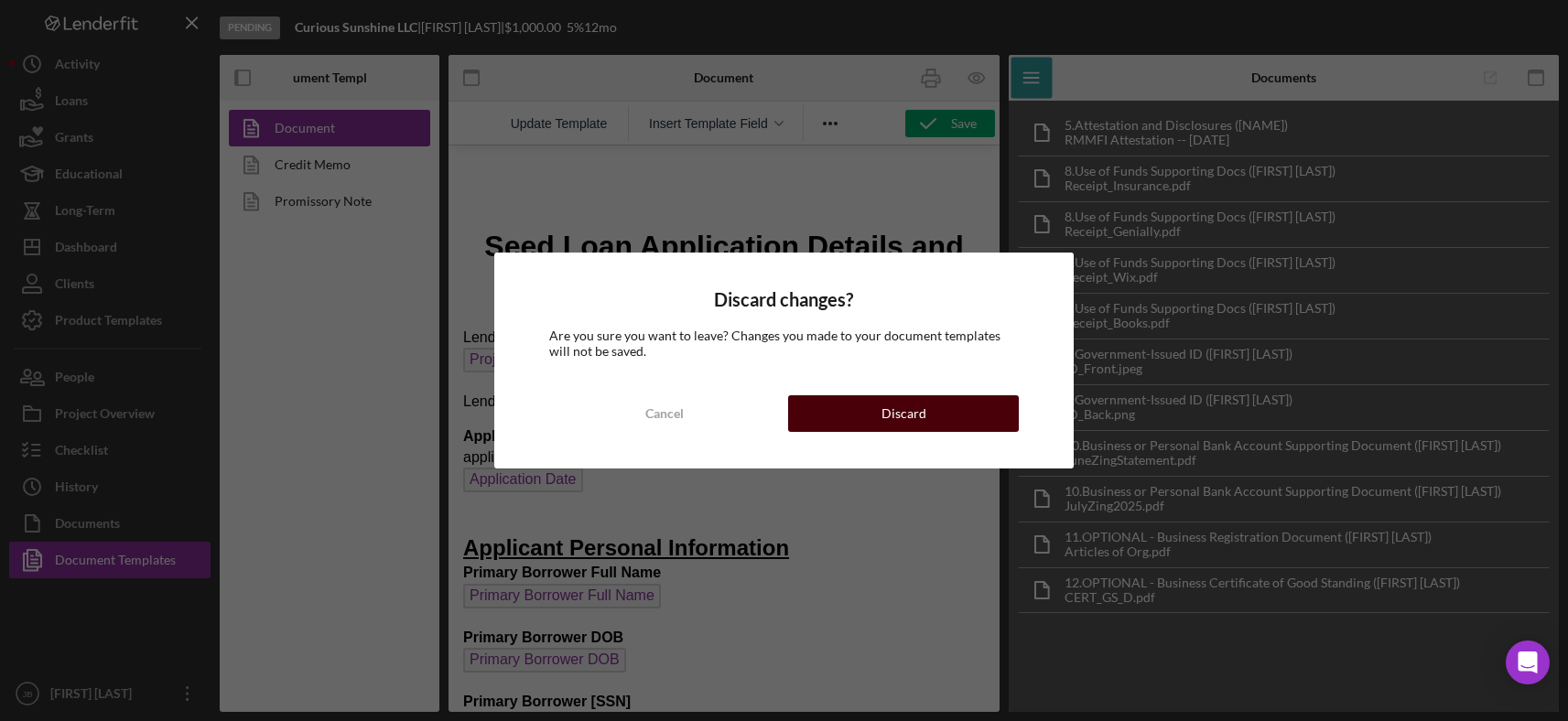 click on "Discard" at bounding box center (903, 414) 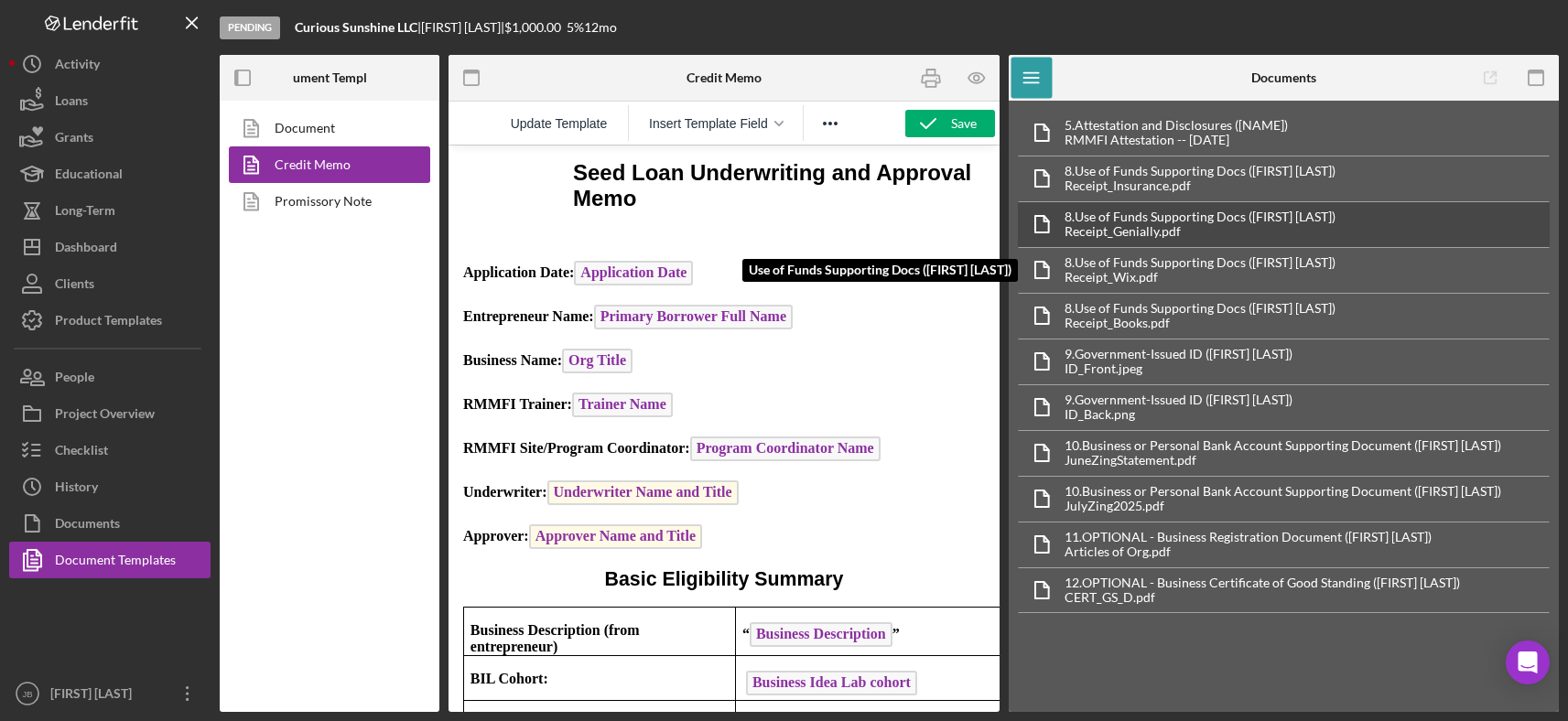 scroll, scrollTop: 0, scrollLeft: 0, axis: both 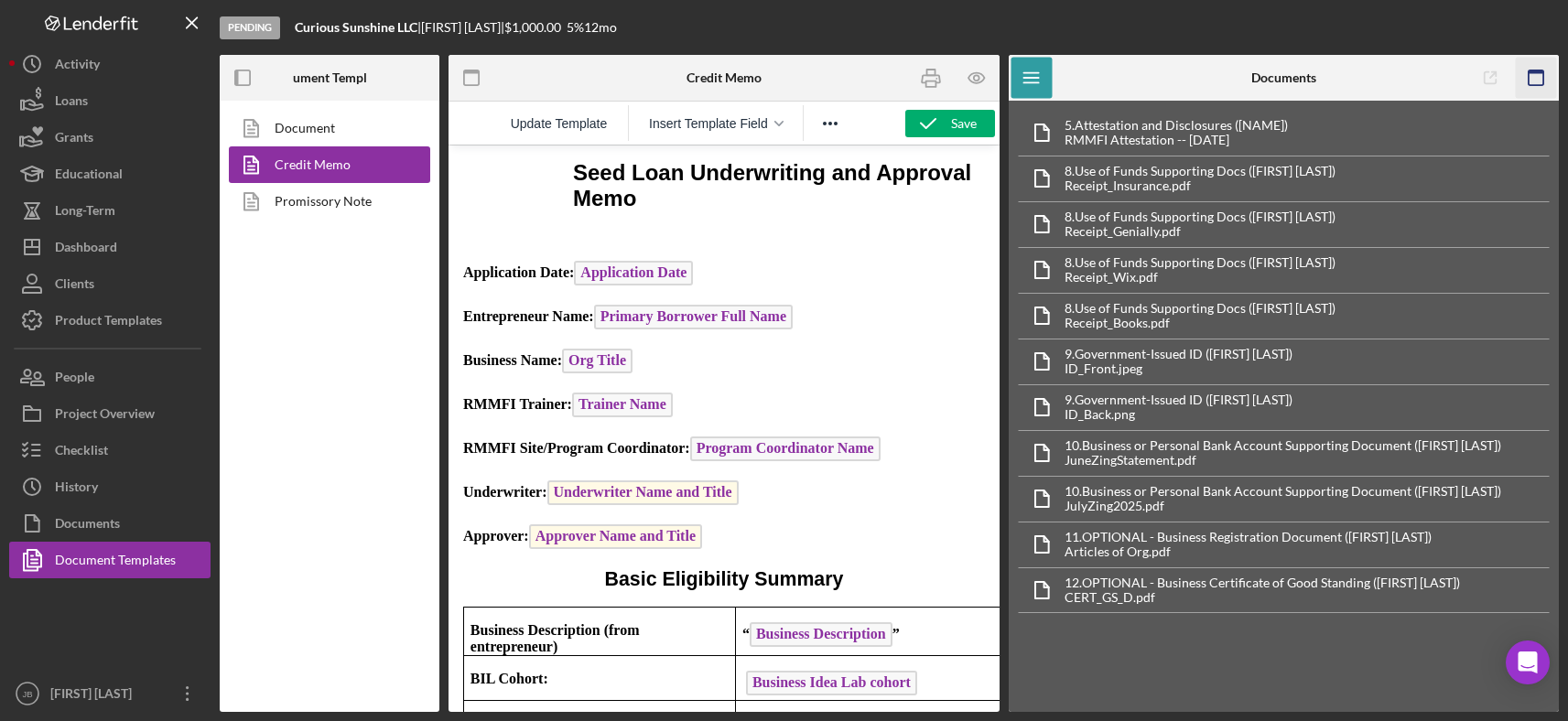 click 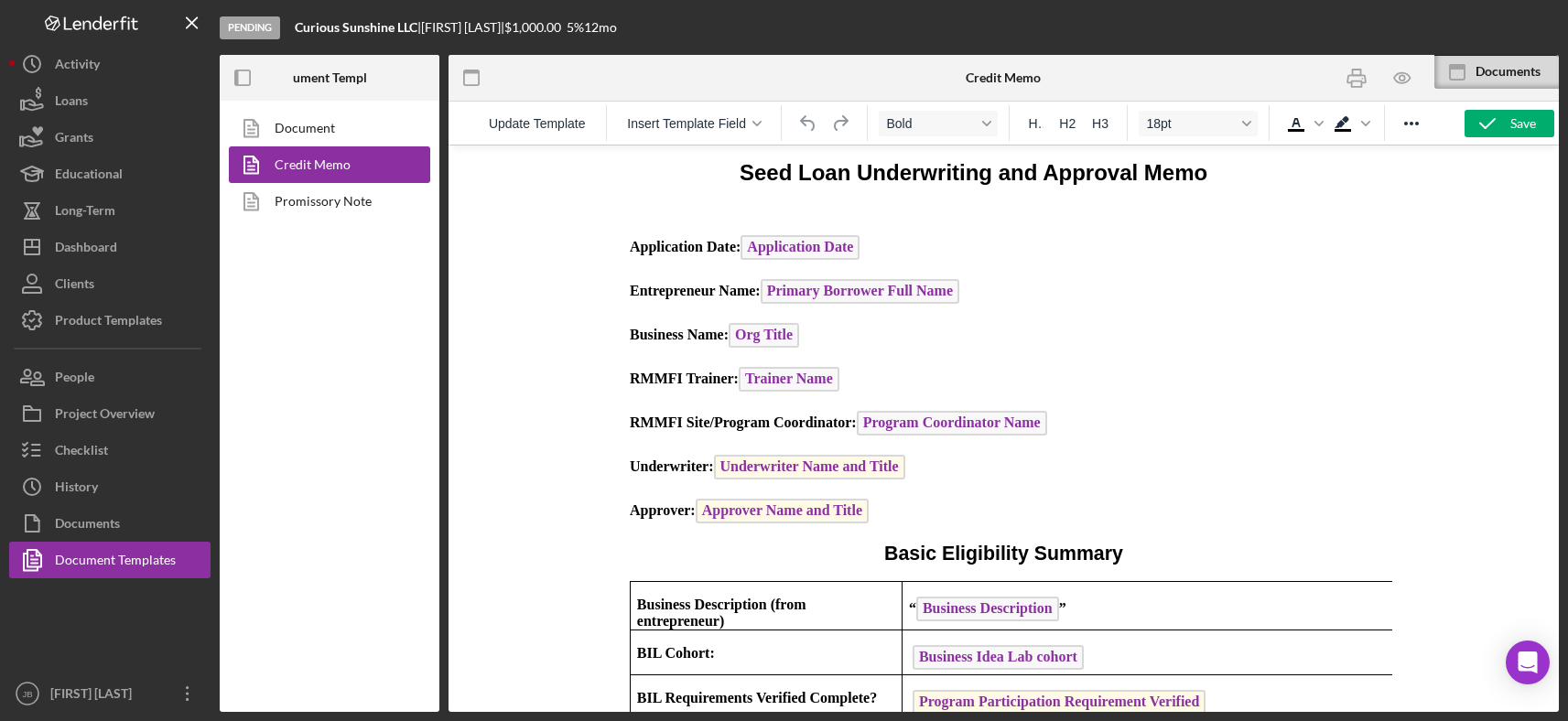 drag, startPoint x: 512, startPoint y: 29, endPoint x: 438, endPoint y: 29, distance: 74 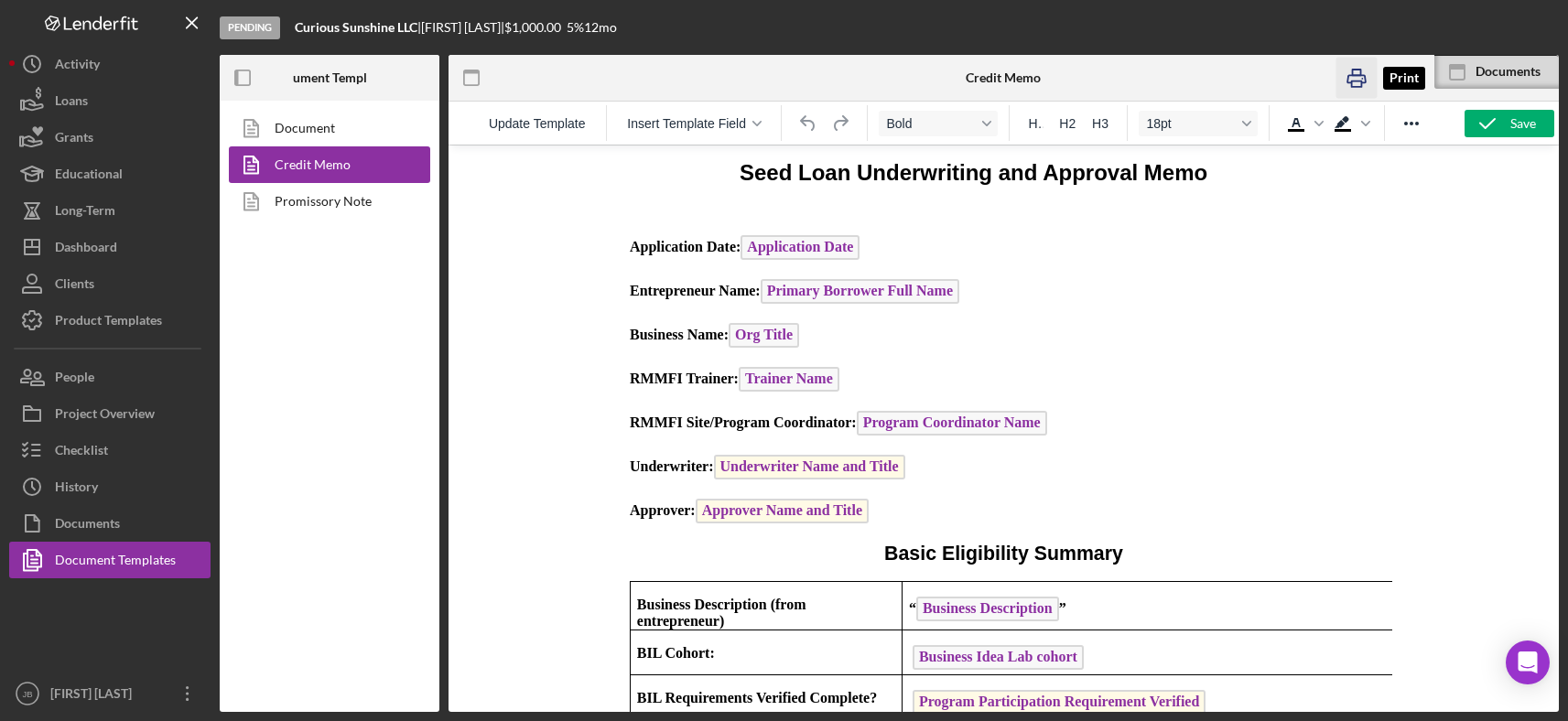 drag, startPoint x: 1358, startPoint y: 83, endPoint x: 436, endPoint y: 31, distance: 923.4652 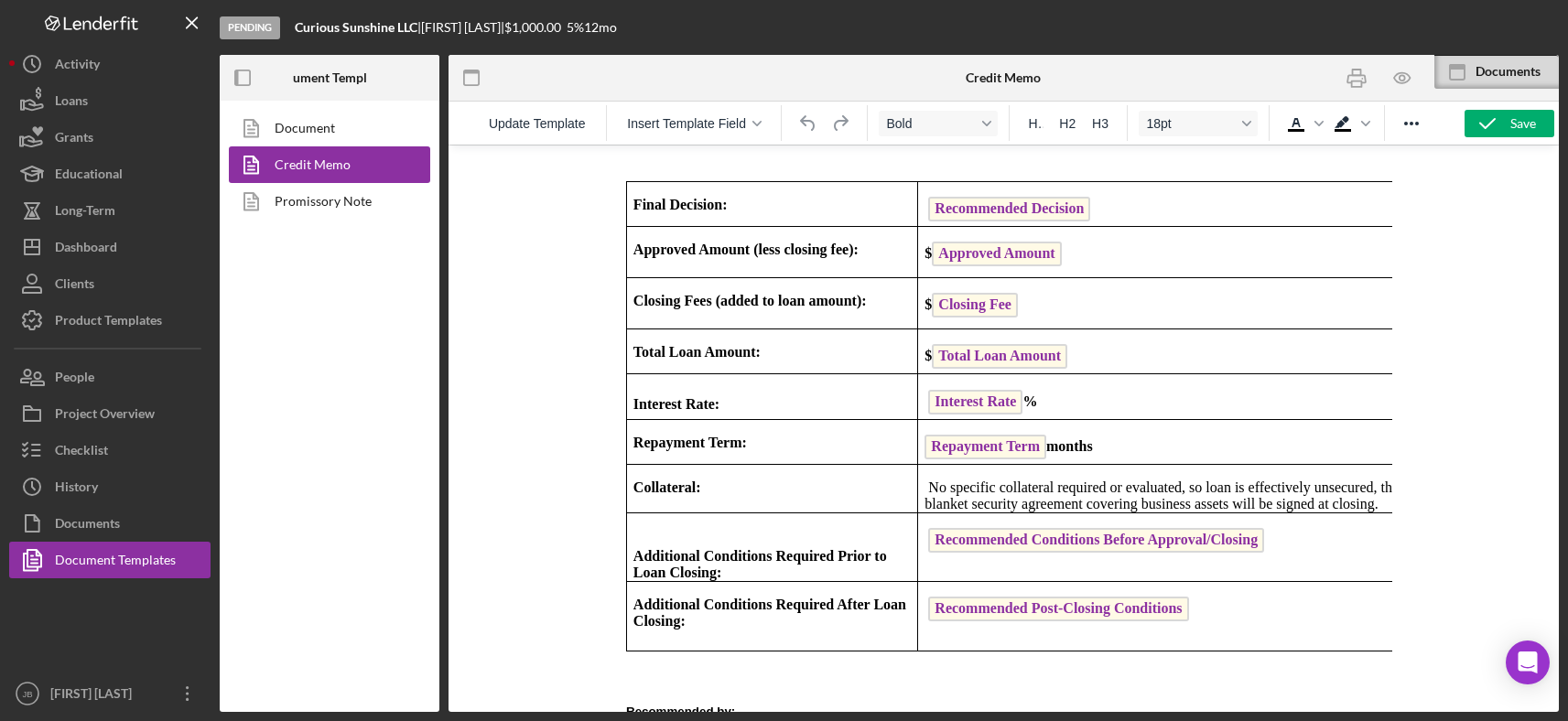 scroll, scrollTop: 1783, scrollLeft: 4, axis: both 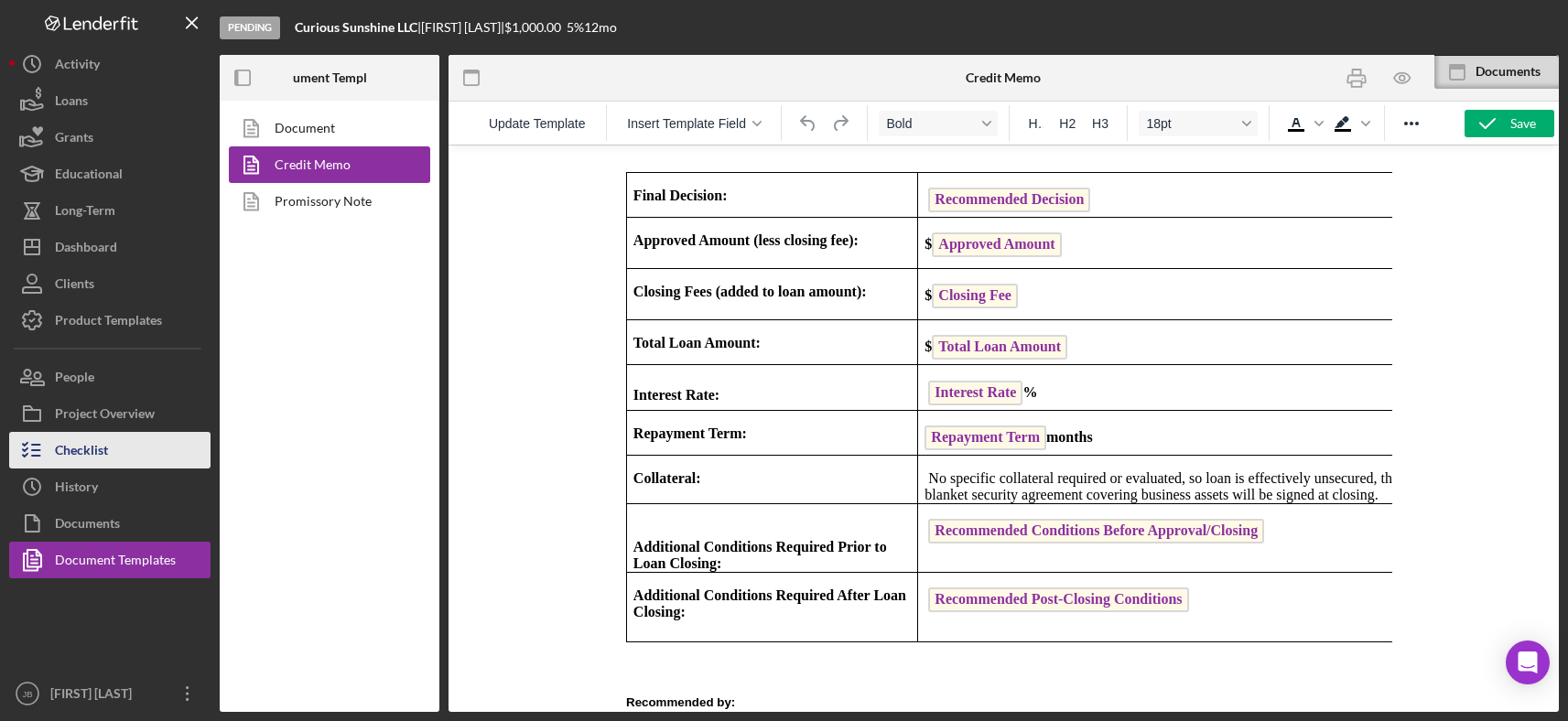click on "Checklist" at bounding box center [81, 452] 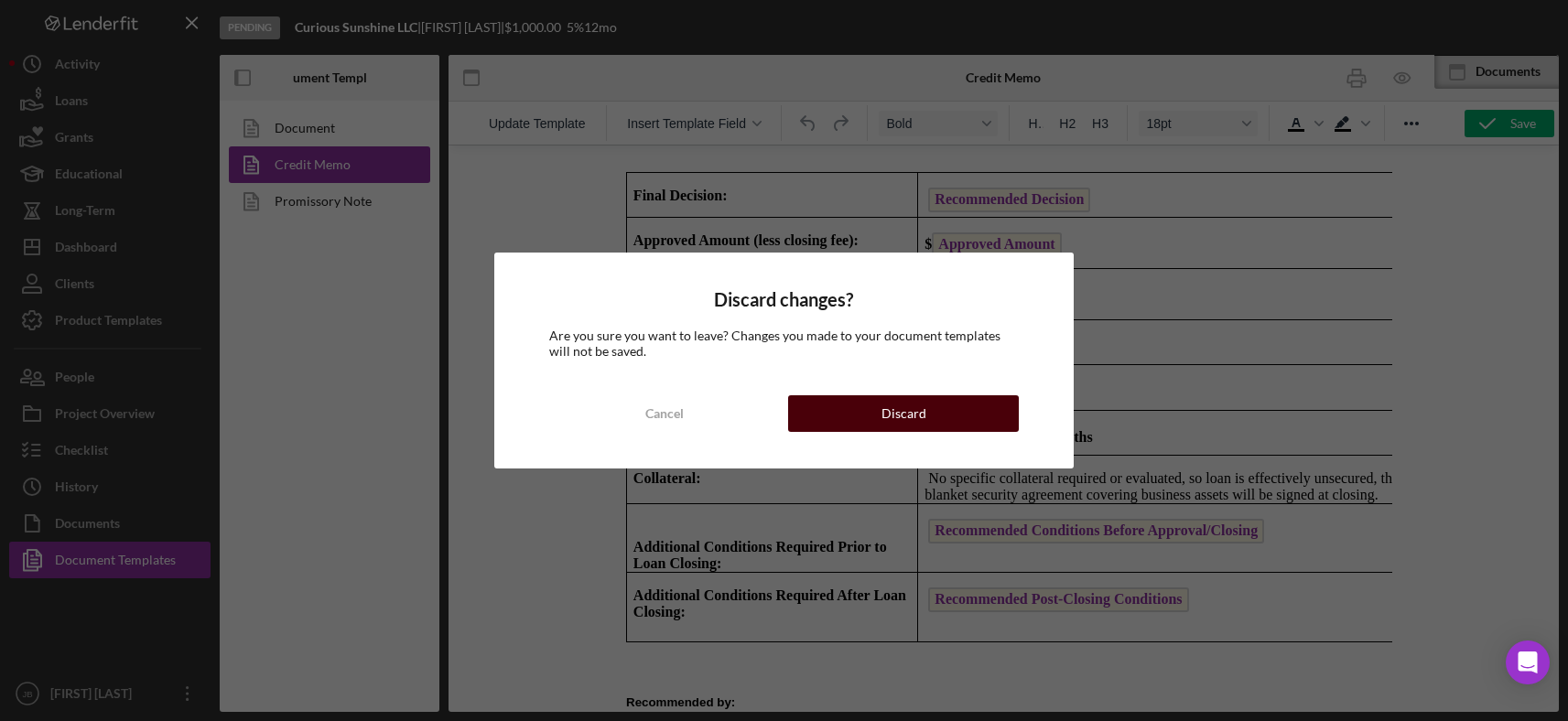 click on "Discard" at bounding box center (903, 414) 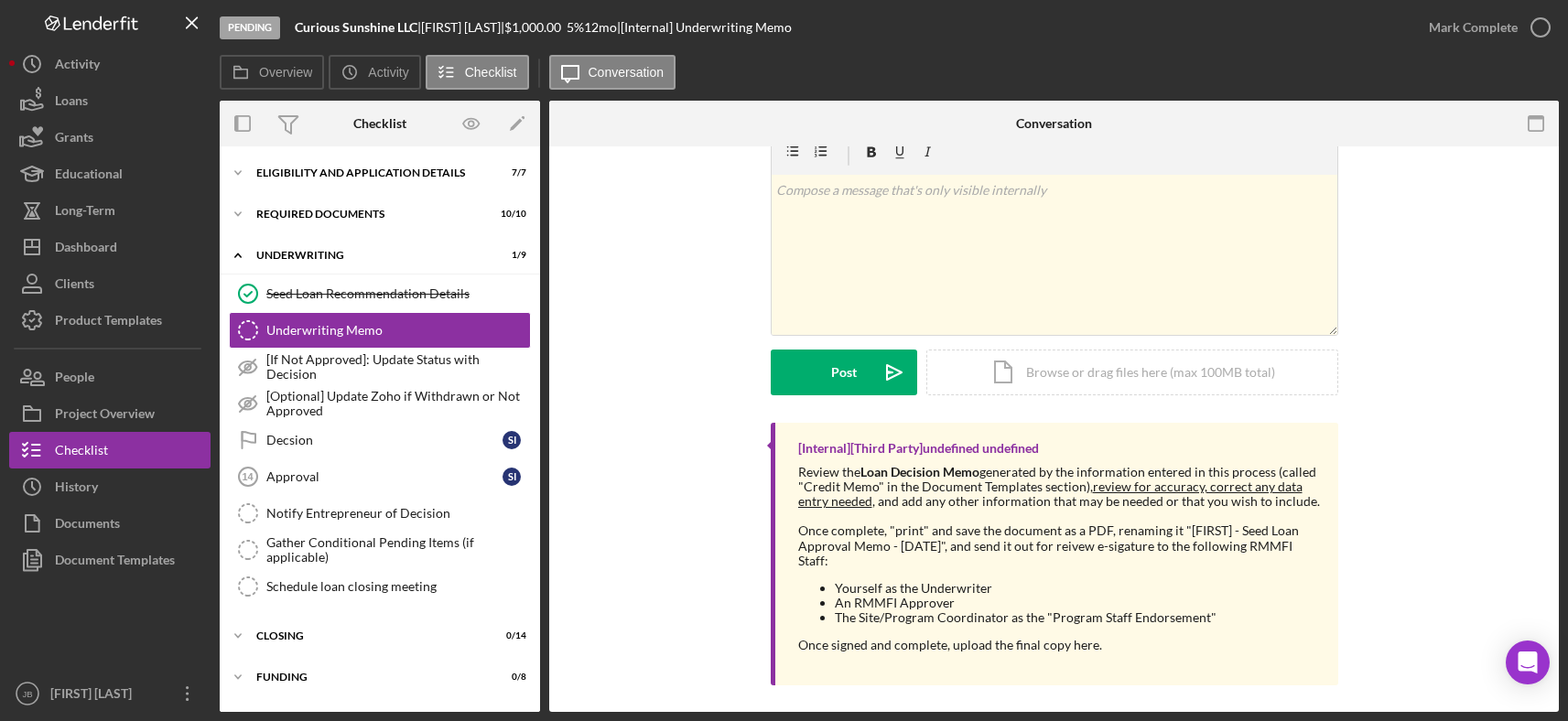 scroll, scrollTop: 92, scrollLeft: 0, axis: vertical 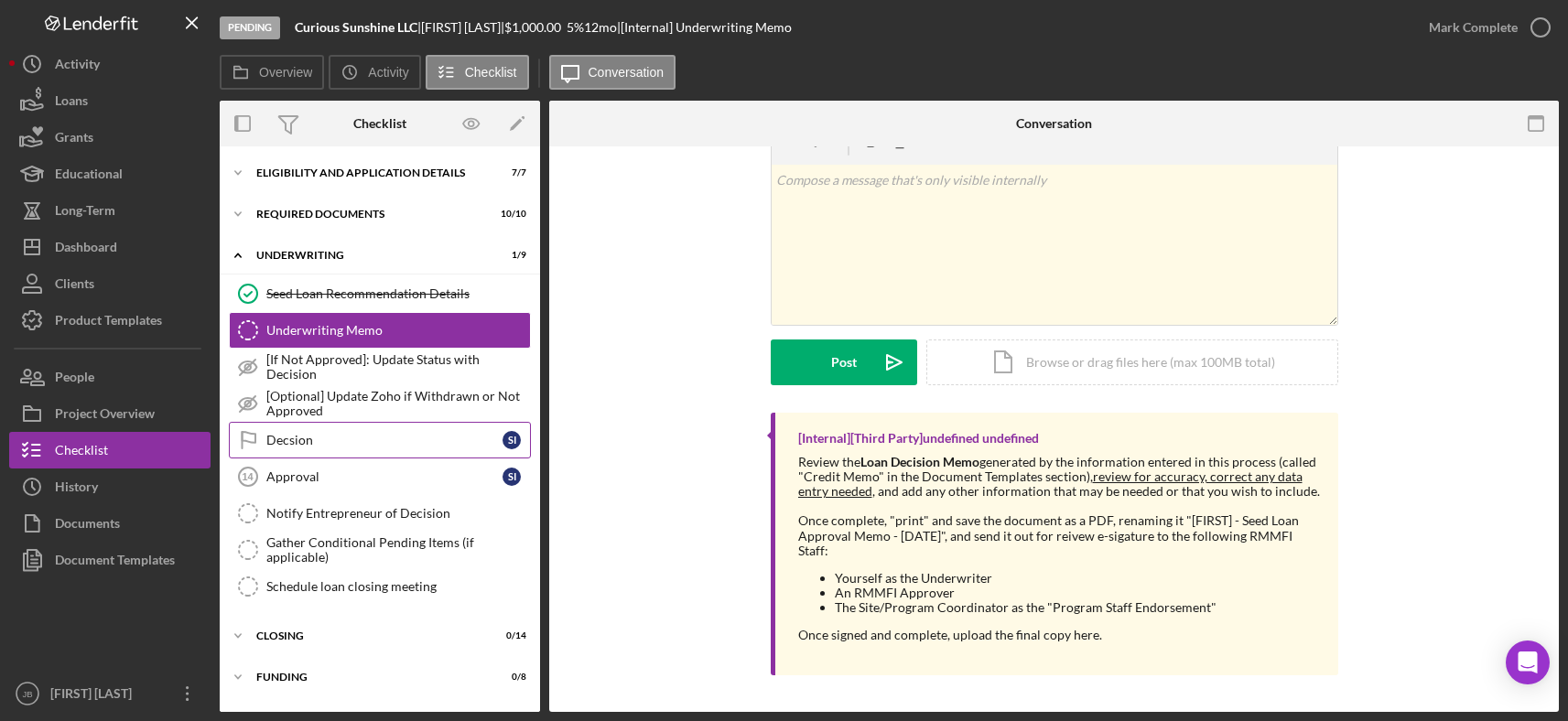 click on "Decsion" at bounding box center (384, 440) 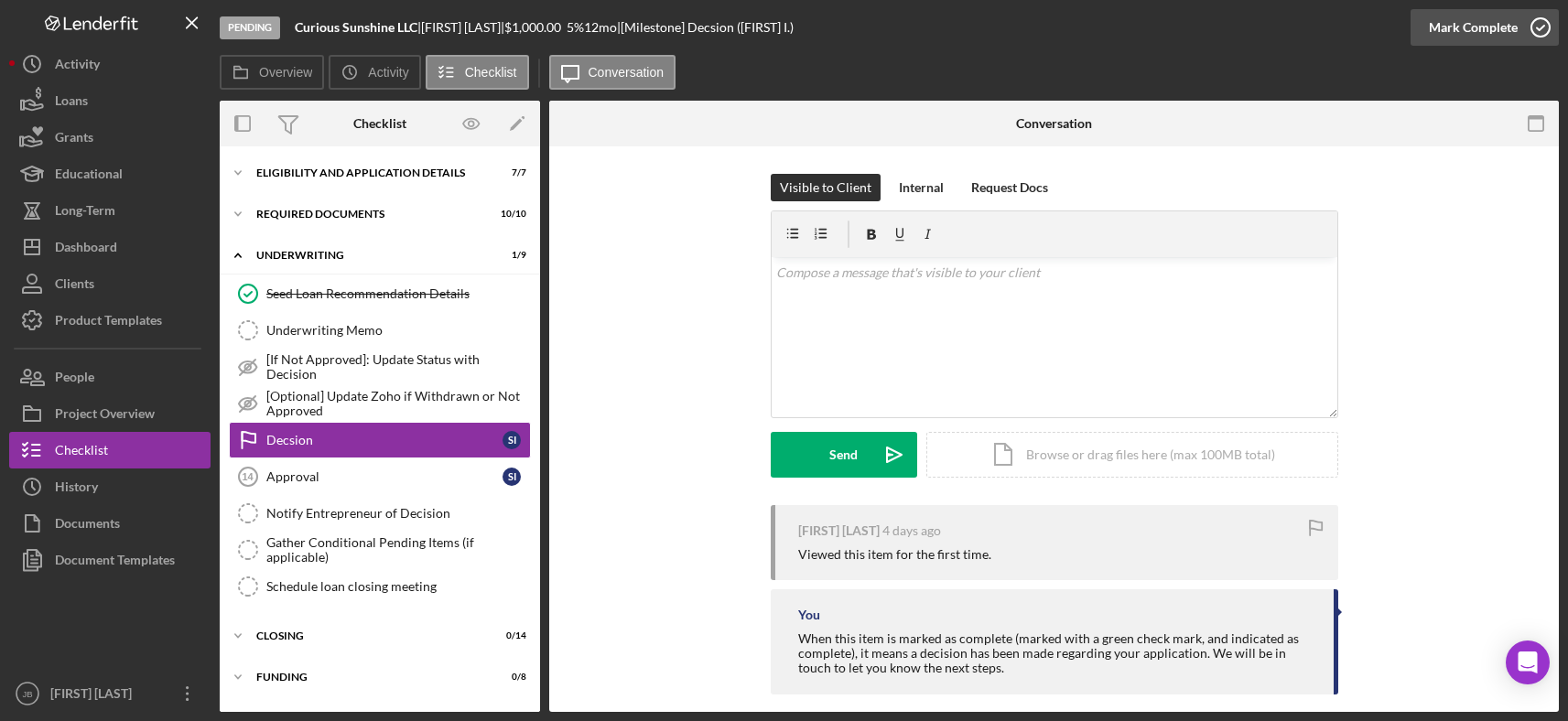 click 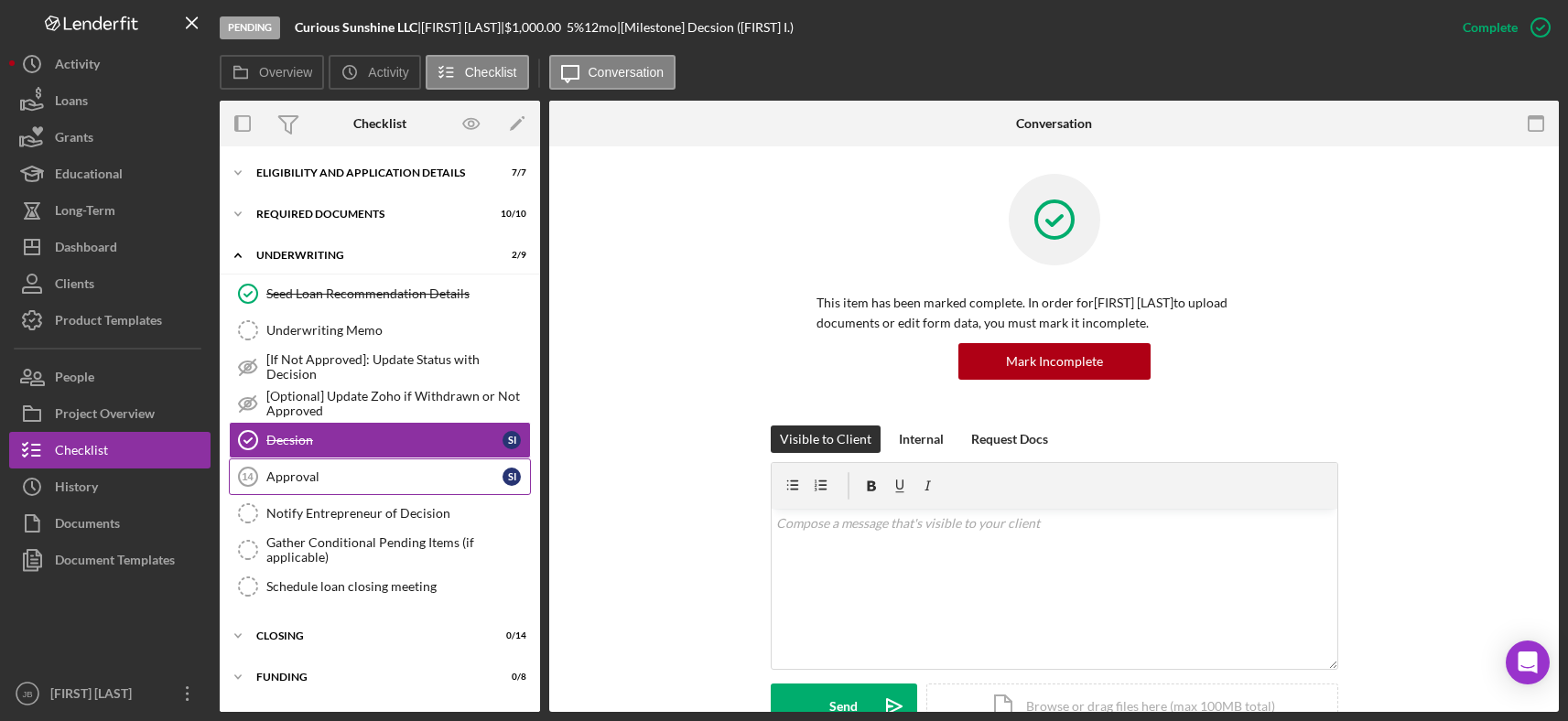 click on "Approval" at bounding box center (384, 477) 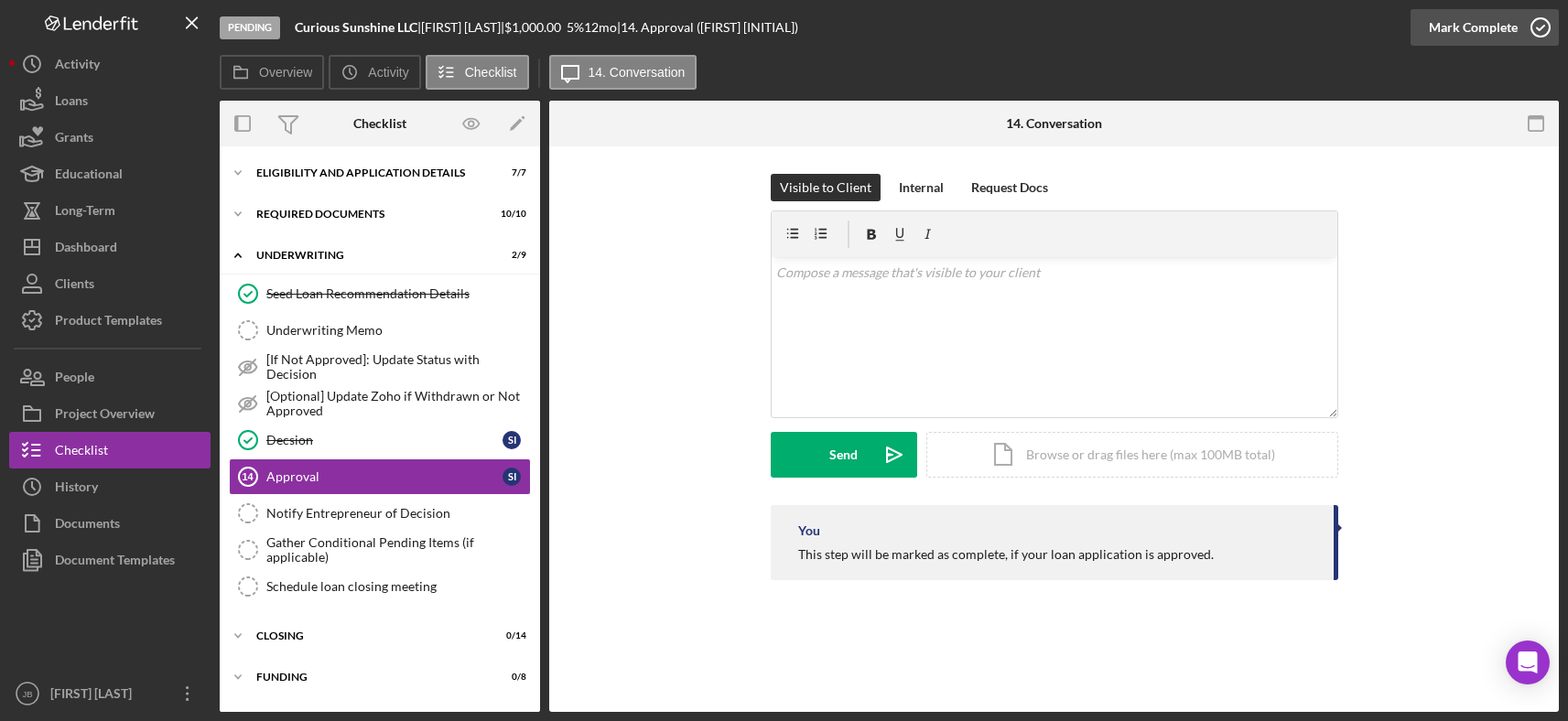 click 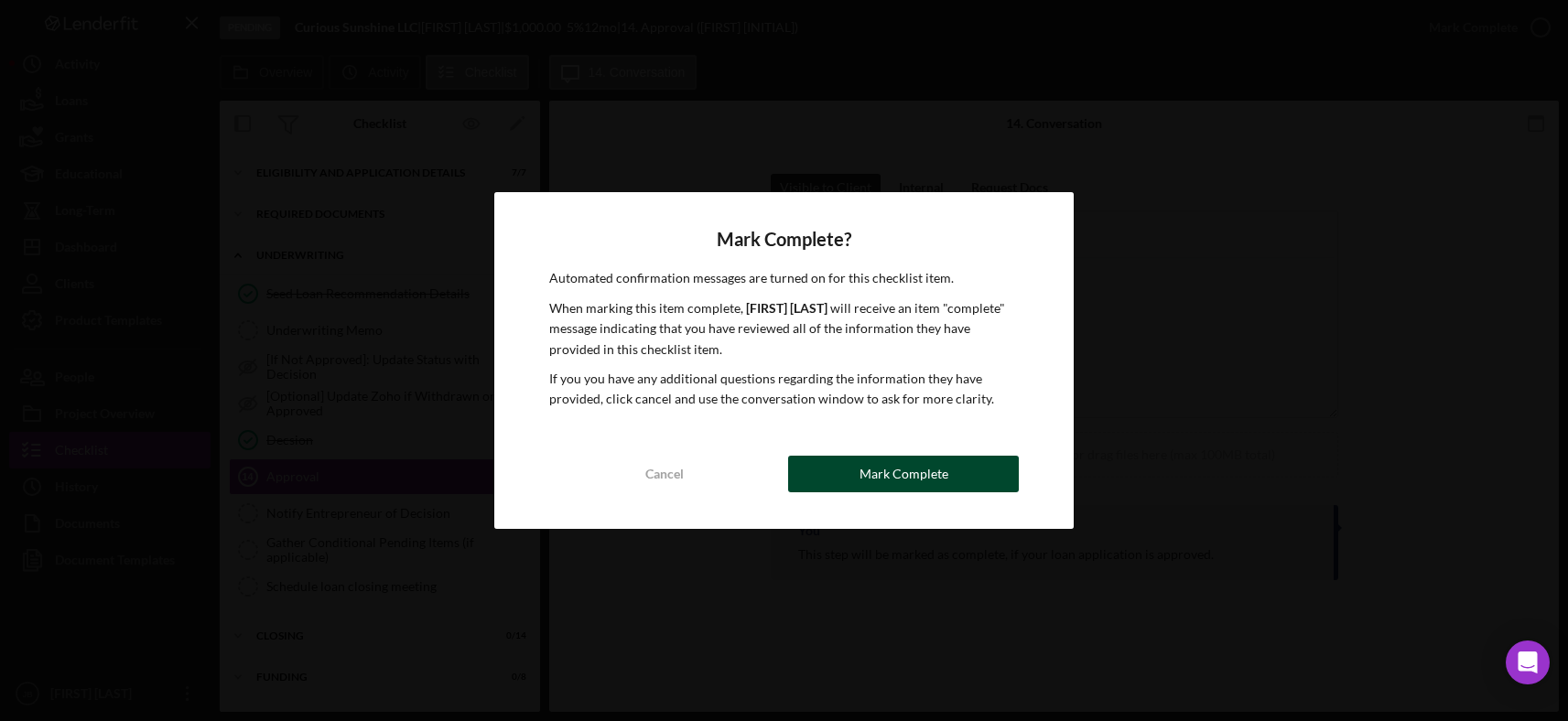 click on "Mark Complete" at bounding box center [903, 474] 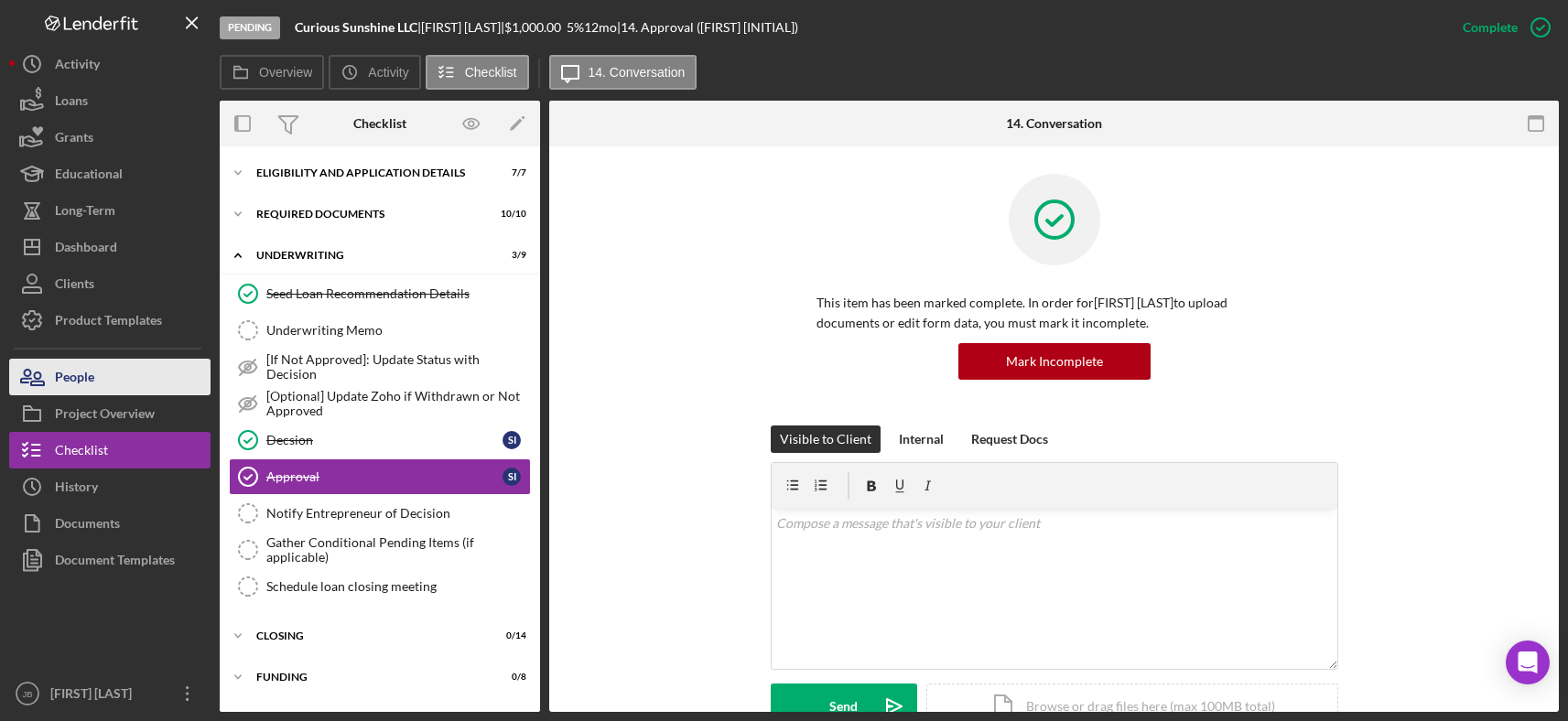 click on "People" at bounding box center (110, 377) 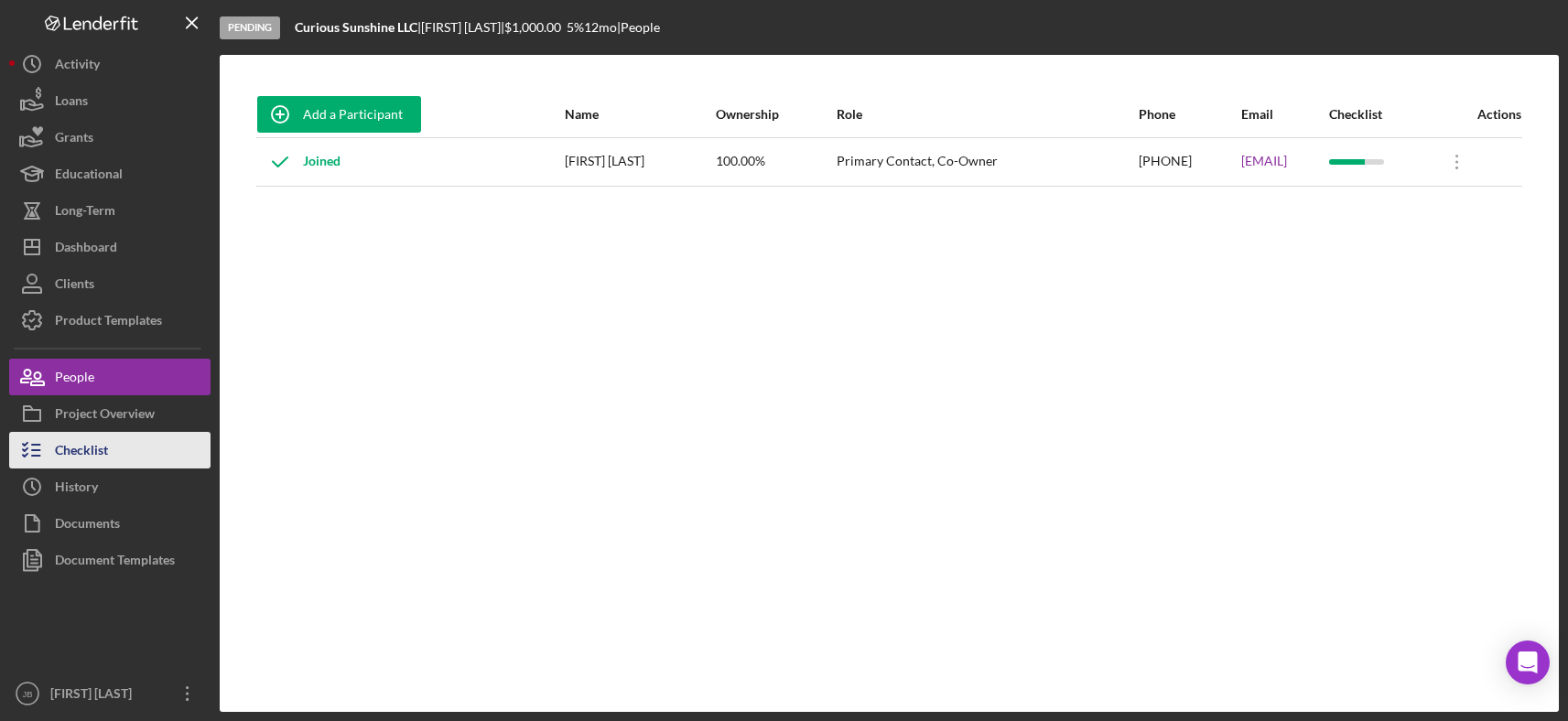 click on "Checklist" at bounding box center (110, 450) 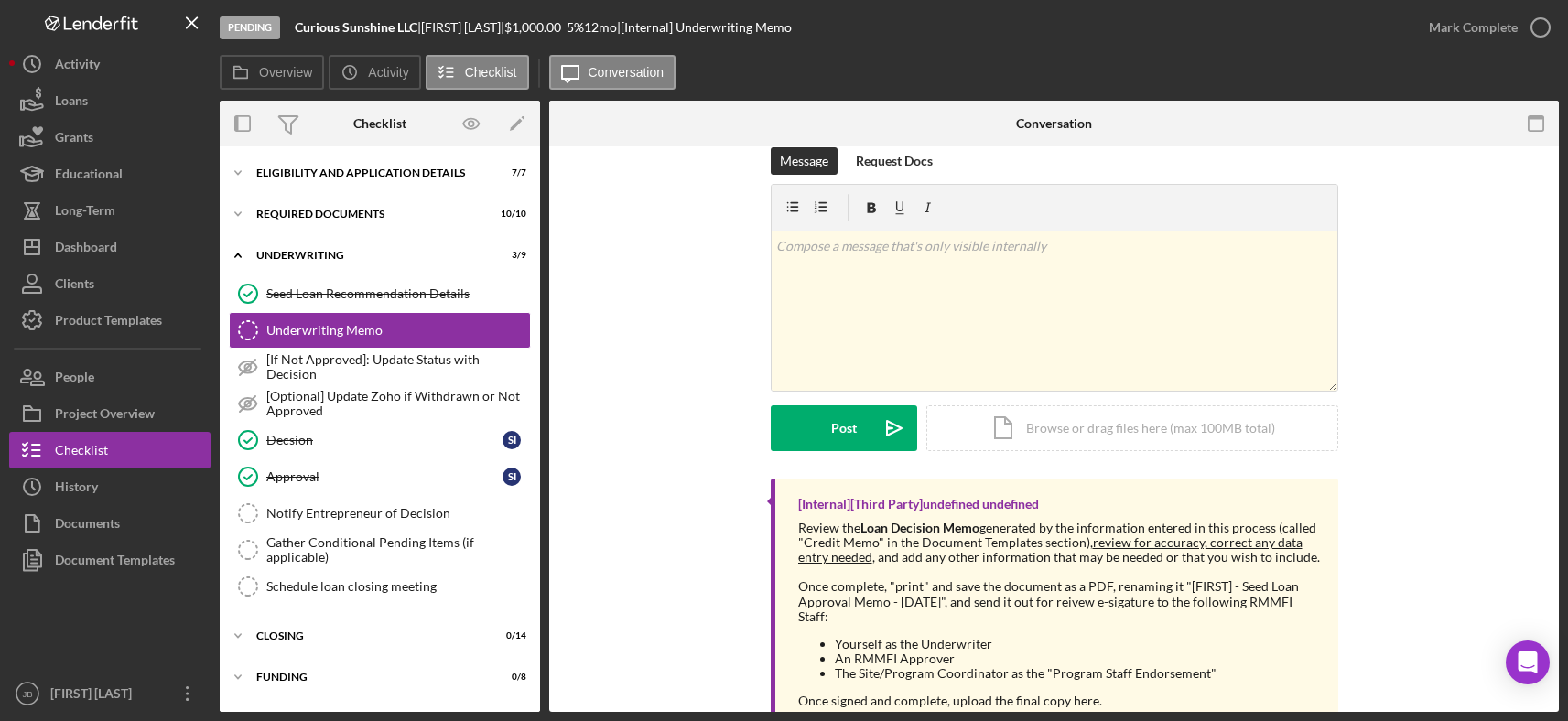 scroll, scrollTop: 60, scrollLeft: 0, axis: vertical 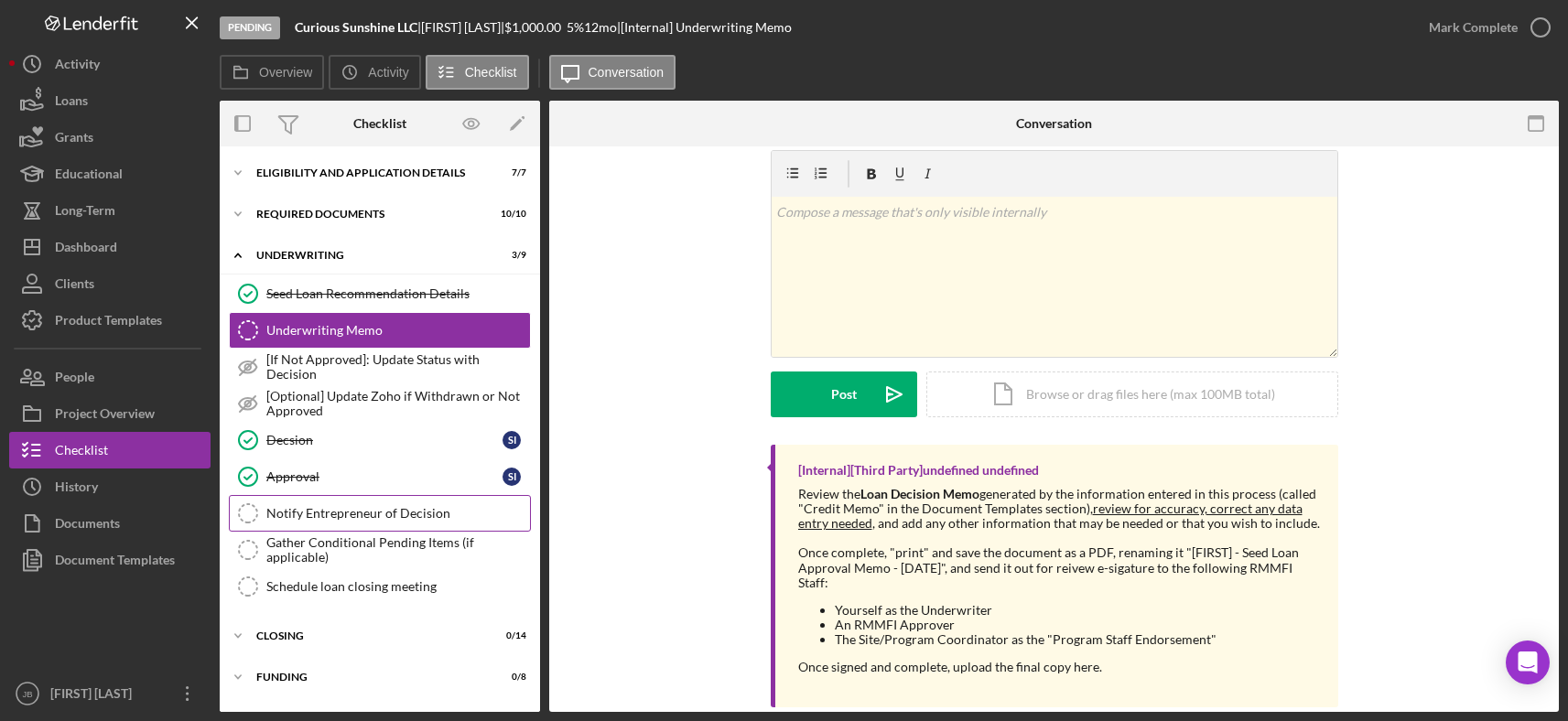 click on "Notify Entrepreneur of Decision Notify Entrepreneur of Decision" at bounding box center (380, 513) 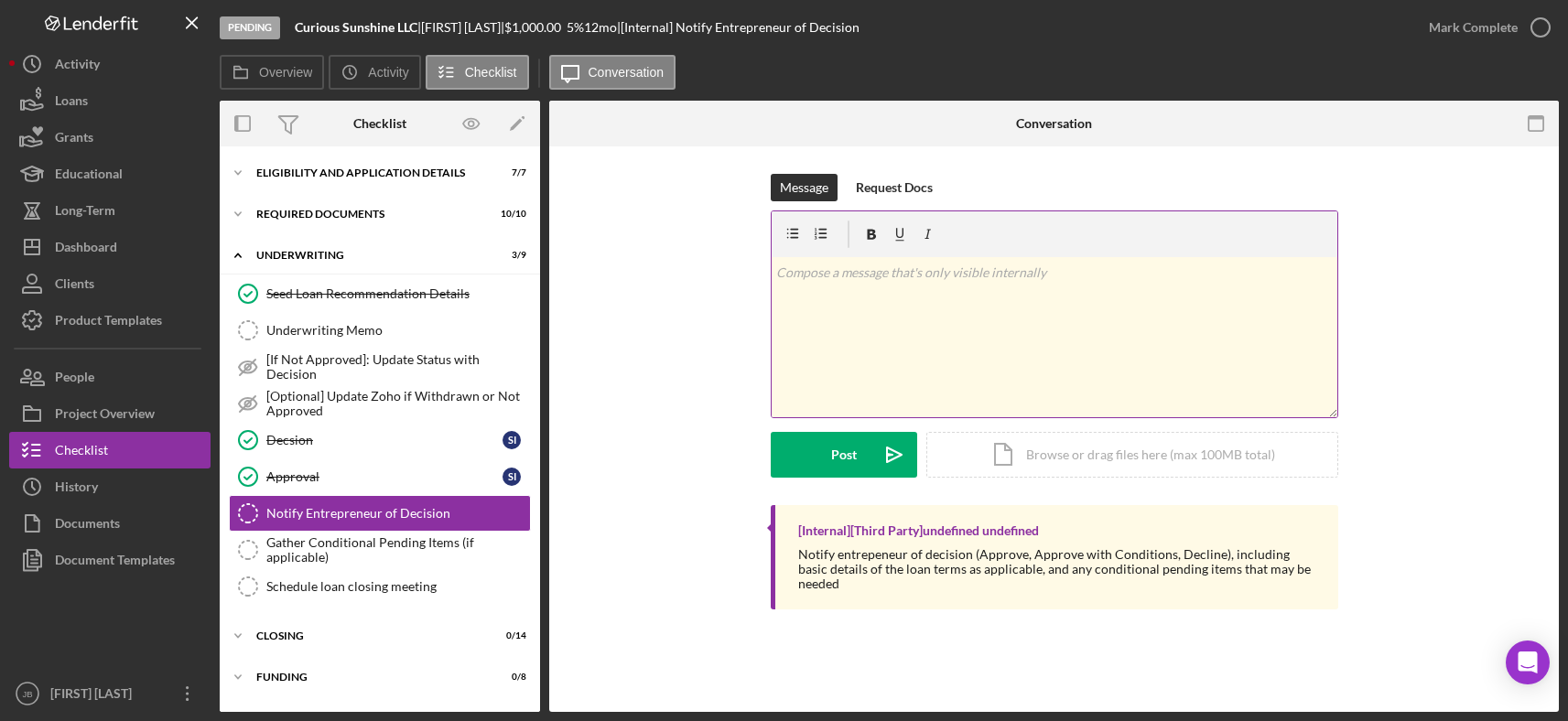 click at bounding box center [1054, 273] 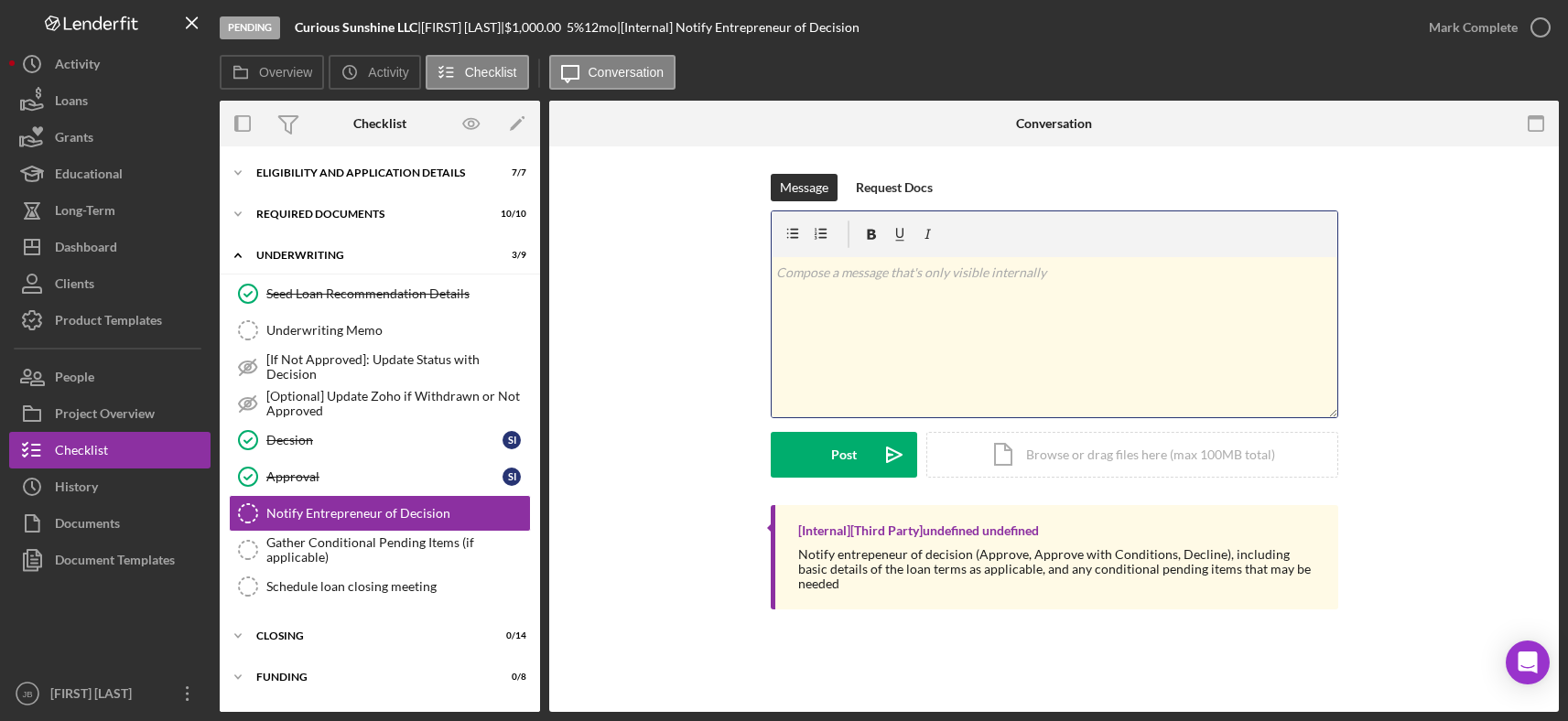 type 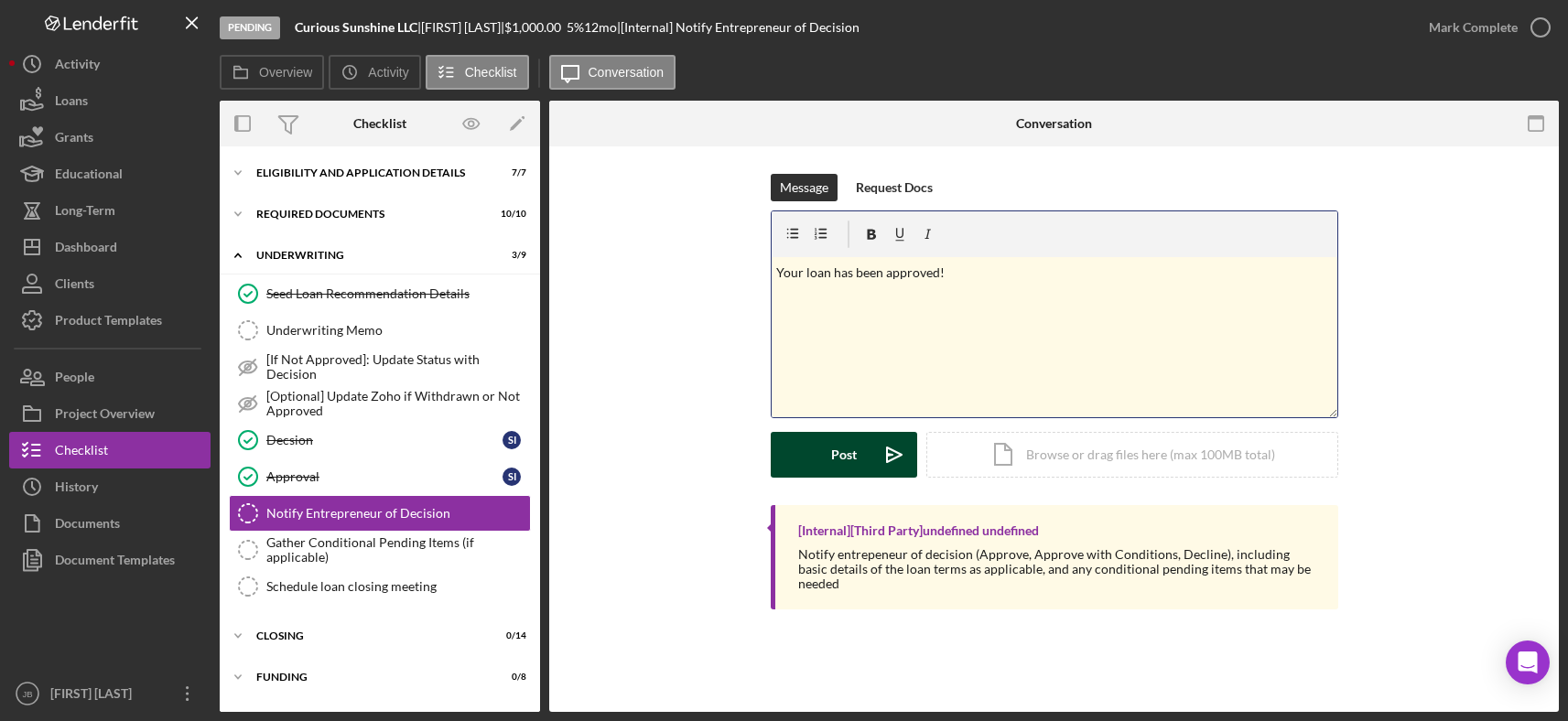 click on "Icon/icon-invite-send" 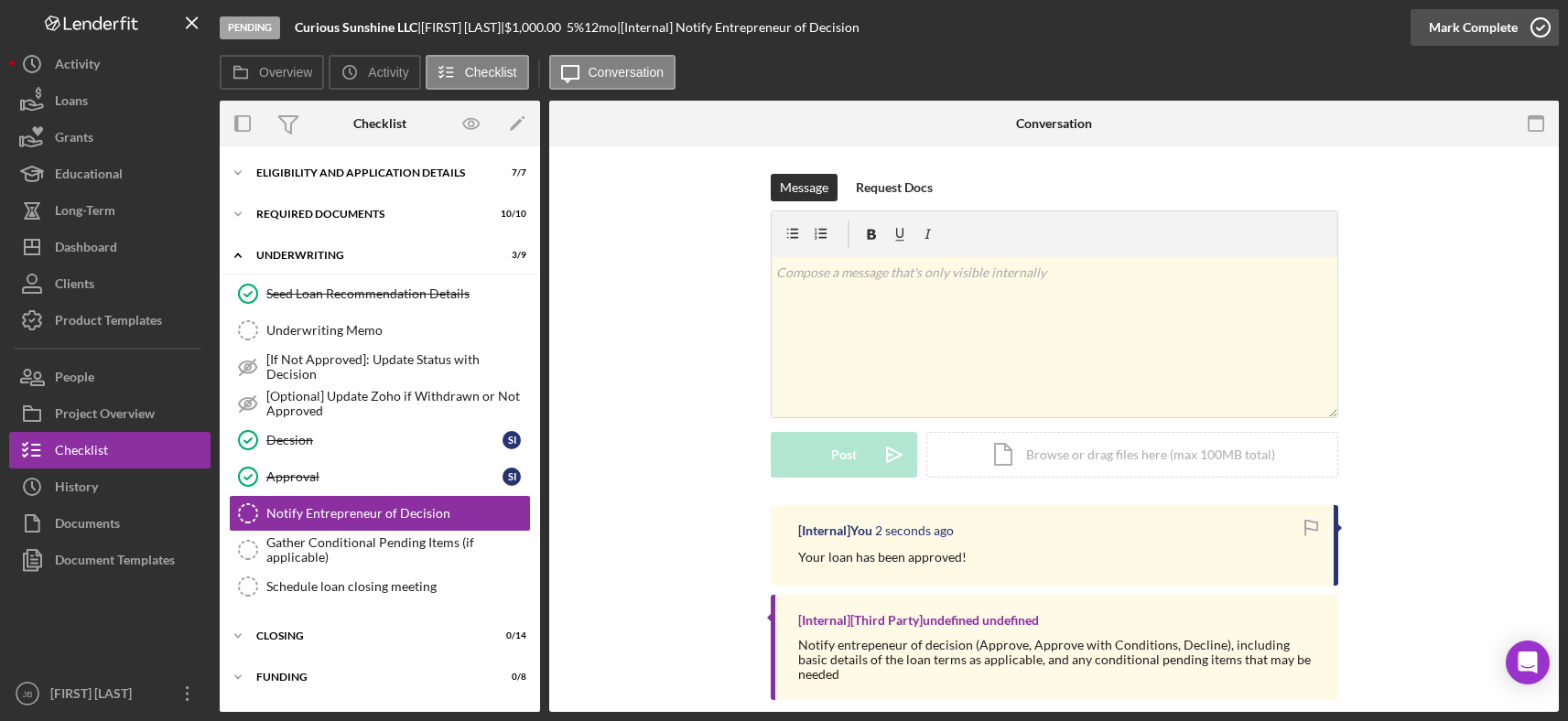 click 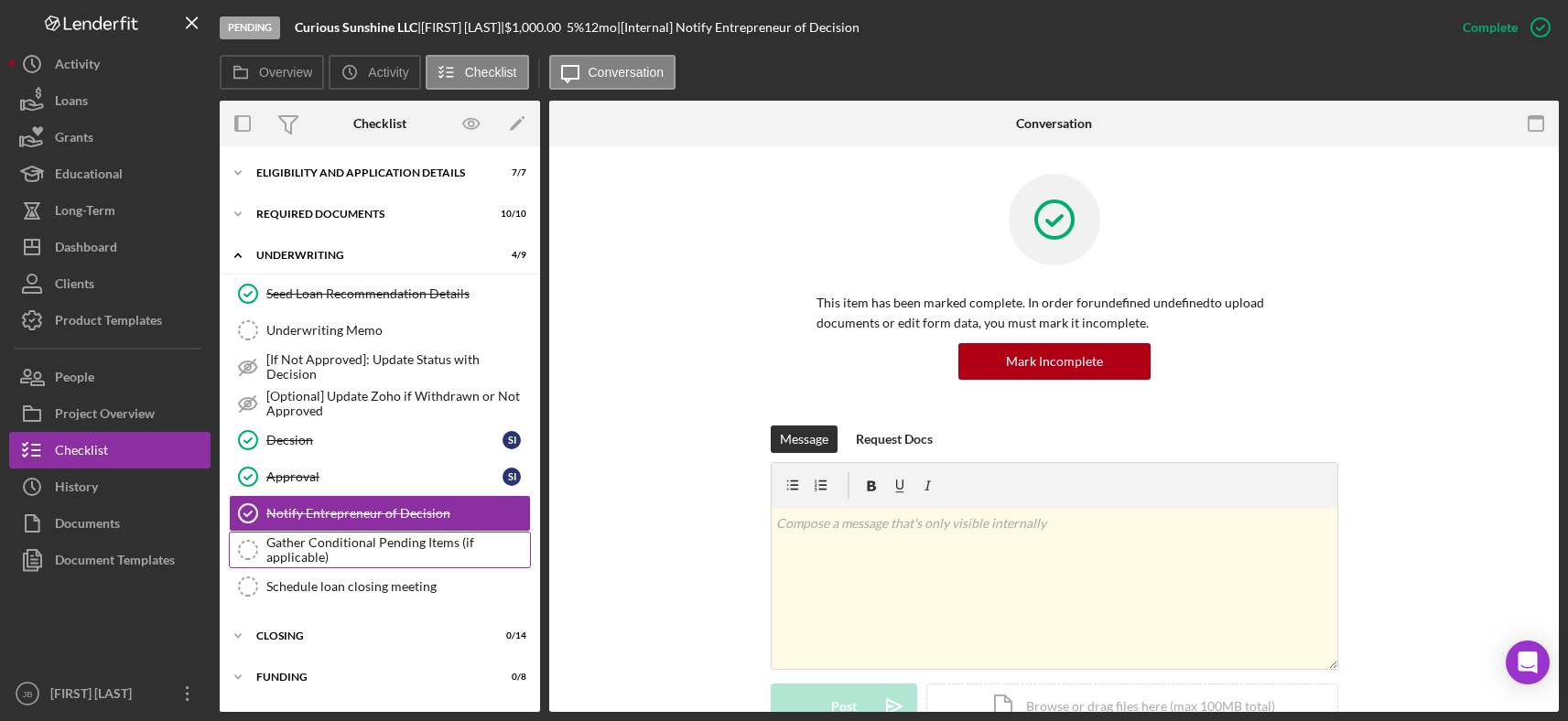 click on "Gather Conditional Pending Items (if applicable)" at bounding box center (398, 550) 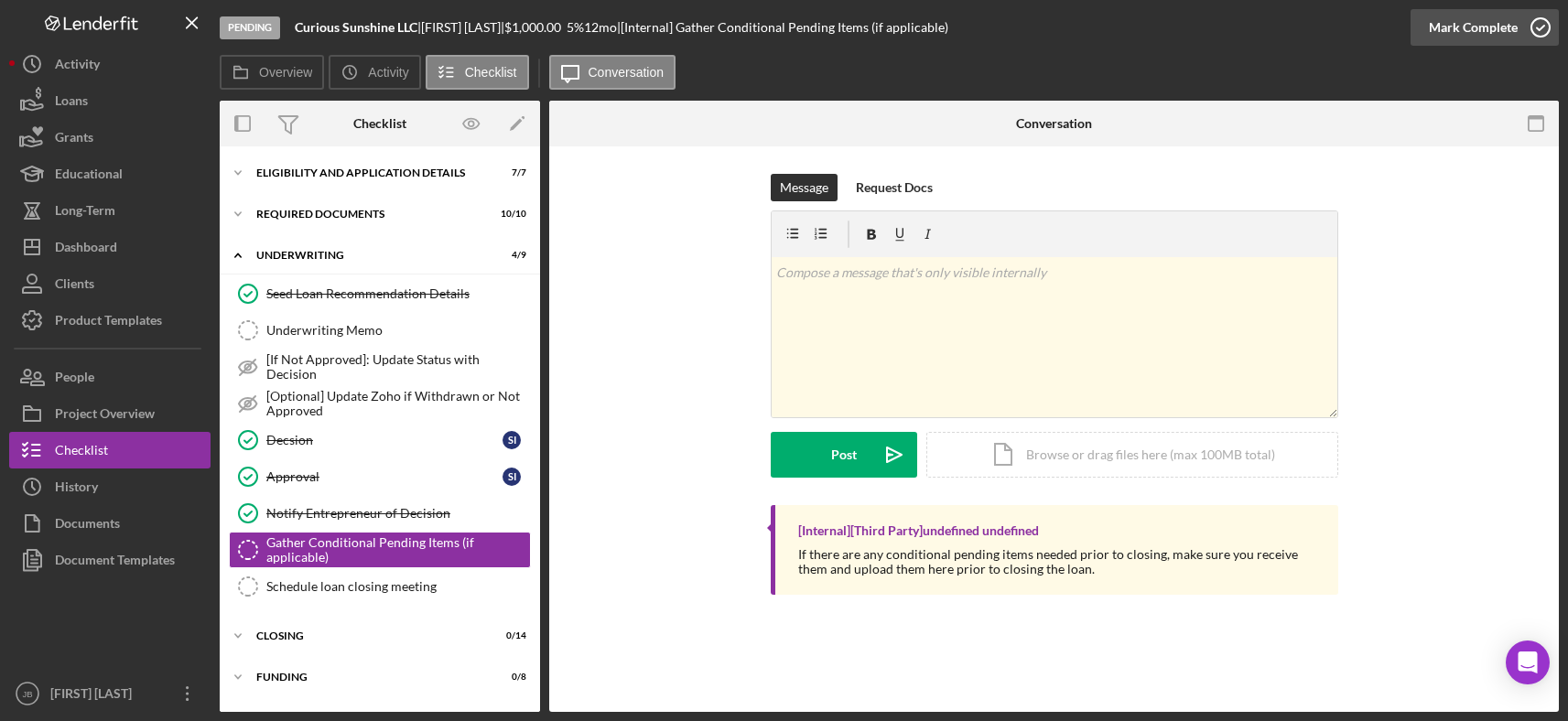 click 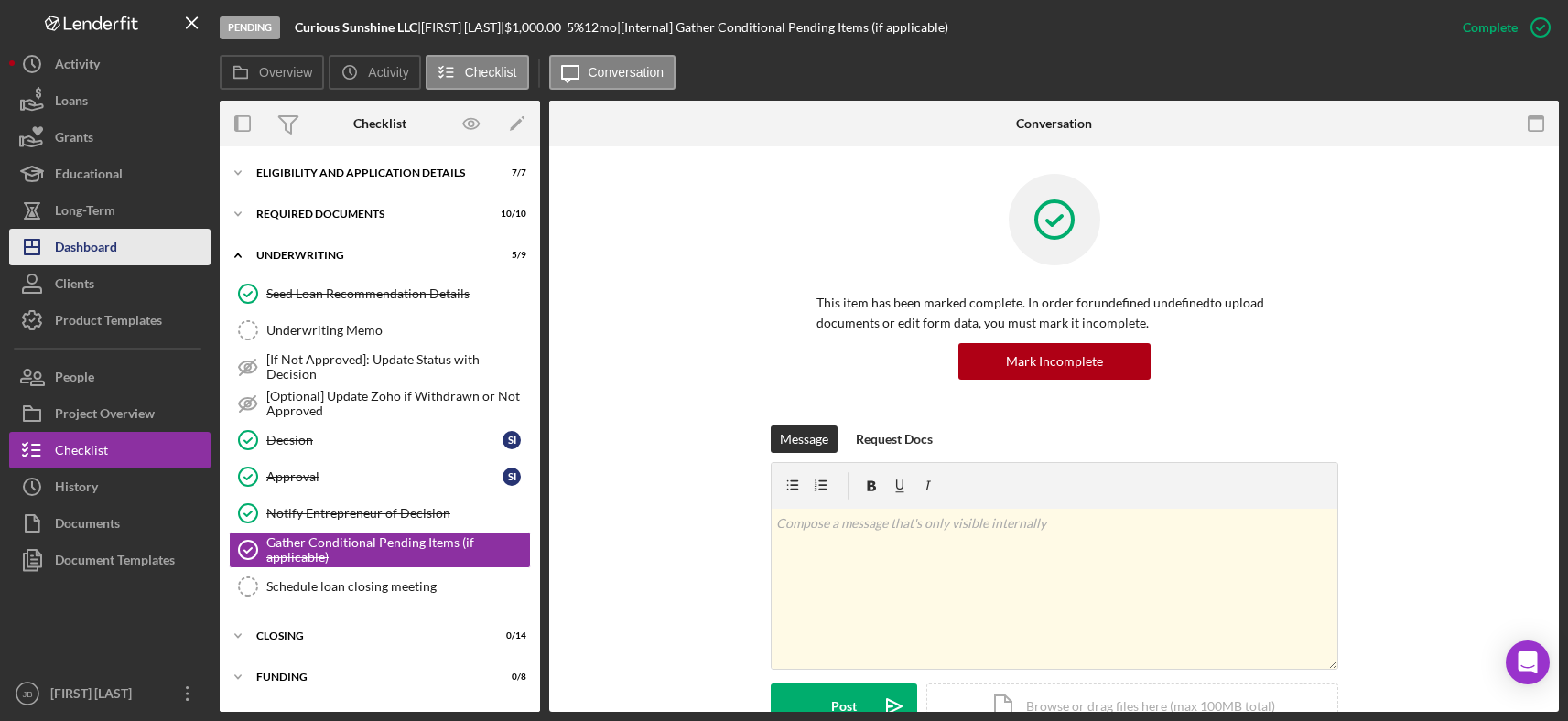 click on "Icon/Dashboard Dashboard" at bounding box center (110, 247) 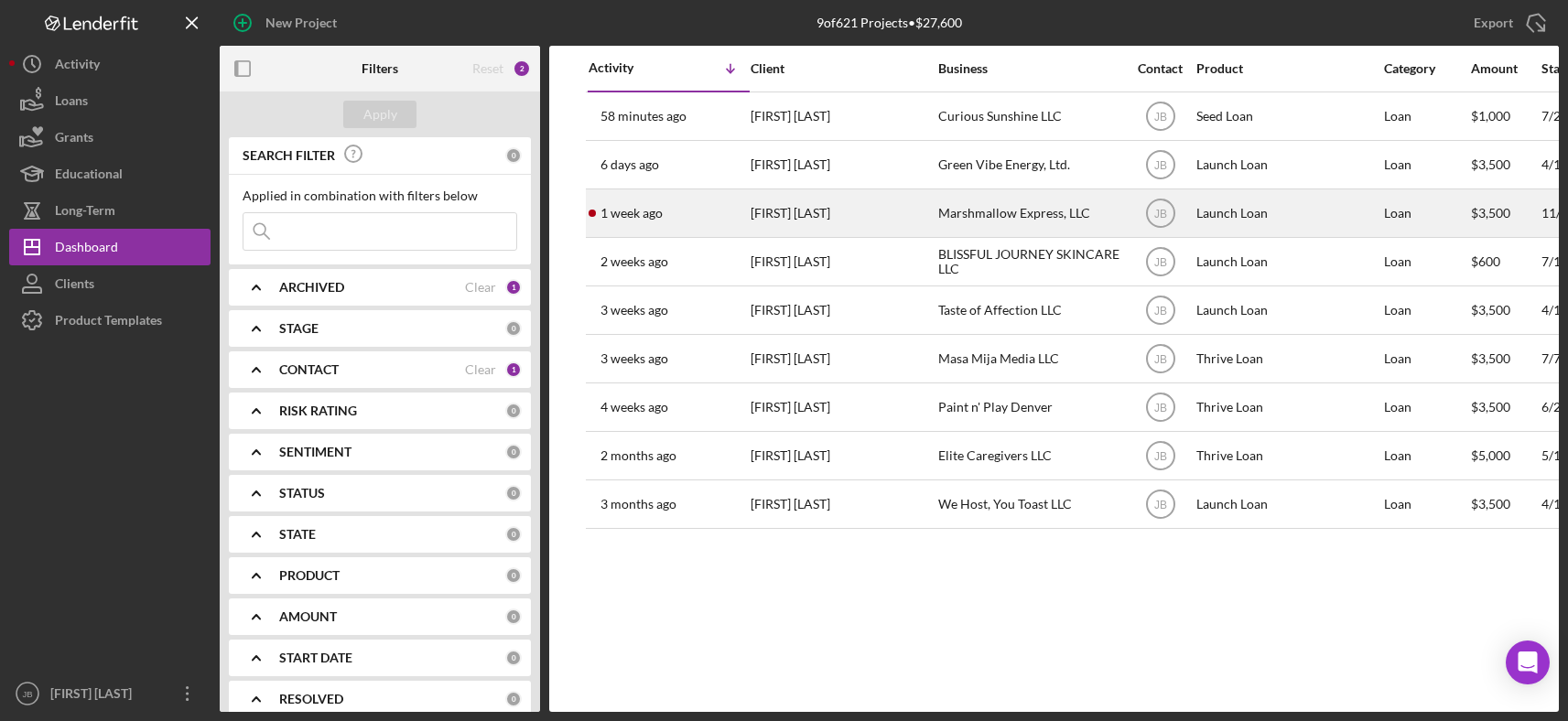 click on "[FIRST] [LAST]" at bounding box center [842, 213] 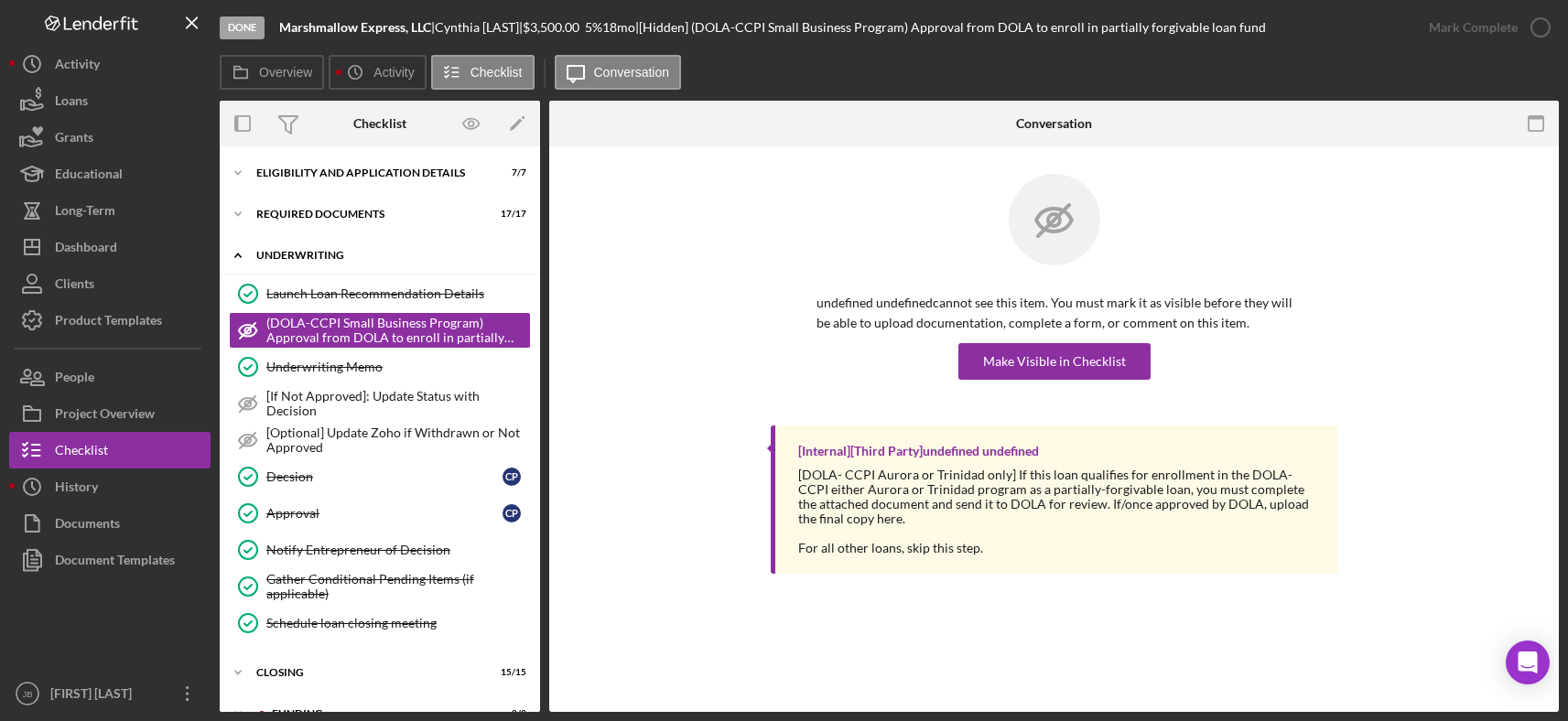 click on "Icon/Expander Underwriting 7 / 10" at bounding box center [380, 255] 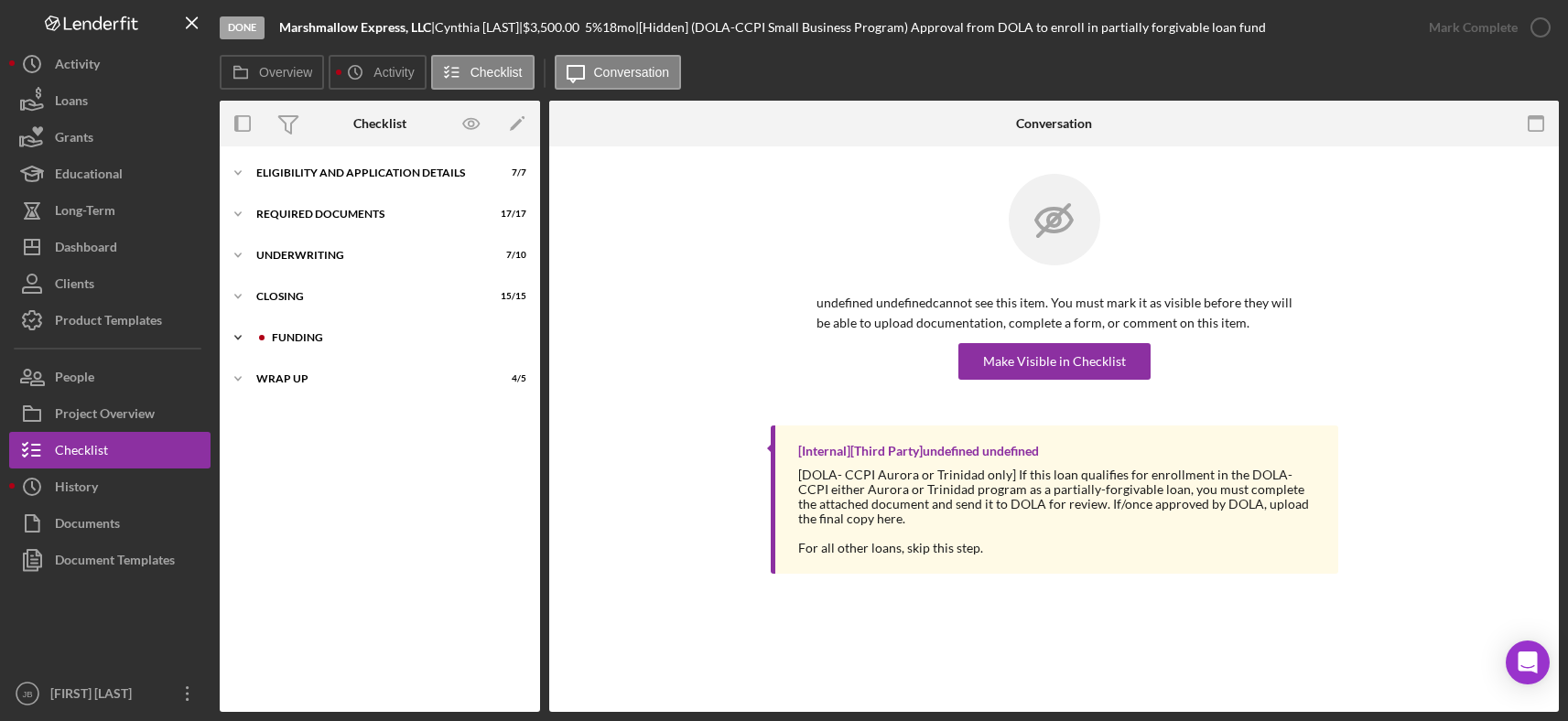 click on "Funding" at bounding box center (395, 338) 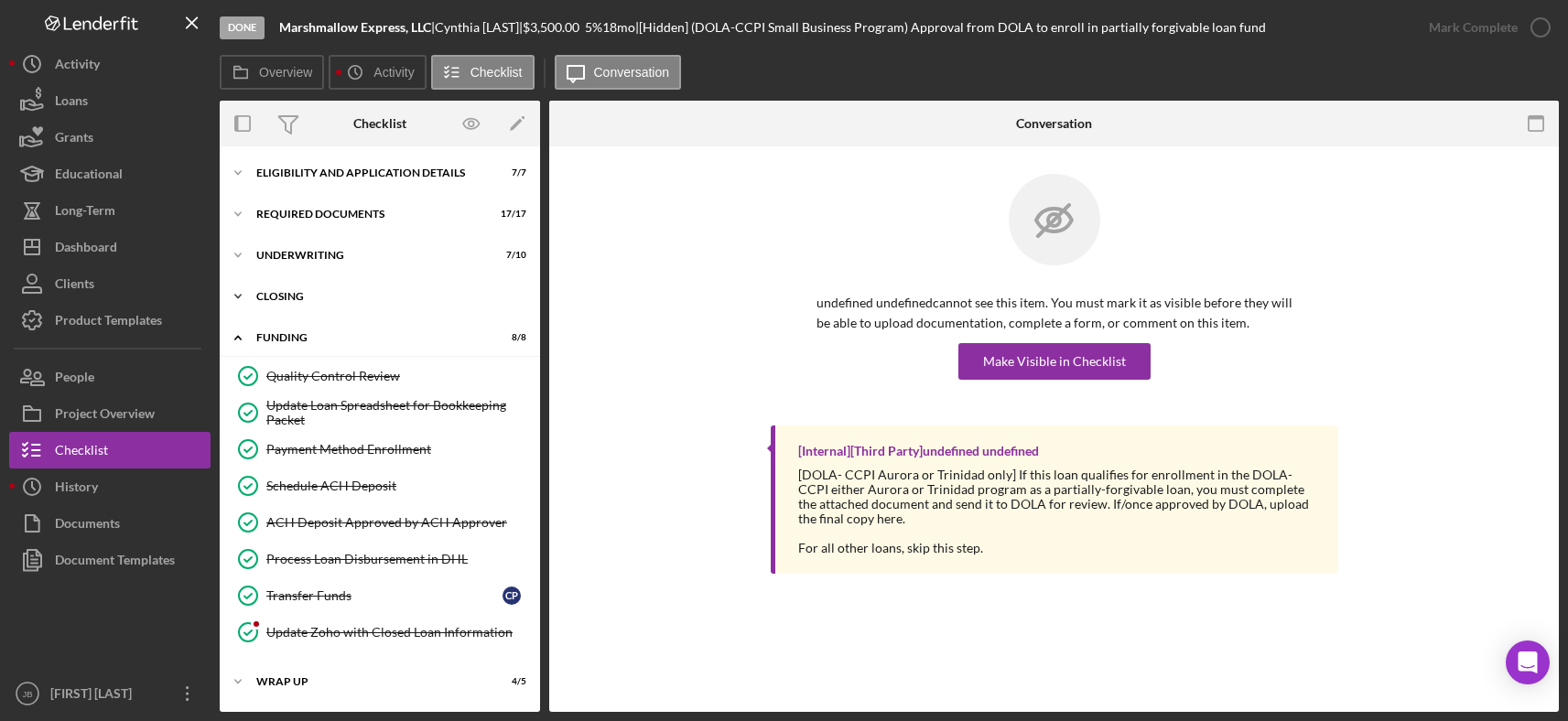 click on "Icon/Expander Closing 15 / 15" at bounding box center (380, 296) 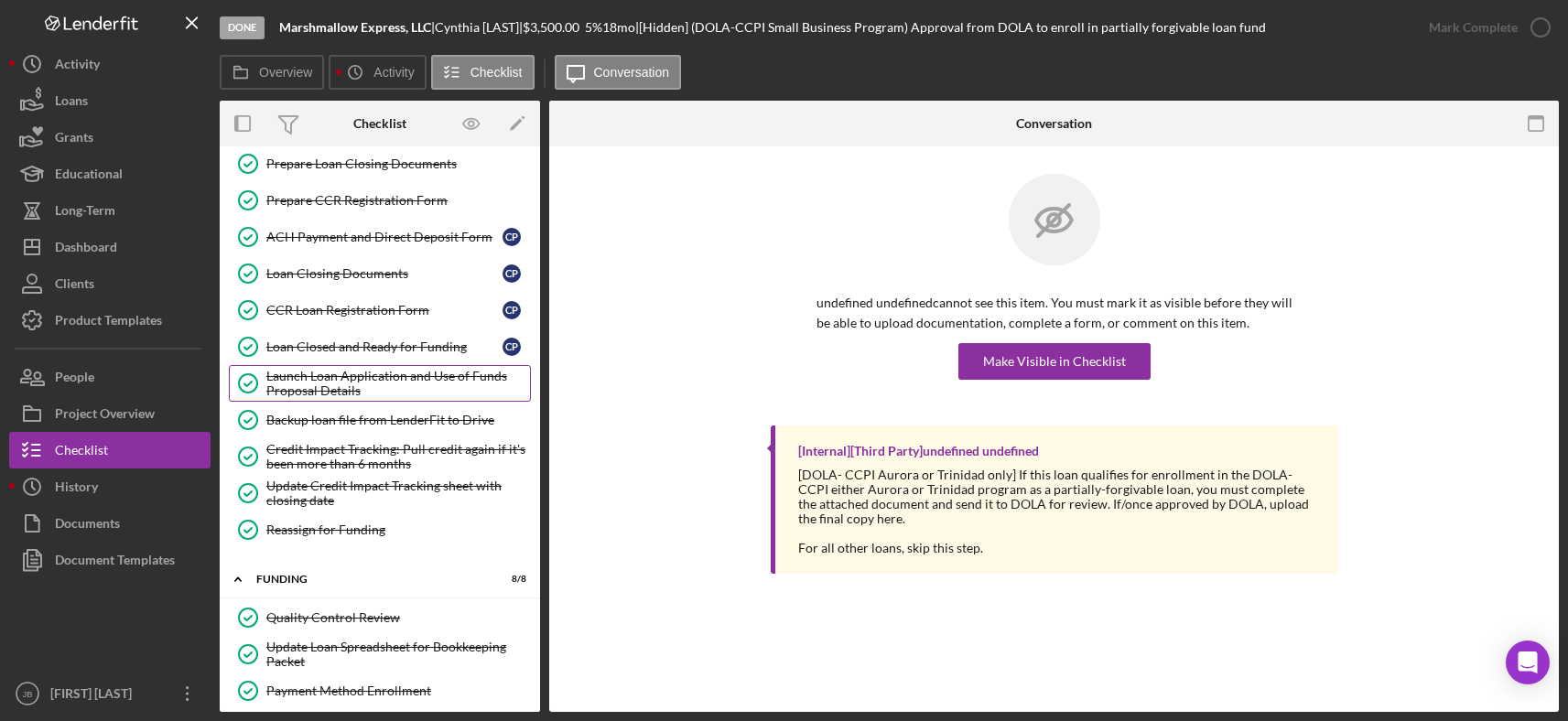 scroll, scrollTop: 314, scrollLeft: 0, axis: vertical 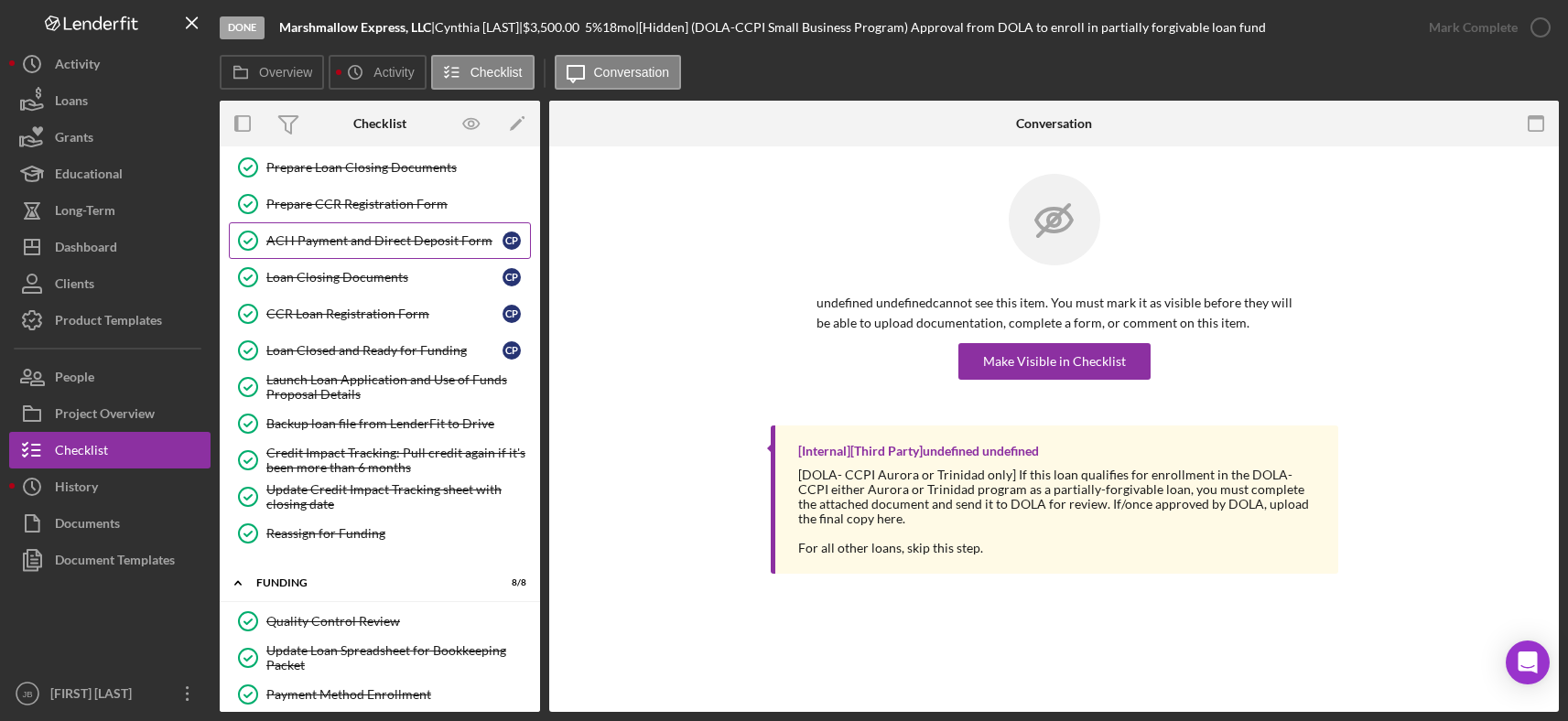 click on "ACH Payment and Direct Deposit Form" at bounding box center (384, 241) 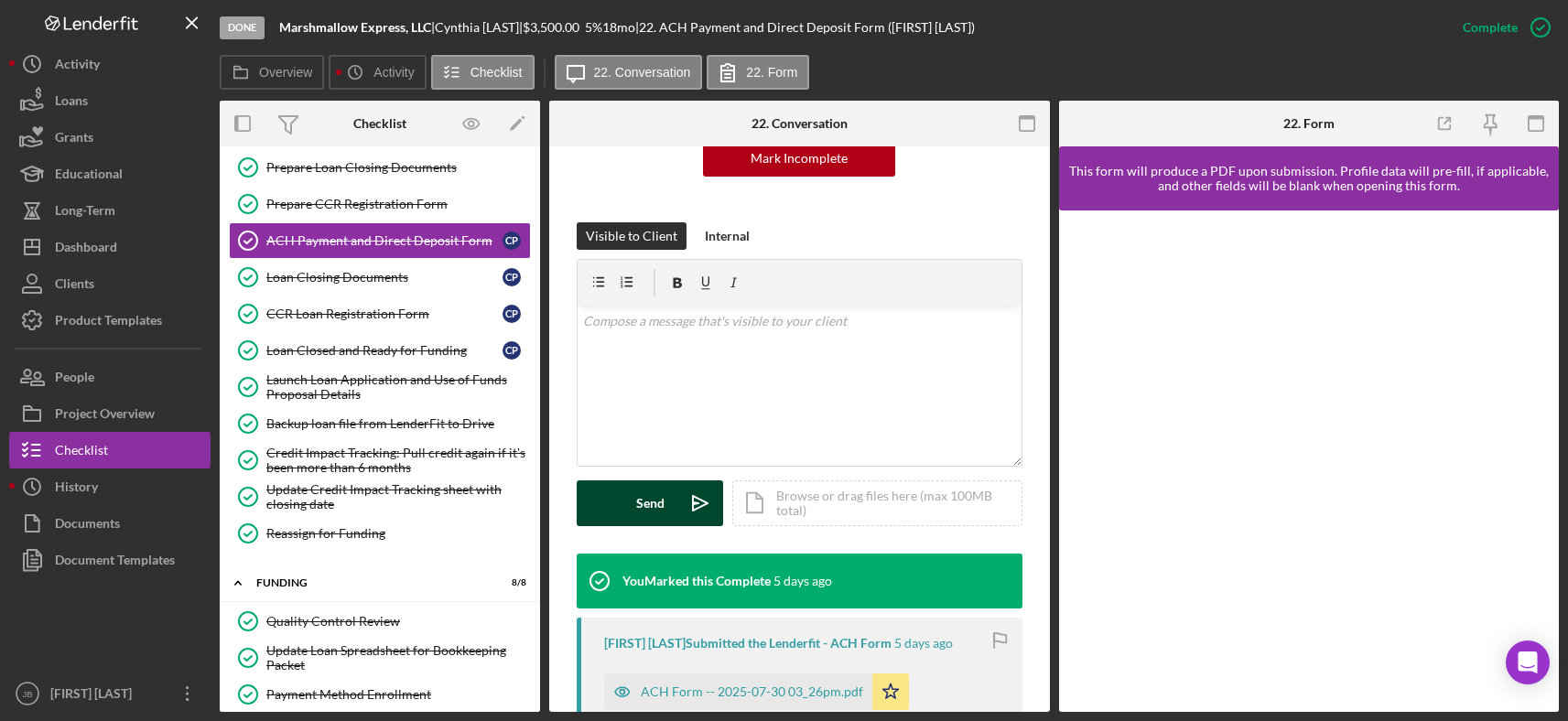 scroll, scrollTop: 268, scrollLeft: 0, axis: vertical 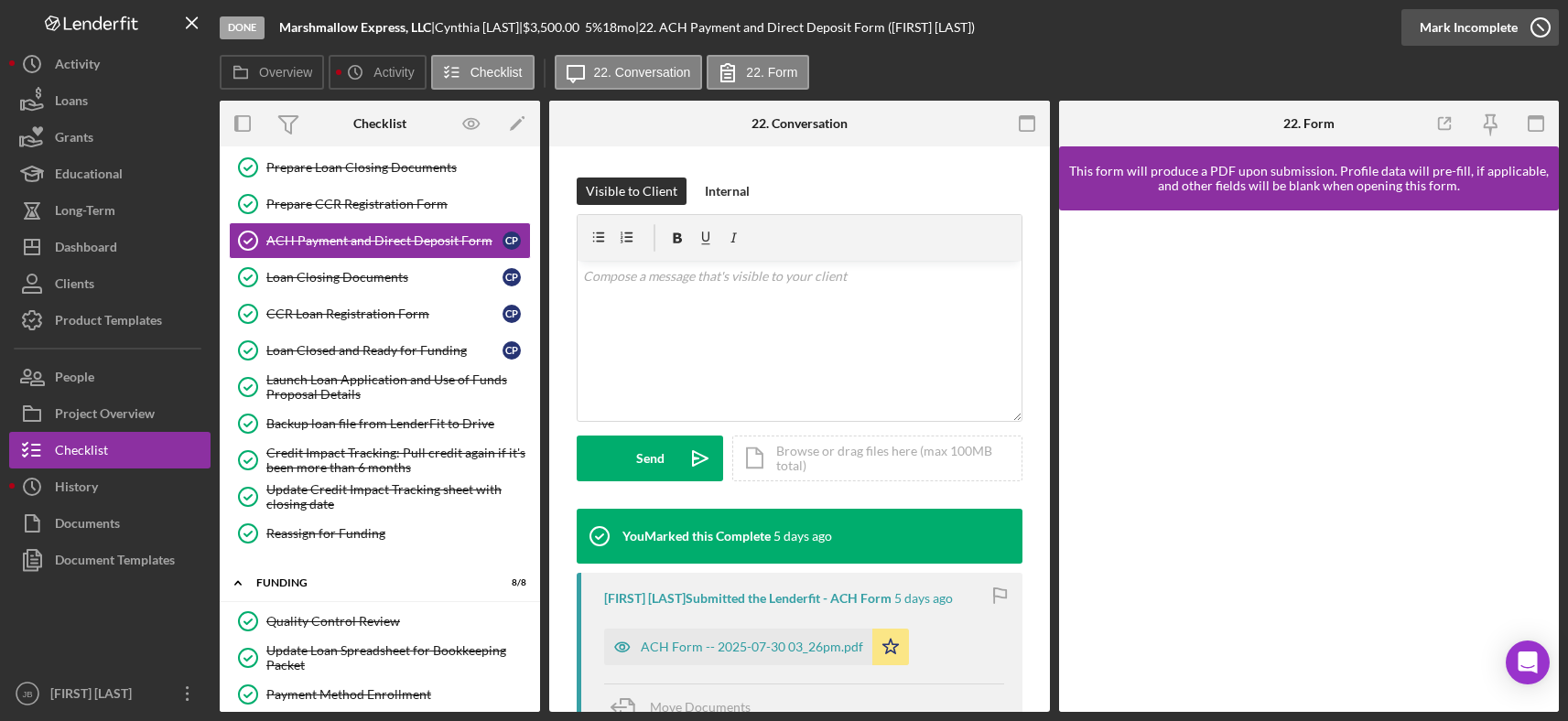 click 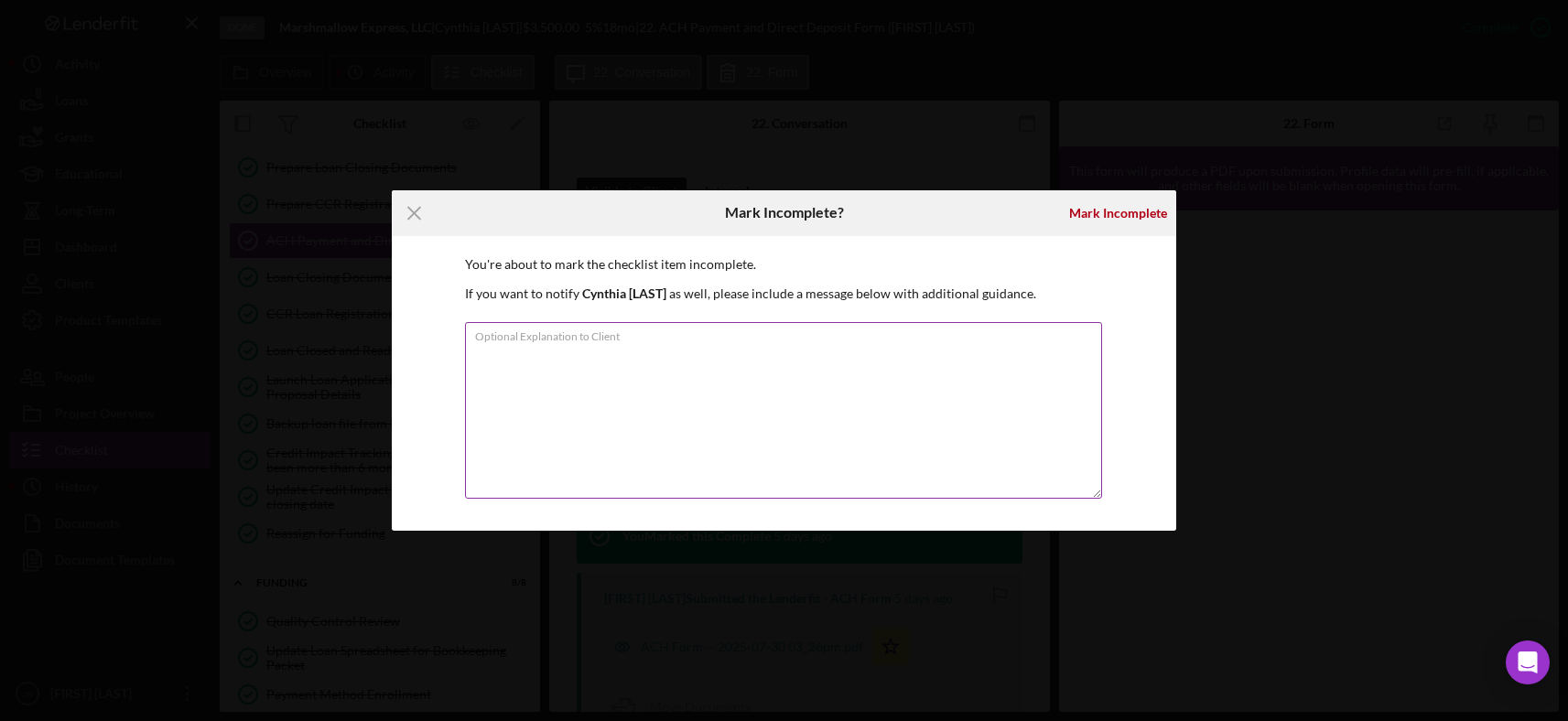 click on "Optional Explanation to Client" at bounding box center [784, 410] 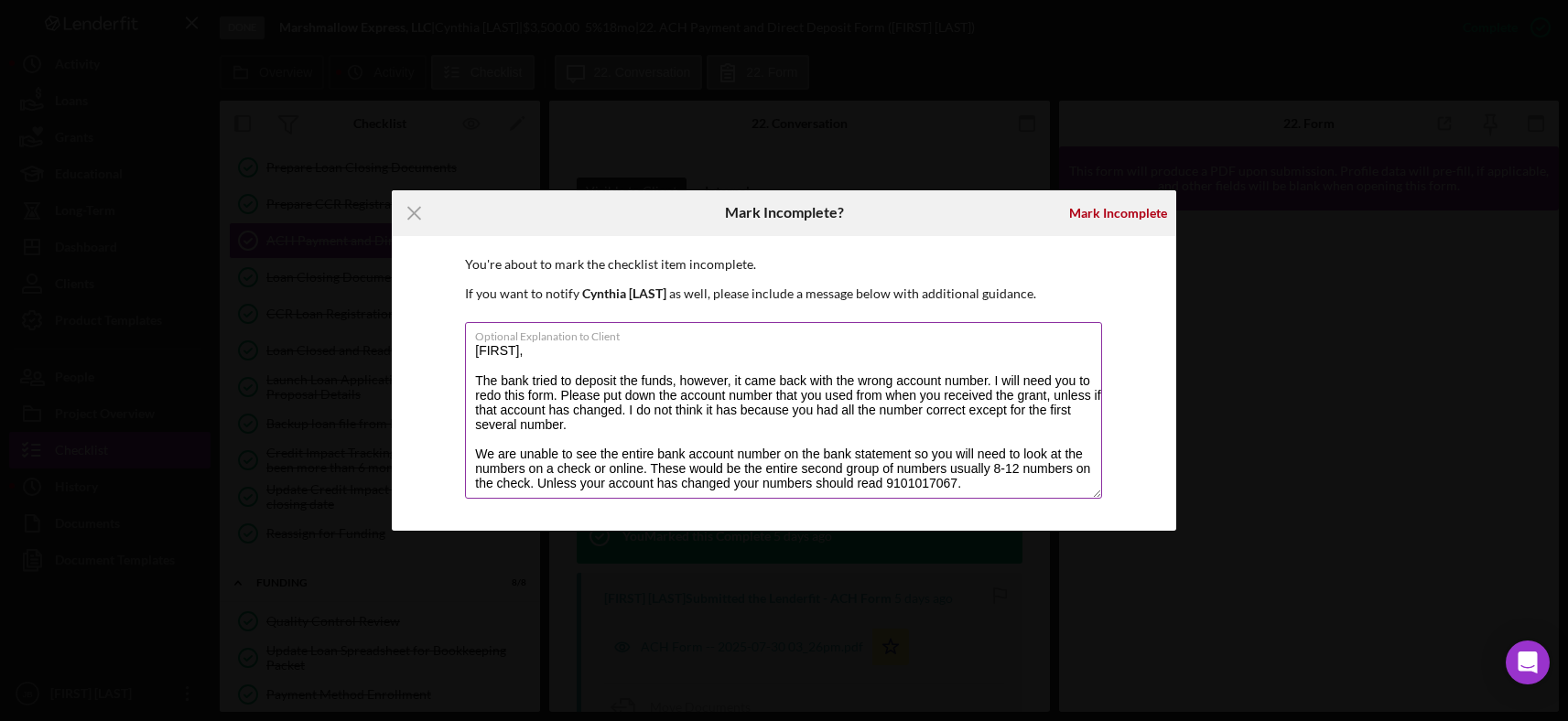 scroll, scrollTop: 15, scrollLeft: 0, axis: vertical 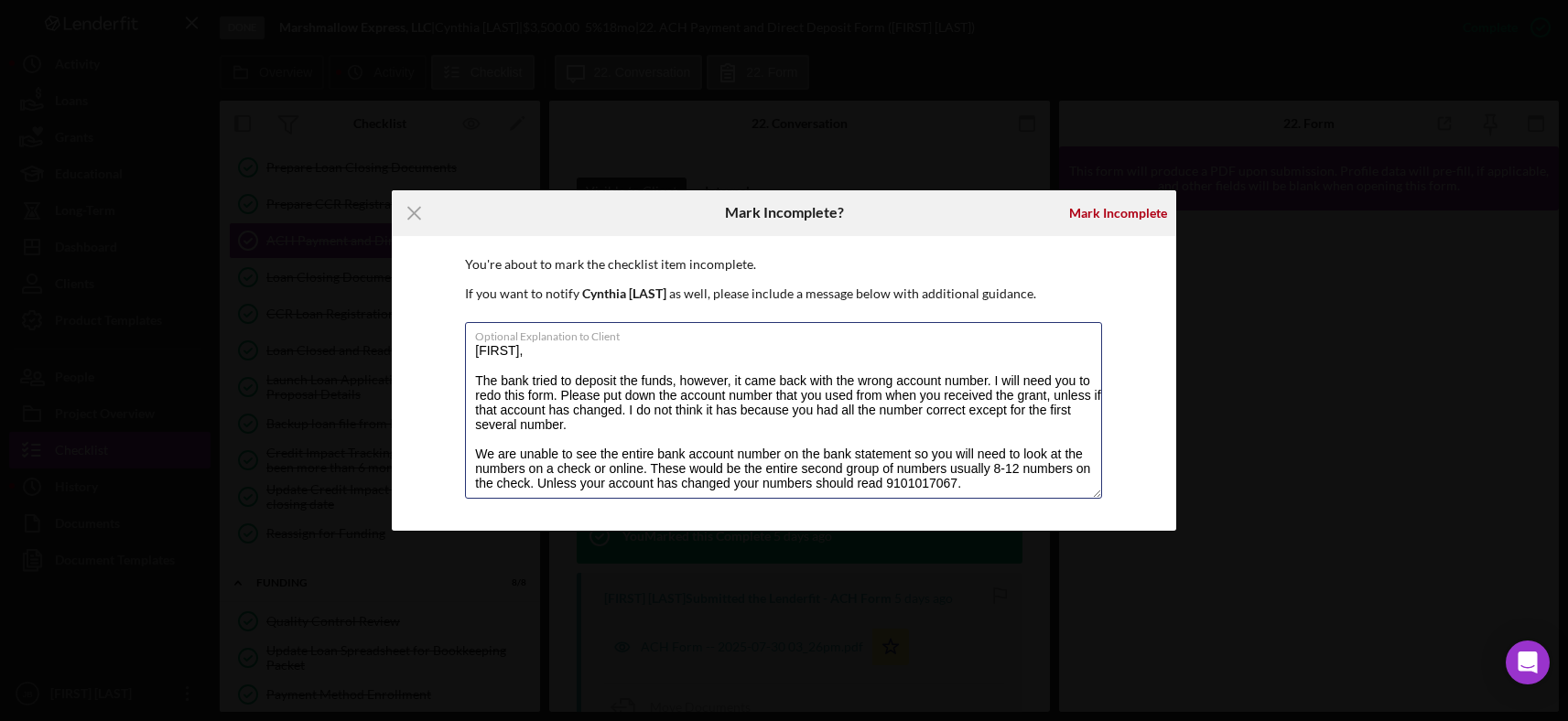 drag, startPoint x: 992, startPoint y: 468, endPoint x: 492, endPoint y: 317, distance: 522.30355 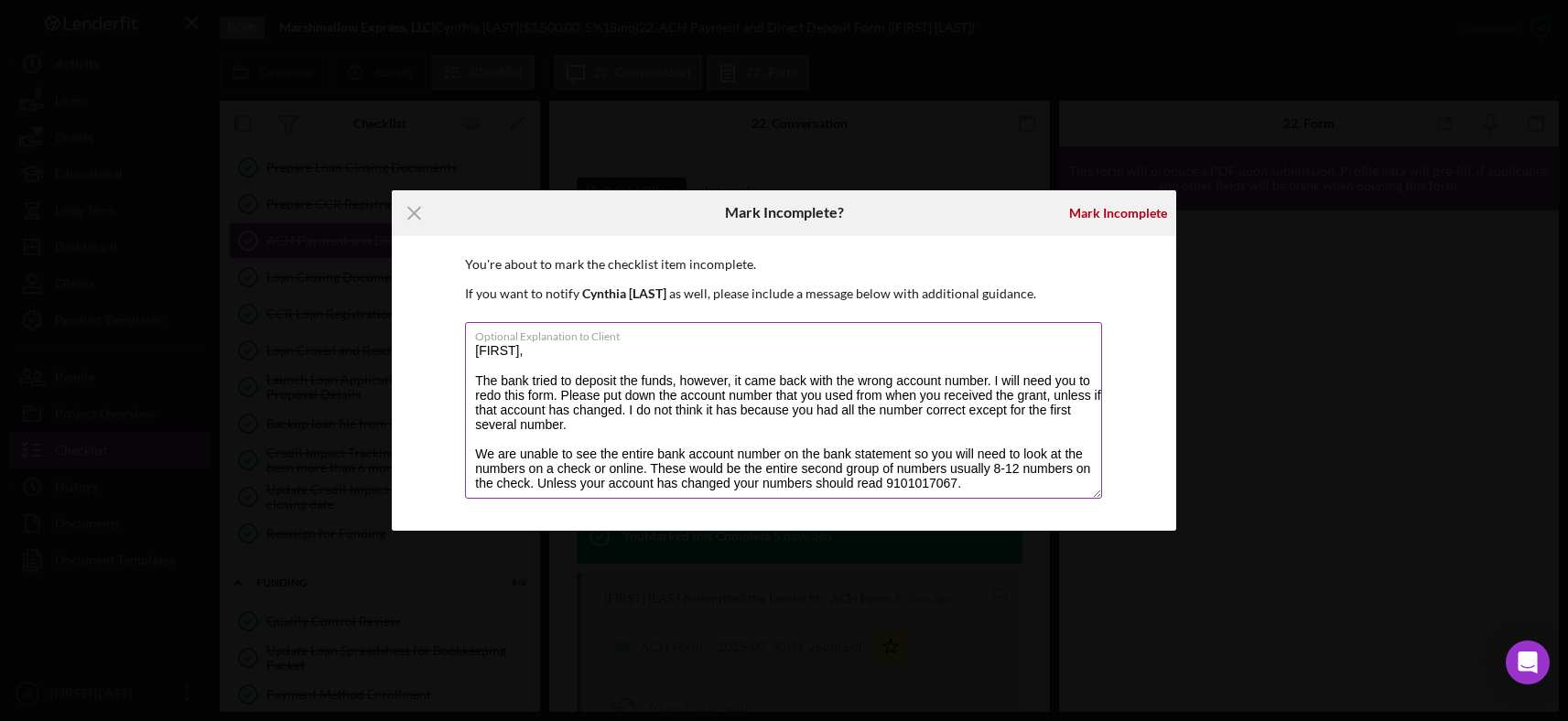 paste on "Hi [FIRST],
The bank attempted to deposit the funds, but the transaction was returned due to an incorrect account number. I’ll need you to complete the form again, making sure to enter the full and correct account number.
Please use the same account number you used when you received the grant—unless your account has changed. Based on what was submitted, it looks like all the numbers were correct except for the first few digits.
Since we’re unable to view your full account number on the bank statement, you’ll need to refer to a check or your online banking portal. The correct number should be the full second group of digits on your check (typically 8–12 digits). Unless your account has changed, the correct account number should read: [ACCOUNT_NUMBER].
Please let me know once the revised form has been submitted." 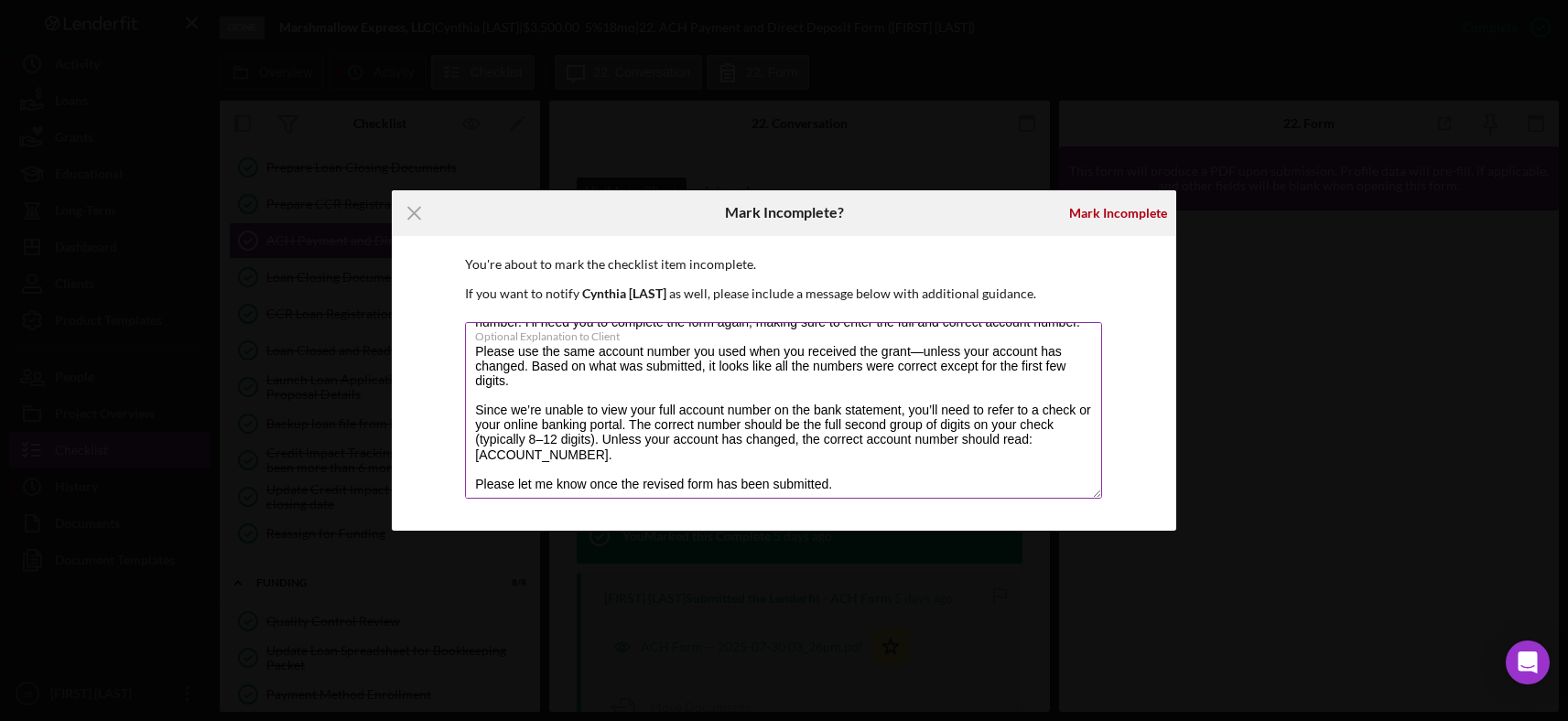 scroll, scrollTop: 118, scrollLeft: 0, axis: vertical 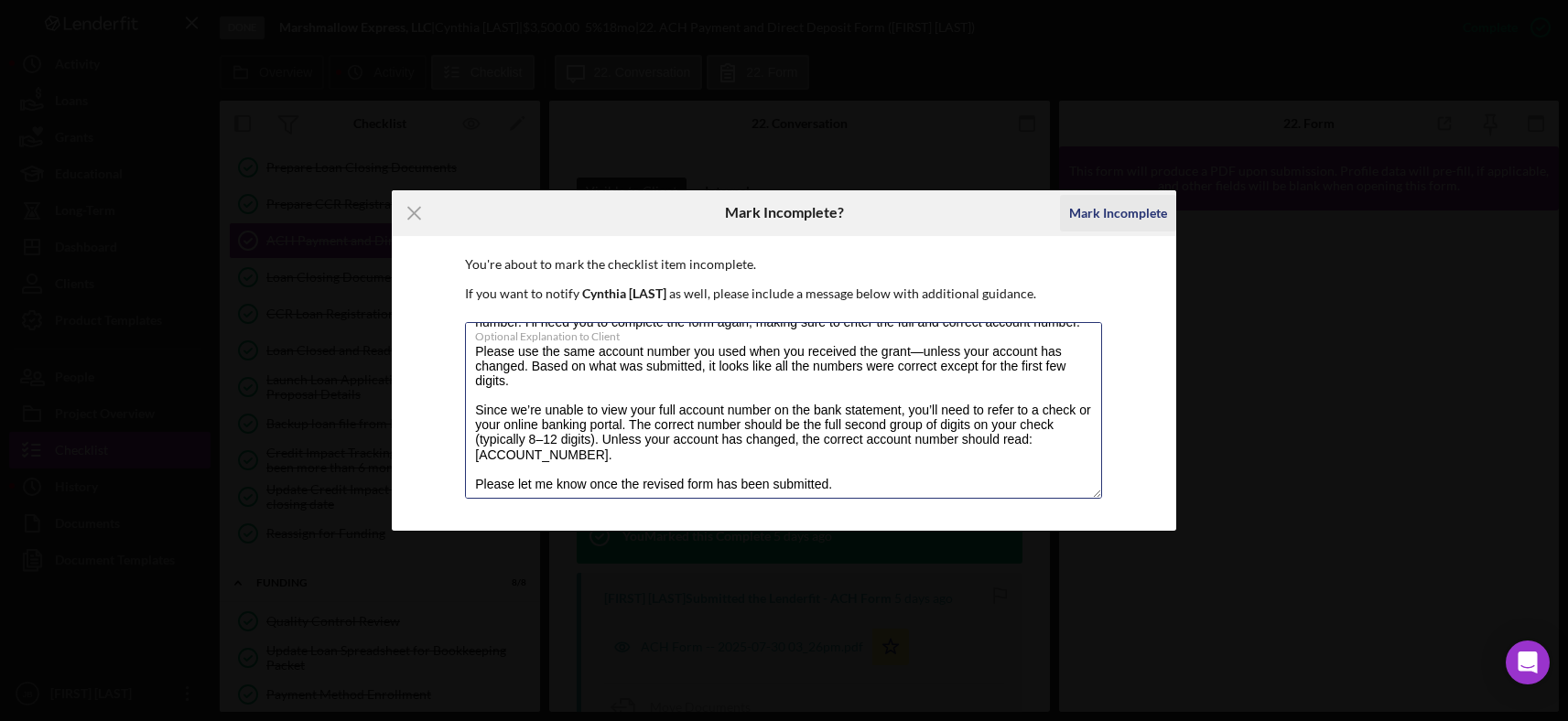 type on "Hi [FIRST],
The bank attempted to deposit the funds, but the transaction was returned due to an incorrect account number. I’ll need you to complete the form again, making sure to enter the full and correct account number.
Please use the same account number you used when you received the grant—unless your account has changed. Based on what was submitted, it looks like all the numbers were correct except for the first few digits.
Since we’re unable to view your full account number on the bank statement, you’ll need to refer to a check or your online banking portal. The correct number should be the full second group of digits on your check (typically 8–12 digits). Unless your account has changed, the correct account number should read: [ACCOUNT_NUMBER].
Please let me know once the revised form has been submitted." 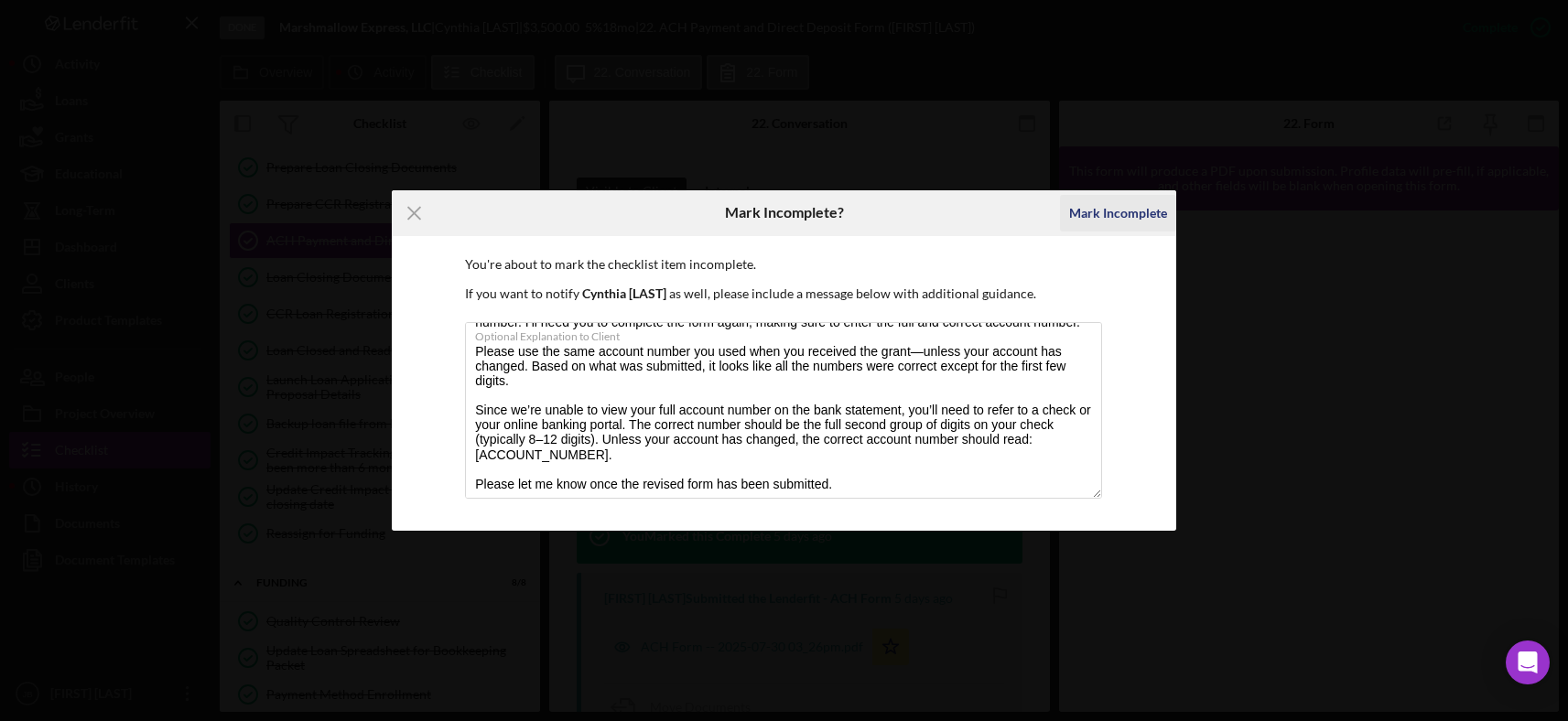 click on "Mark Incomplete" at bounding box center [1118, 213] 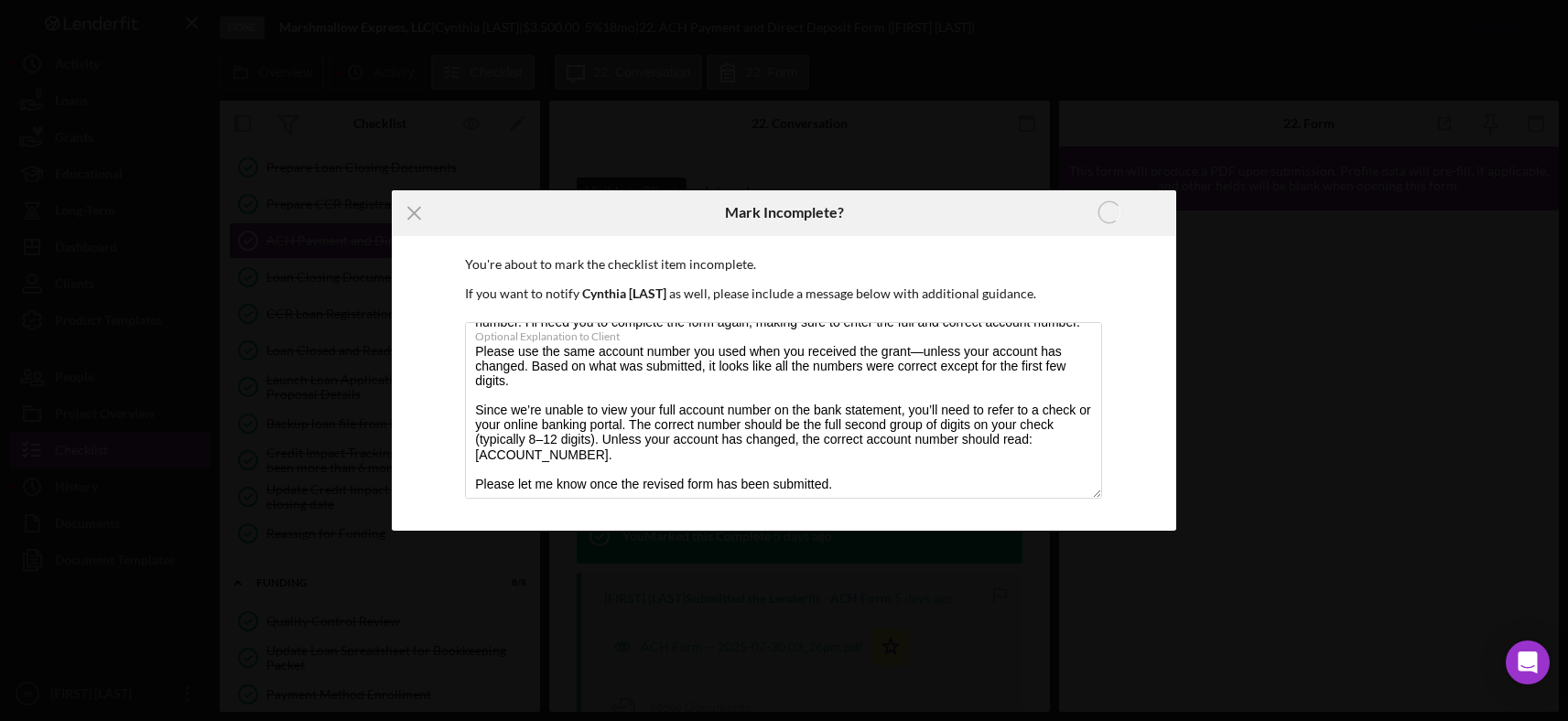 scroll, scrollTop: 0, scrollLeft: 0, axis: both 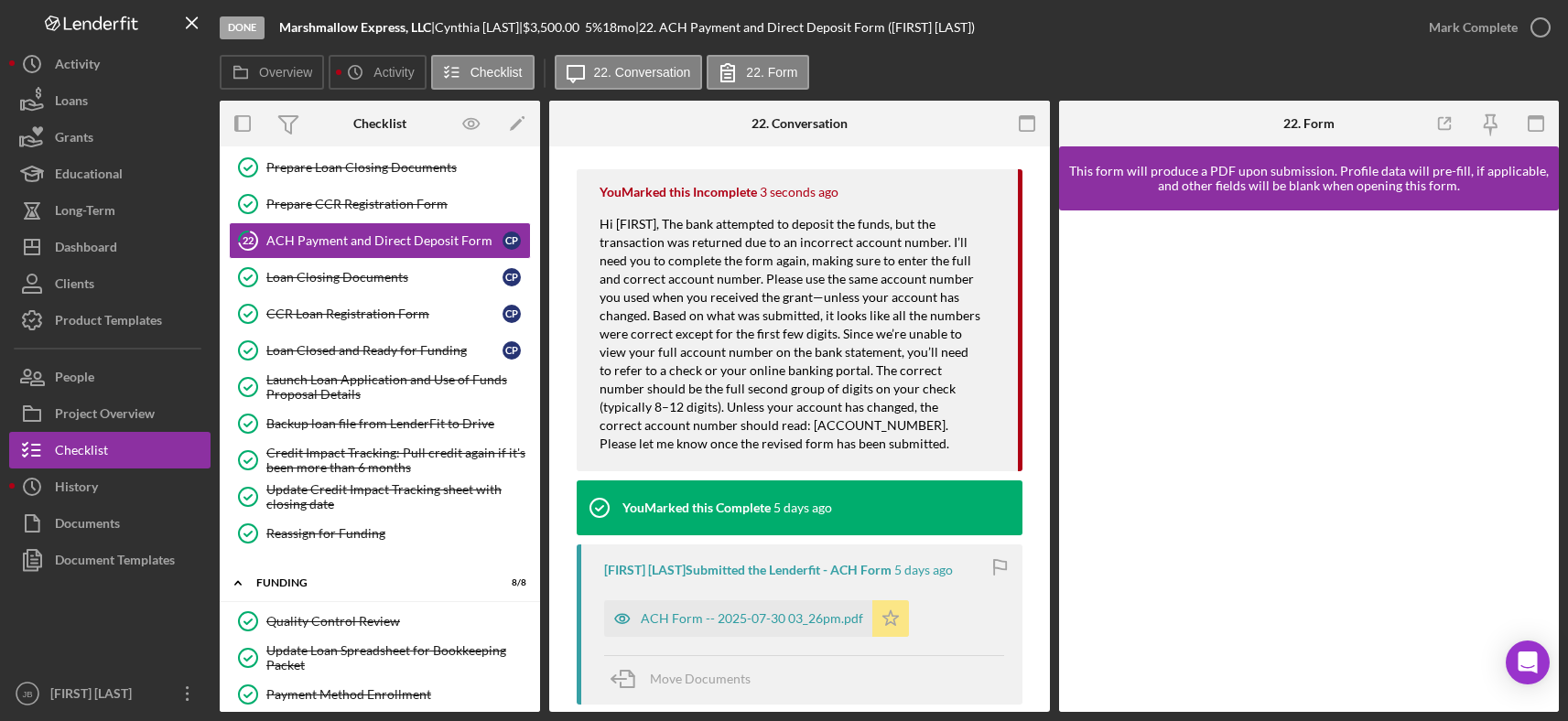 click on "Icon/Star" 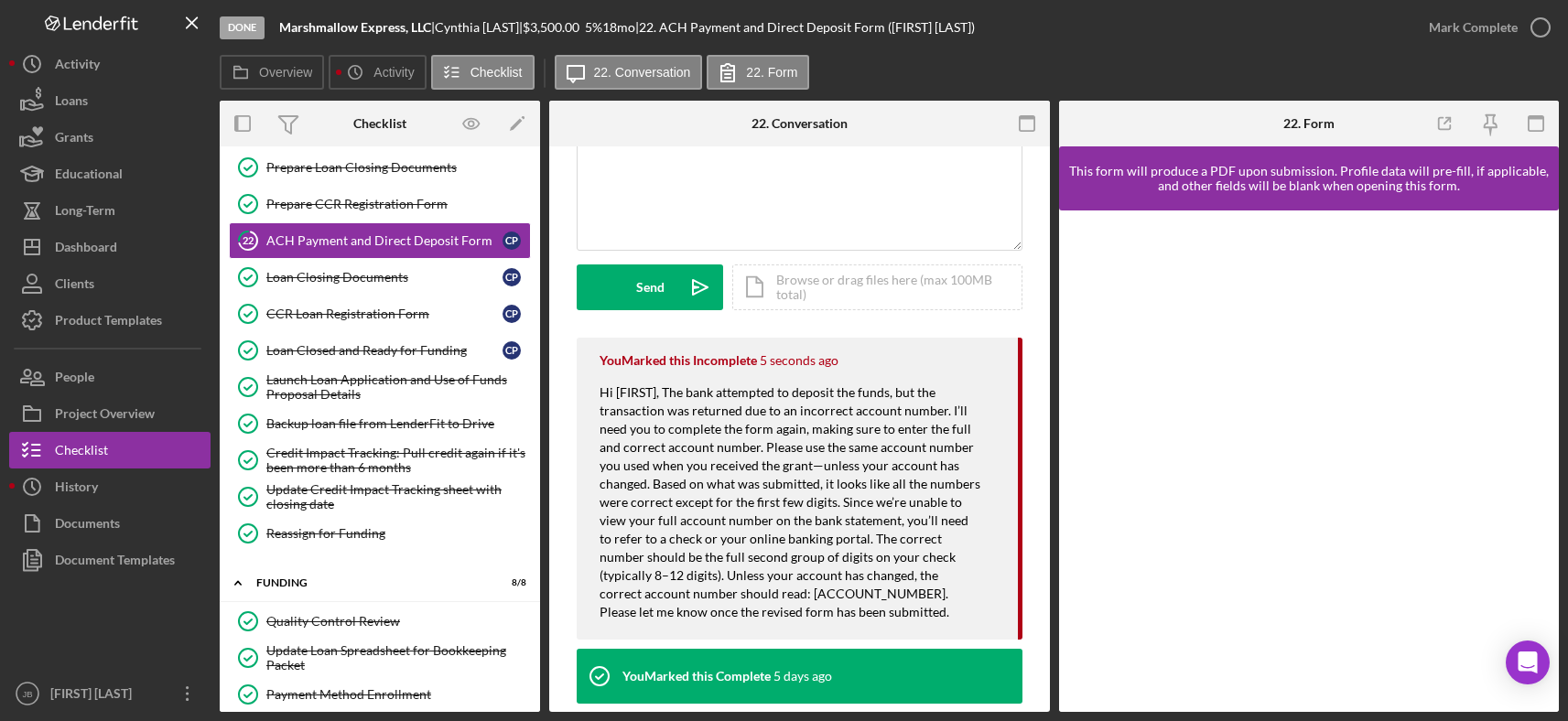 scroll, scrollTop: 0, scrollLeft: 0, axis: both 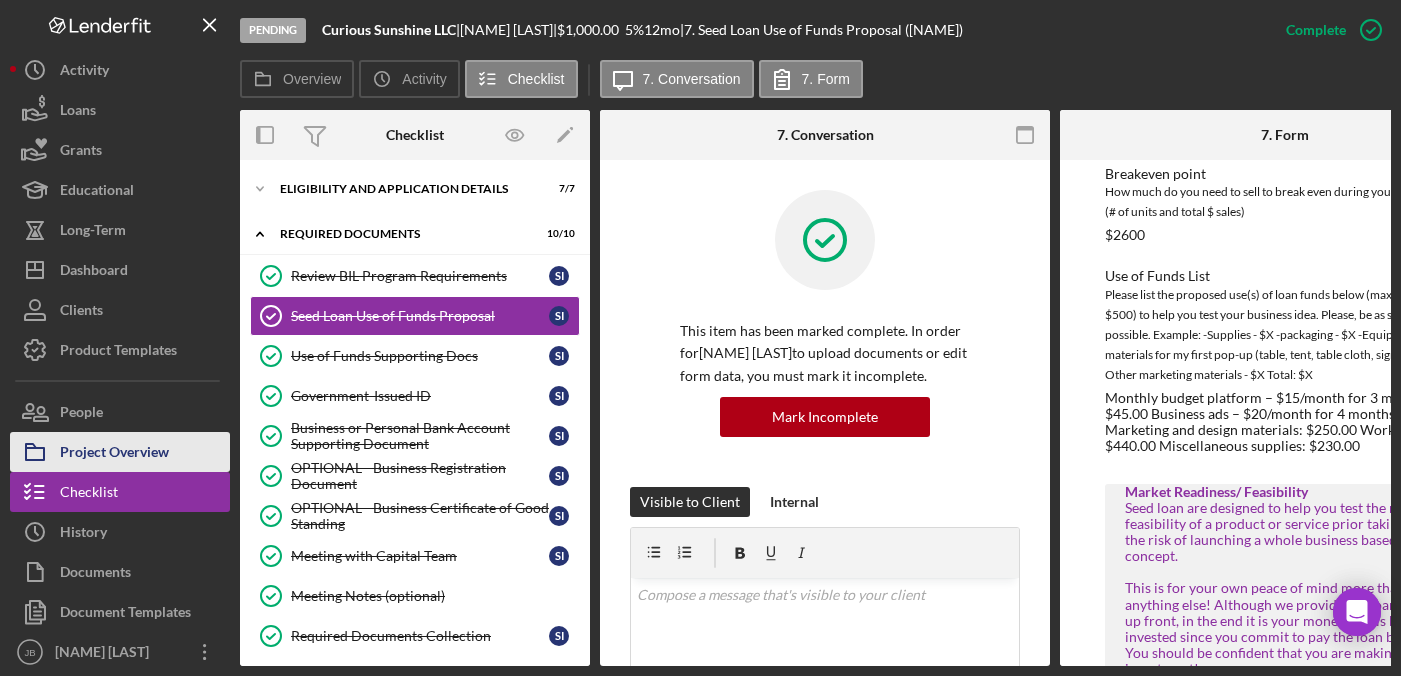 click on "Project Overview" at bounding box center (114, 454) 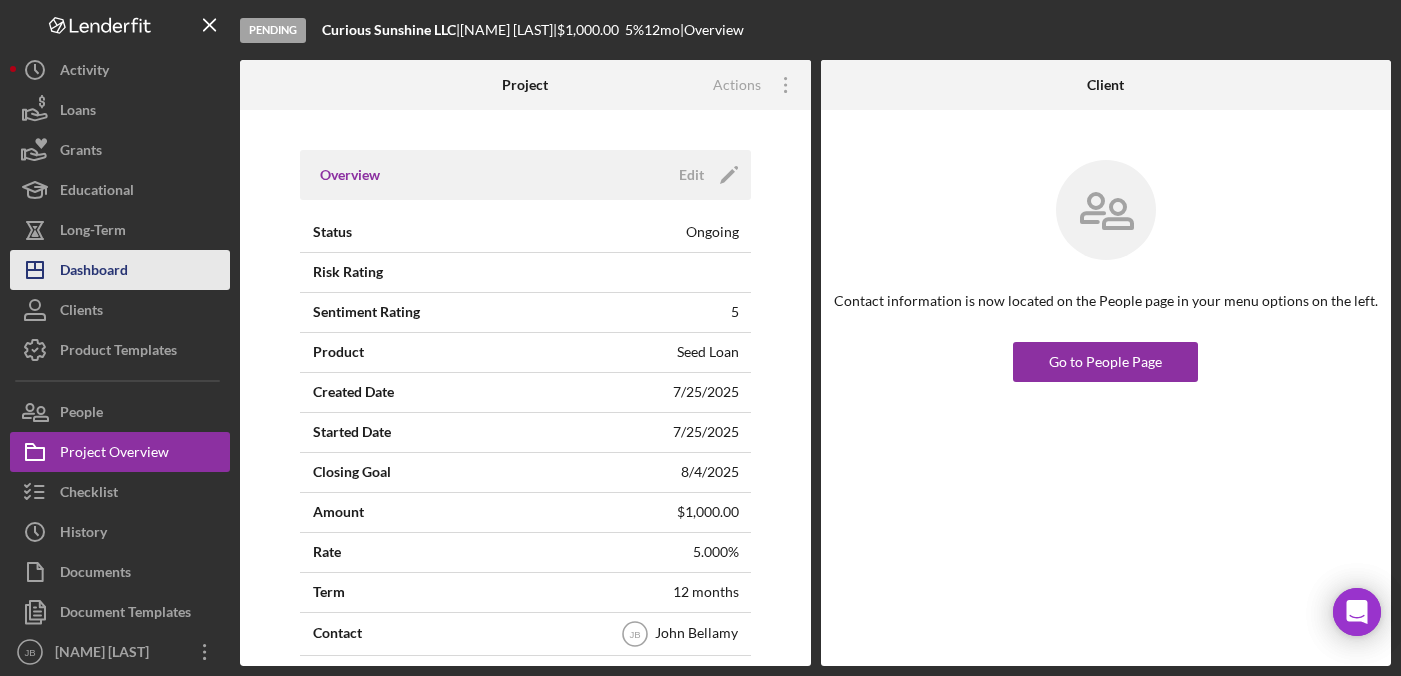 click on "Icon/Dashboard Dashboard" at bounding box center (120, 270) 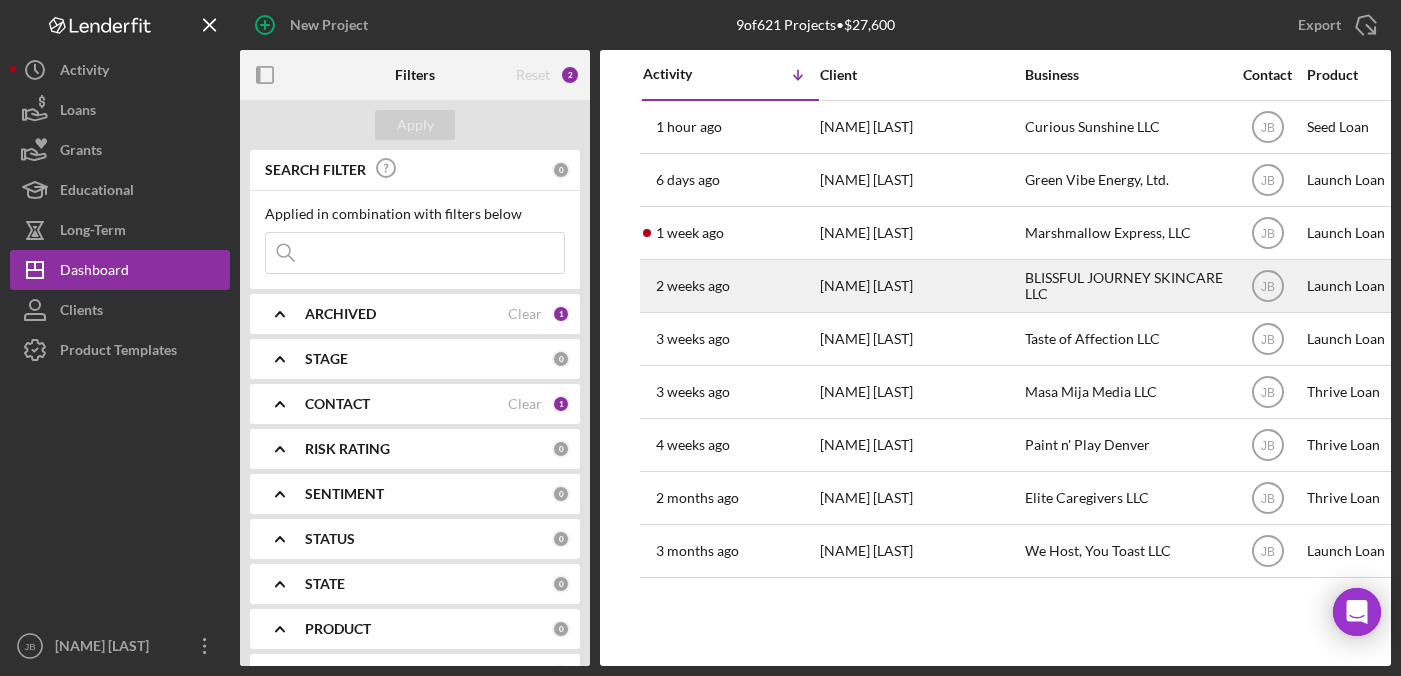 scroll, scrollTop: 0, scrollLeft: 22, axis: horizontal 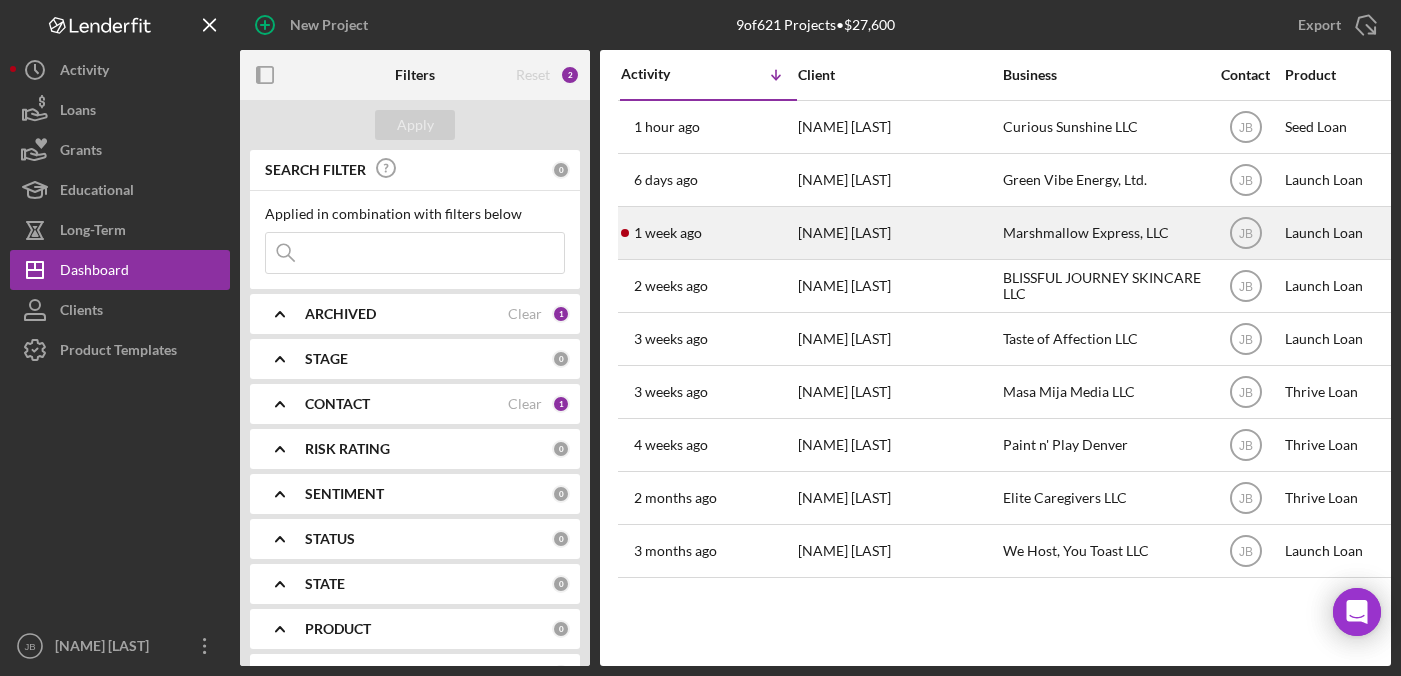 click on "Cynthia Pepping" at bounding box center (898, 233) 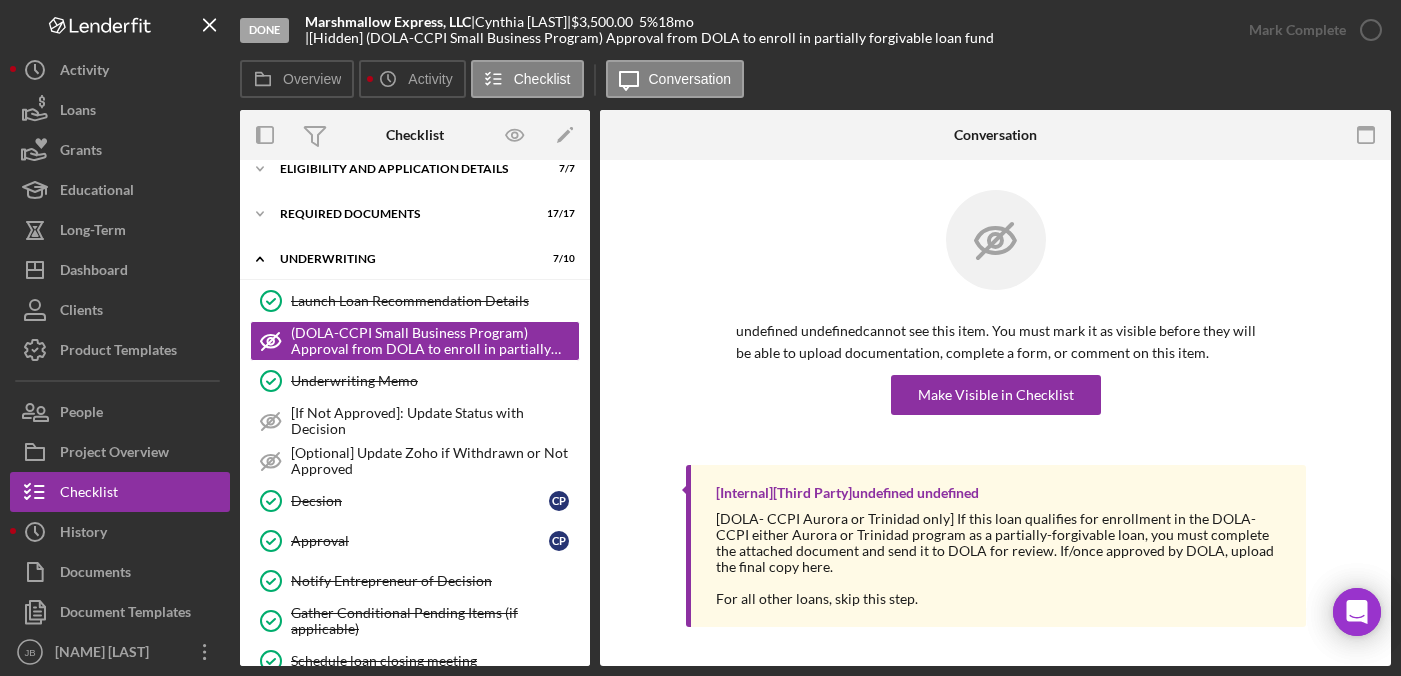 scroll, scrollTop: 0, scrollLeft: 0, axis: both 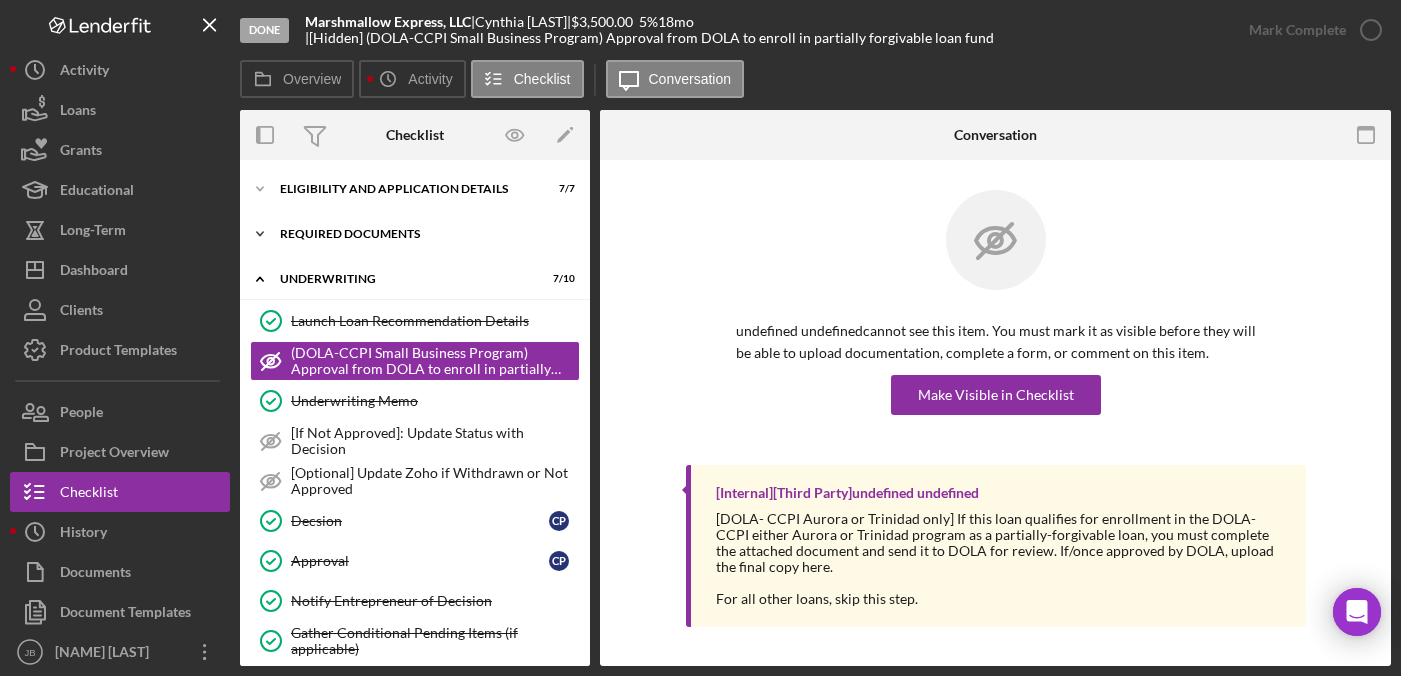 click on "Required Documents" at bounding box center [422, 234] 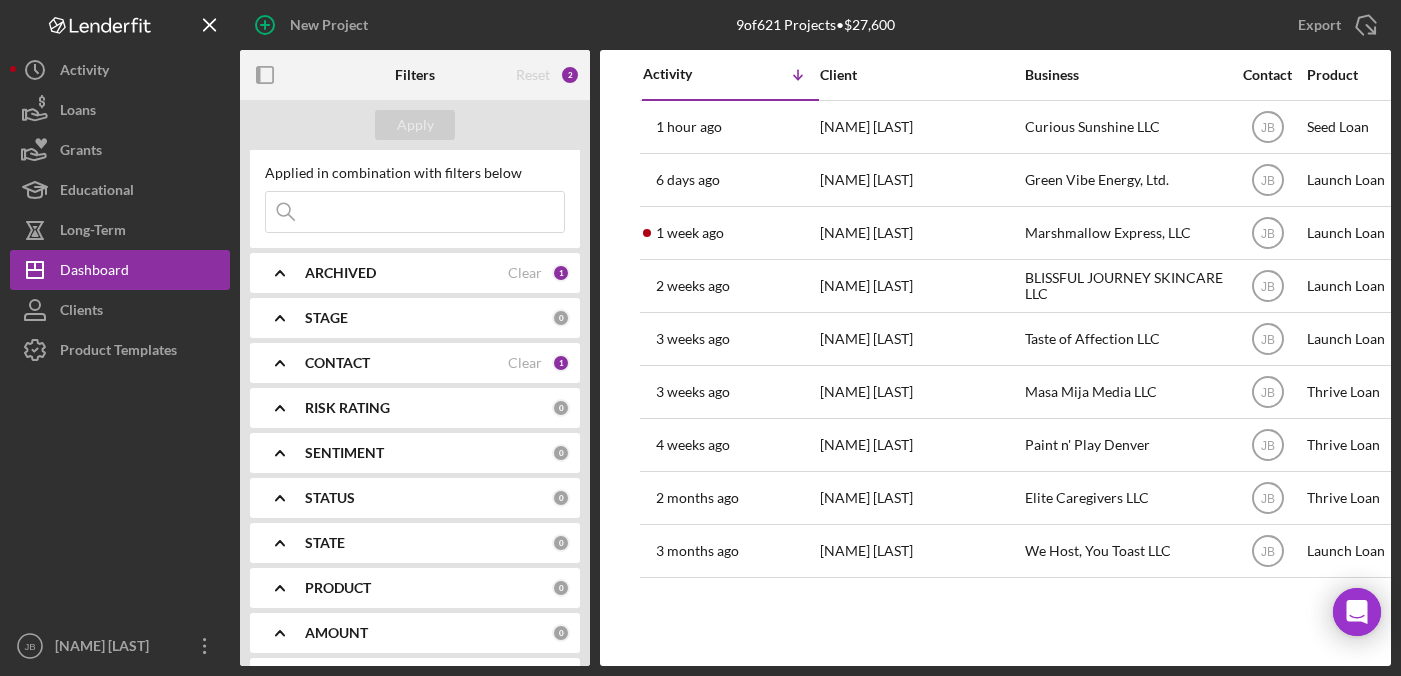 scroll, scrollTop: 0, scrollLeft: 0, axis: both 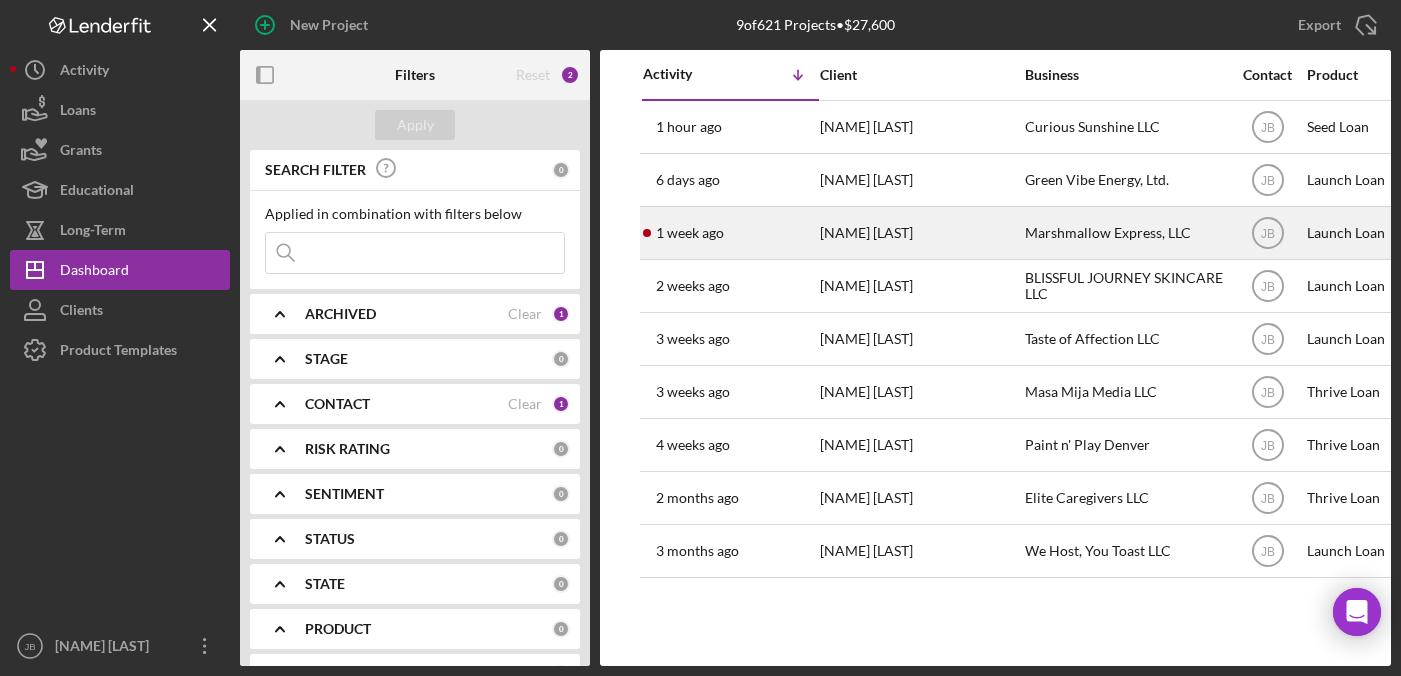 click on "[FIRST] [LAST]" at bounding box center (920, 233) 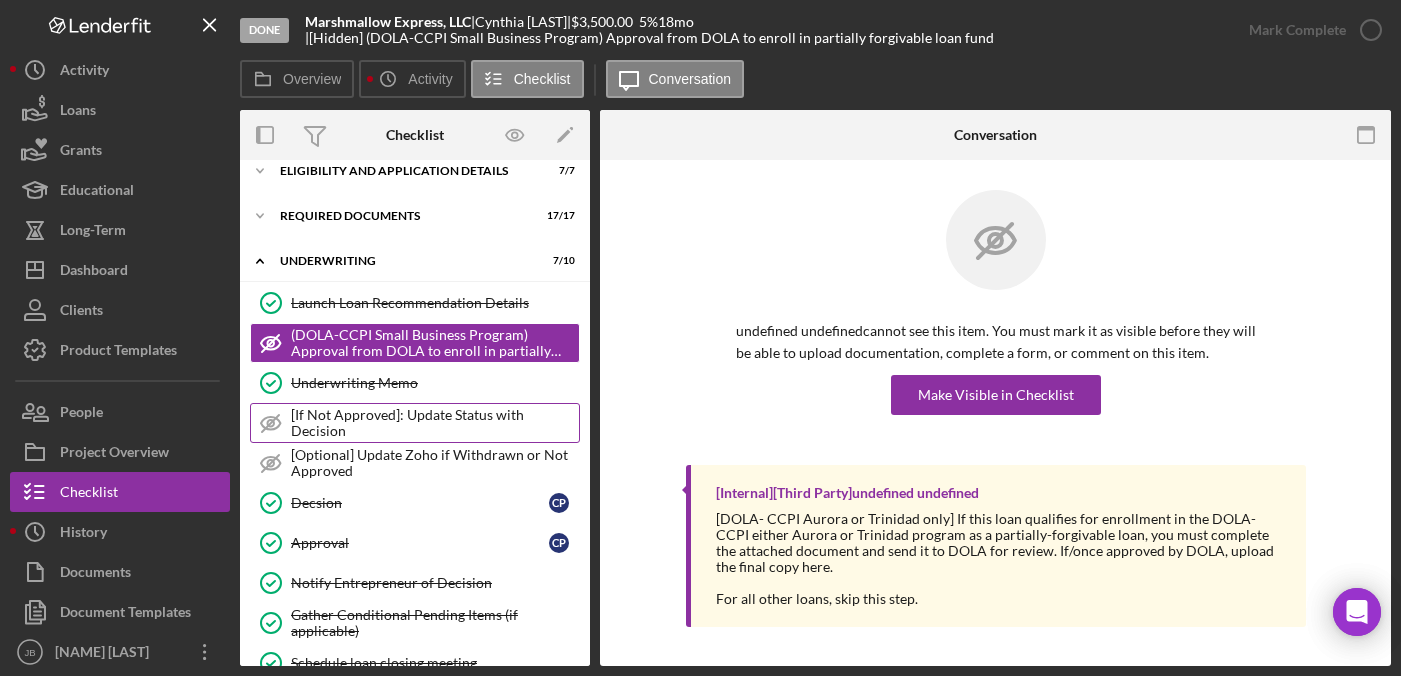 scroll, scrollTop: 0, scrollLeft: 0, axis: both 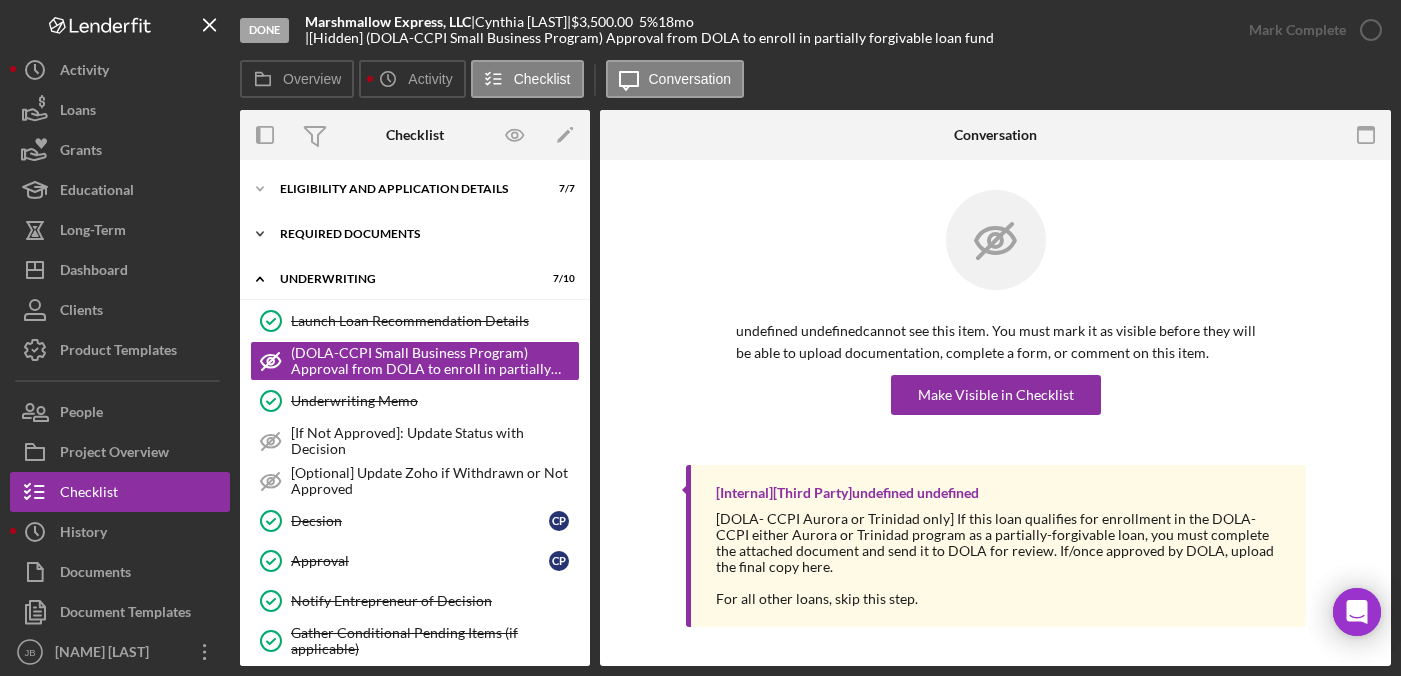 click on "Icon/Expander Required Documents 17 / 17" at bounding box center [415, 234] 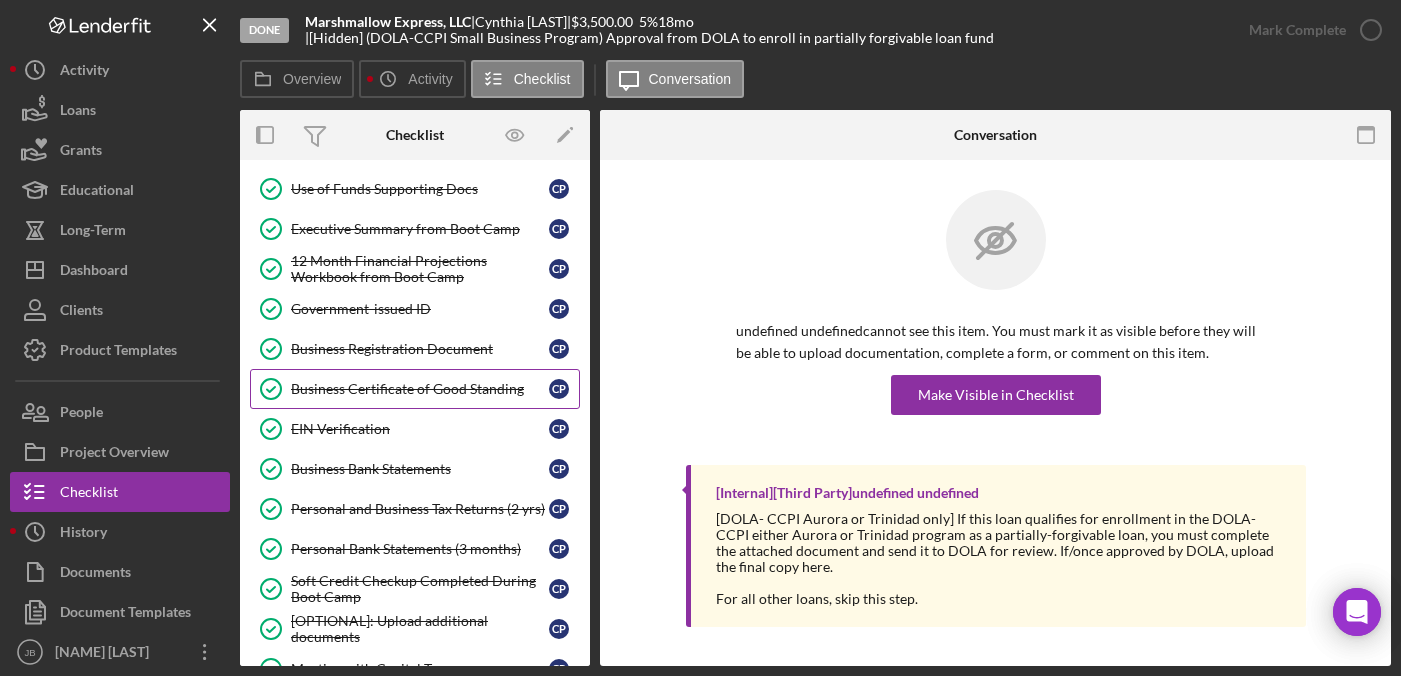 scroll, scrollTop: 172, scrollLeft: 0, axis: vertical 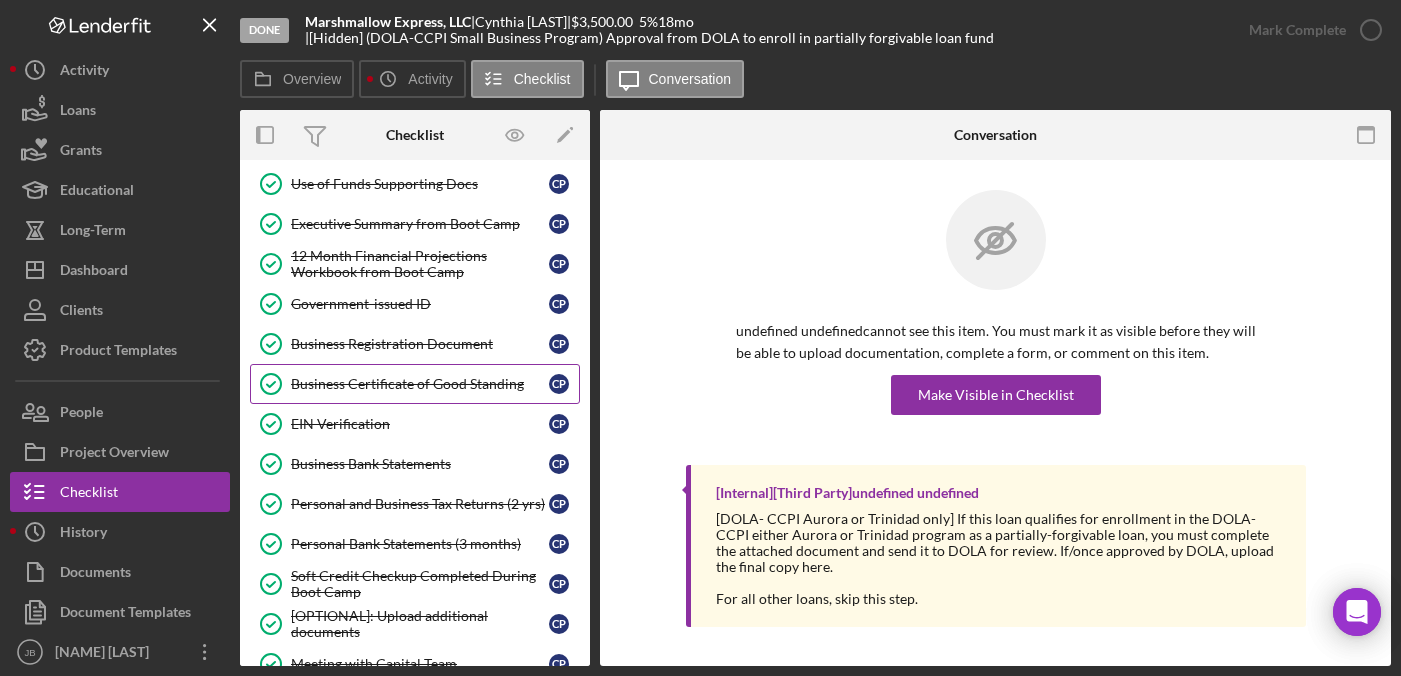 click on "Business Bank Statements" at bounding box center [420, 464] 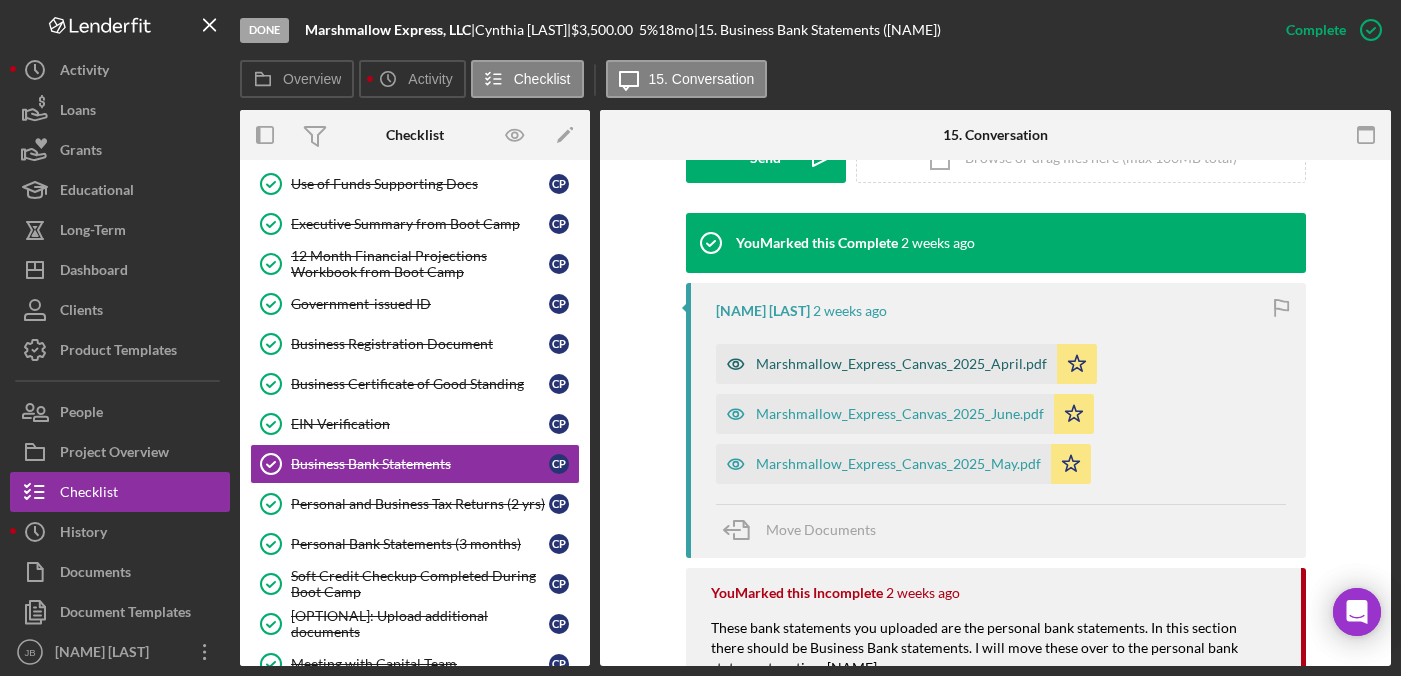 click on "Marshmallow_Express_Canvas_2025_April.pdf" at bounding box center (901, 364) 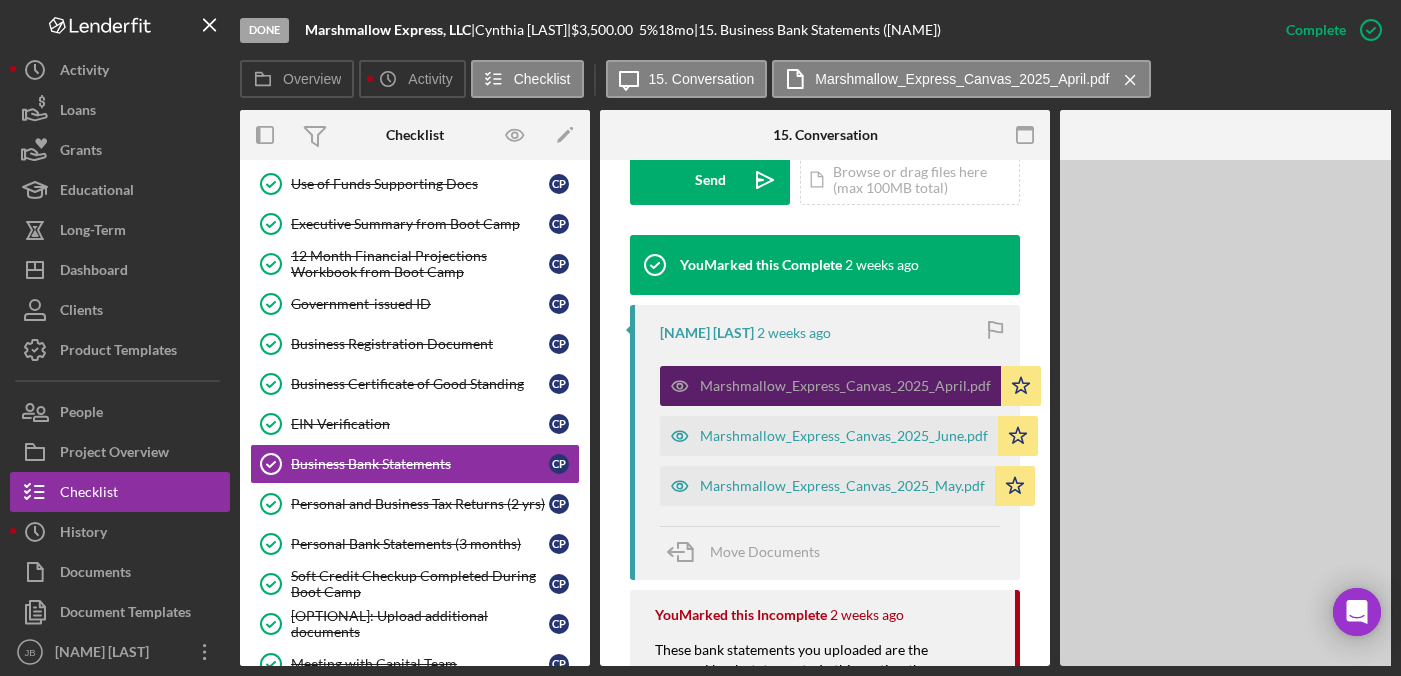 scroll, scrollTop: 636, scrollLeft: 0, axis: vertical 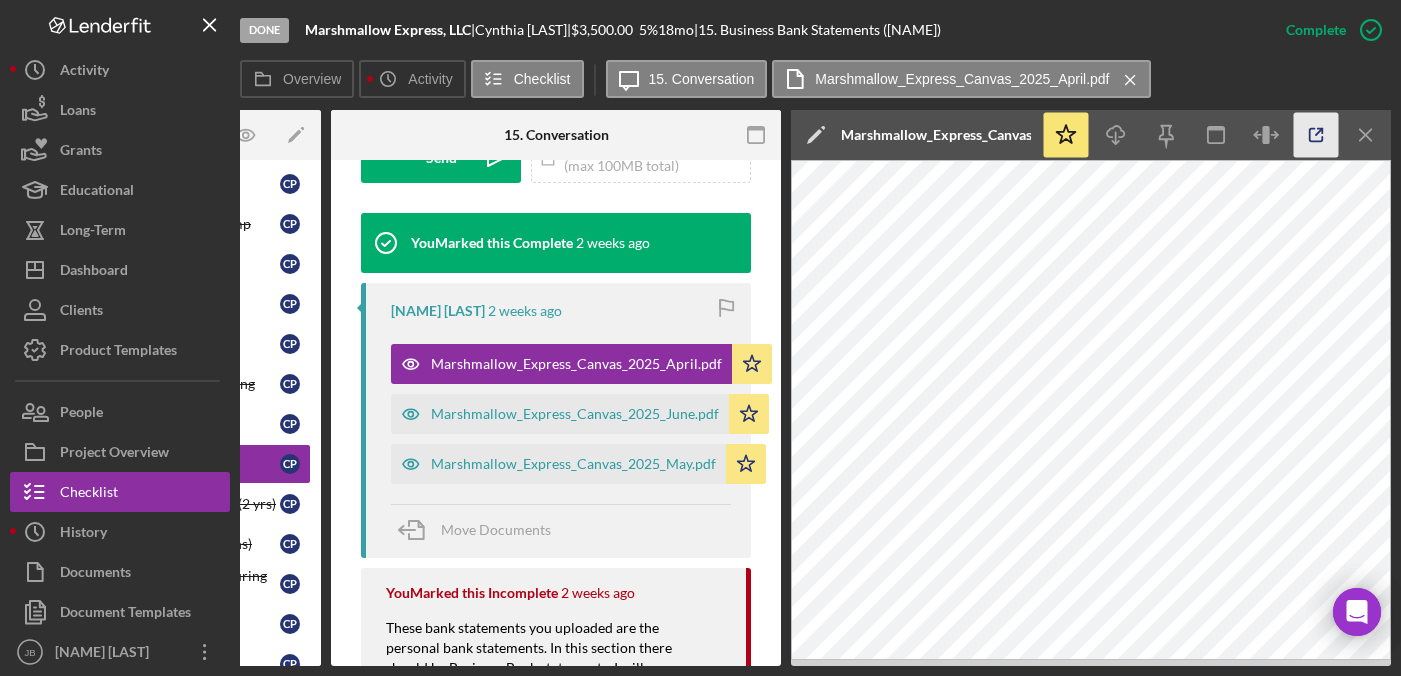 click 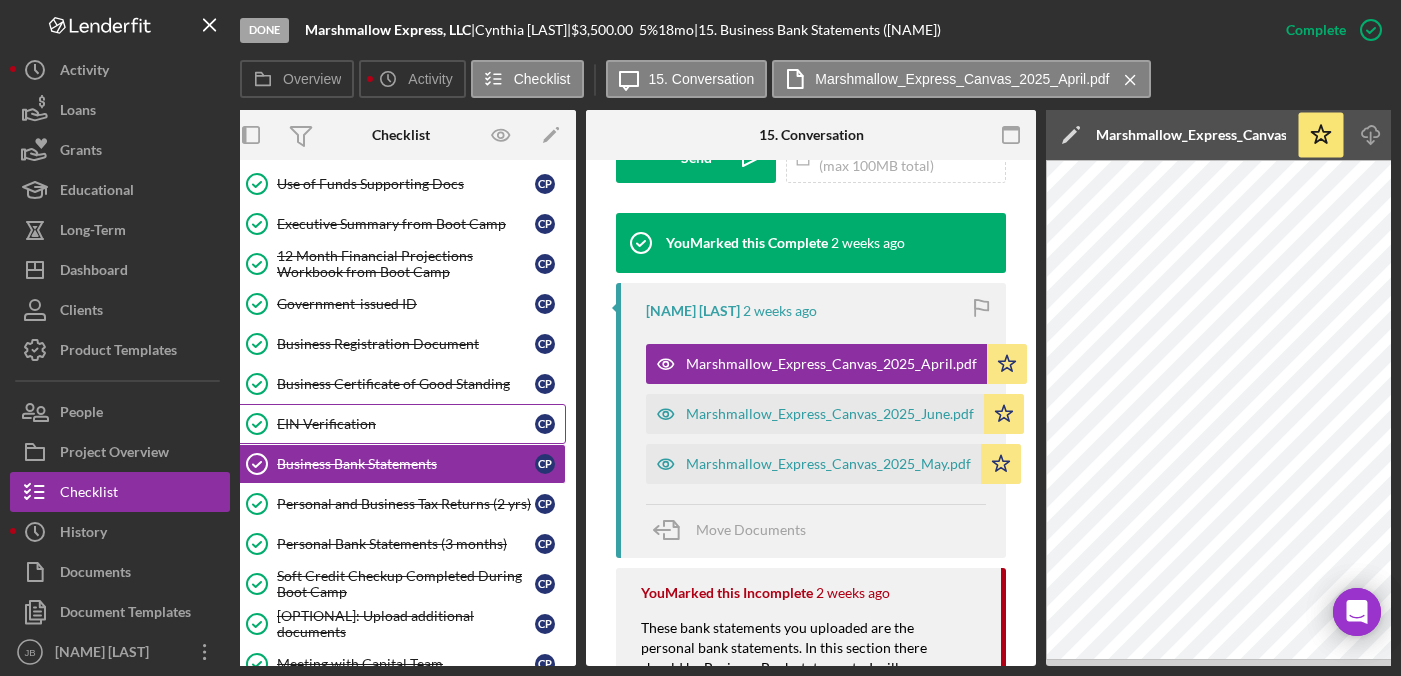 scroll, scrollTop: 0, scrollLeft: 0, axis: both 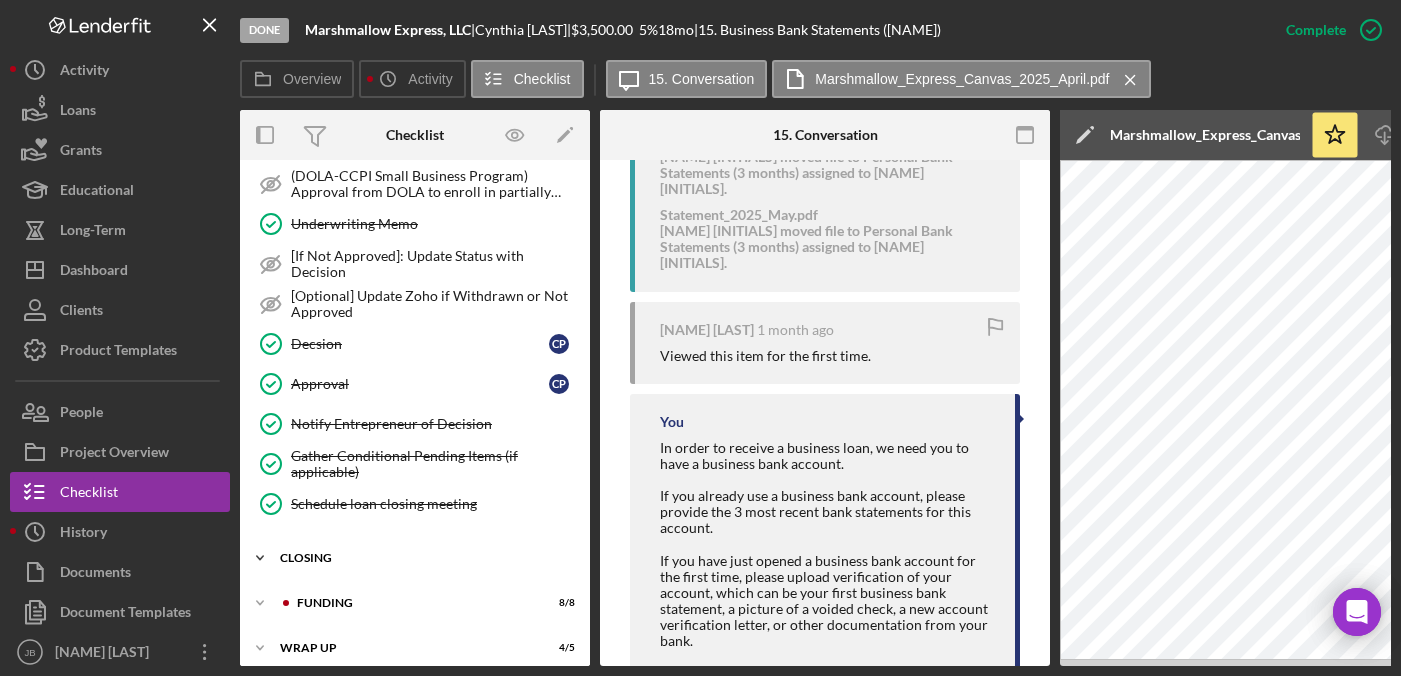 click on "Closing" at bounding box center (422, 558) 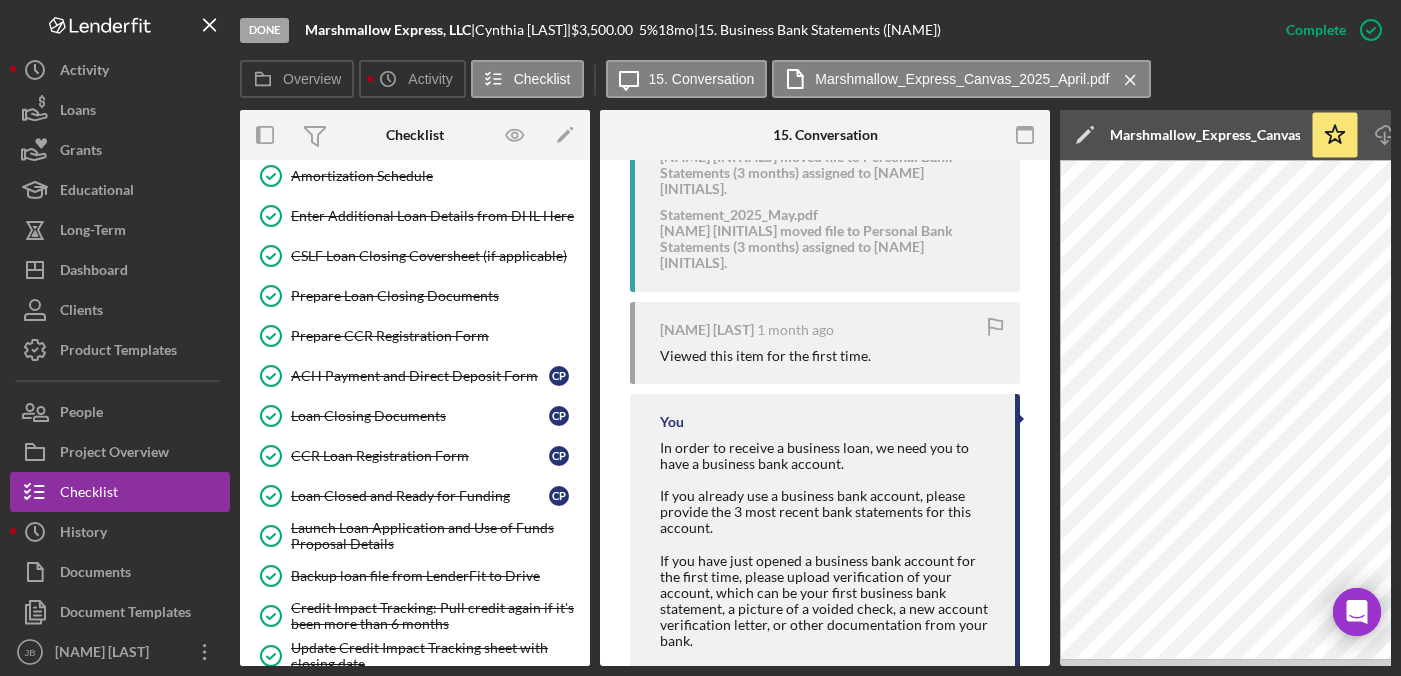 scroll, scrollTop: 1336, scrollLeft: 0, axis: vertical 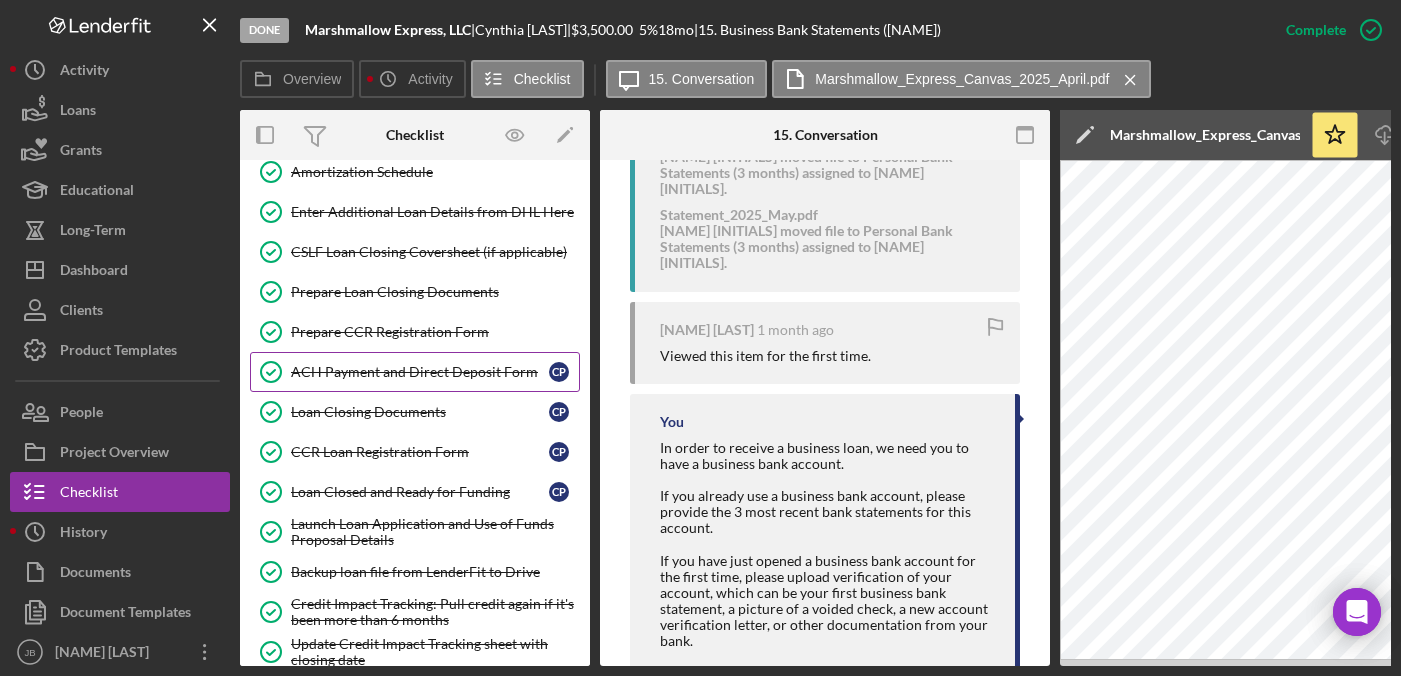 click on "ACH Payment and Direct Deposit Form" at bounding box center [420, 372] 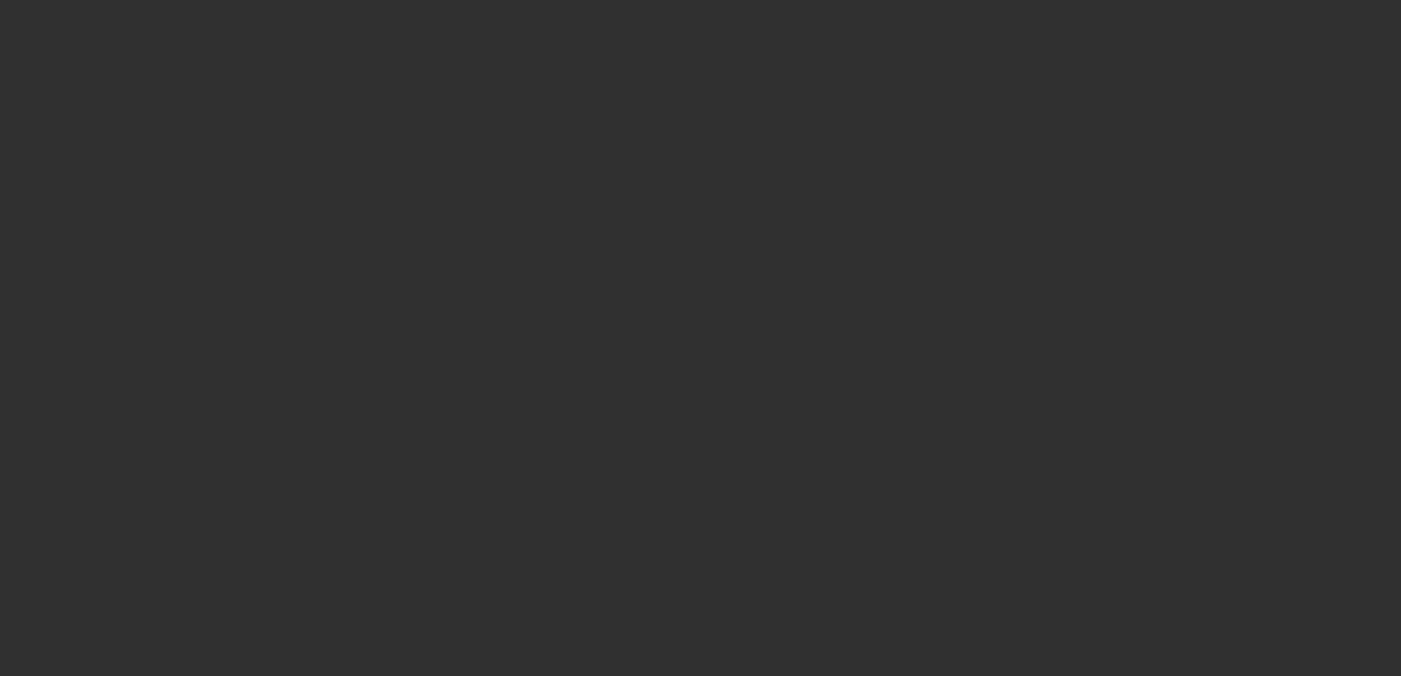 scroll, scrollTop: 0, scrollLeft: 0, axis: both 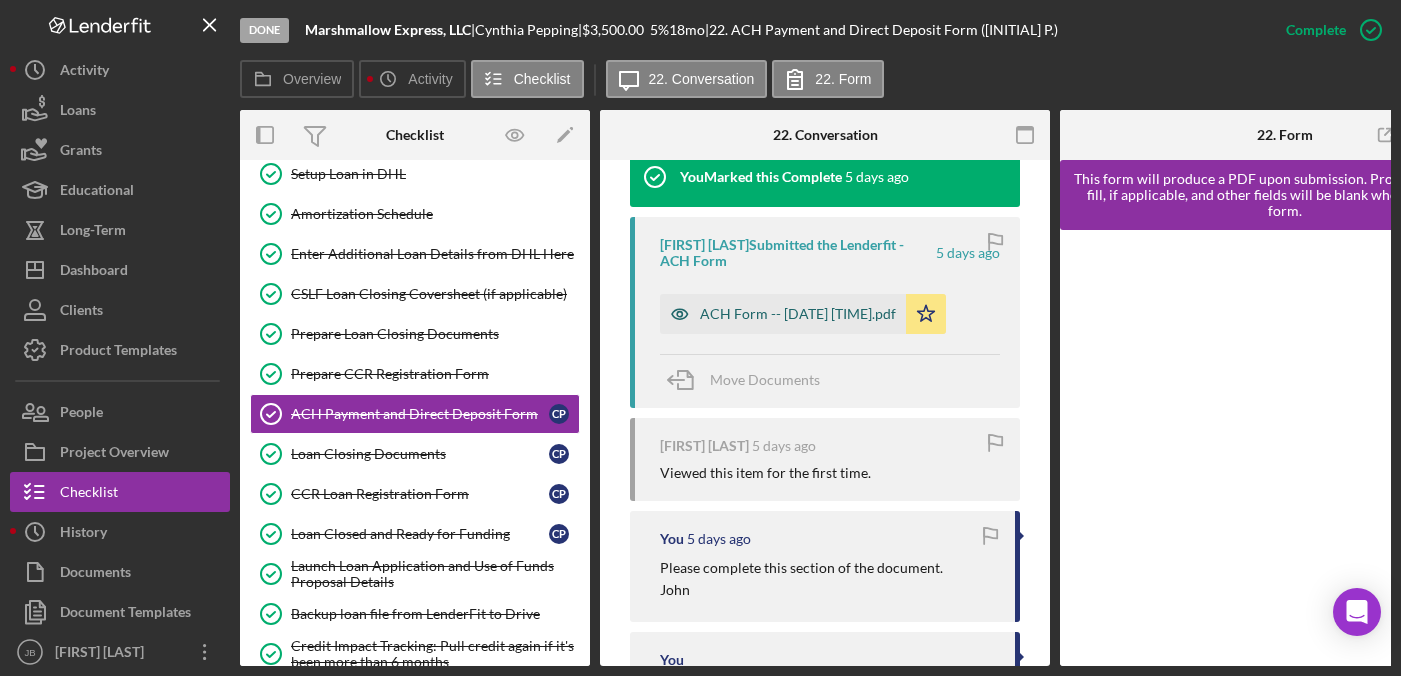 click on "ACH Form  -- [DATE] [TIME].pdf" at bounding box center (798, 314) 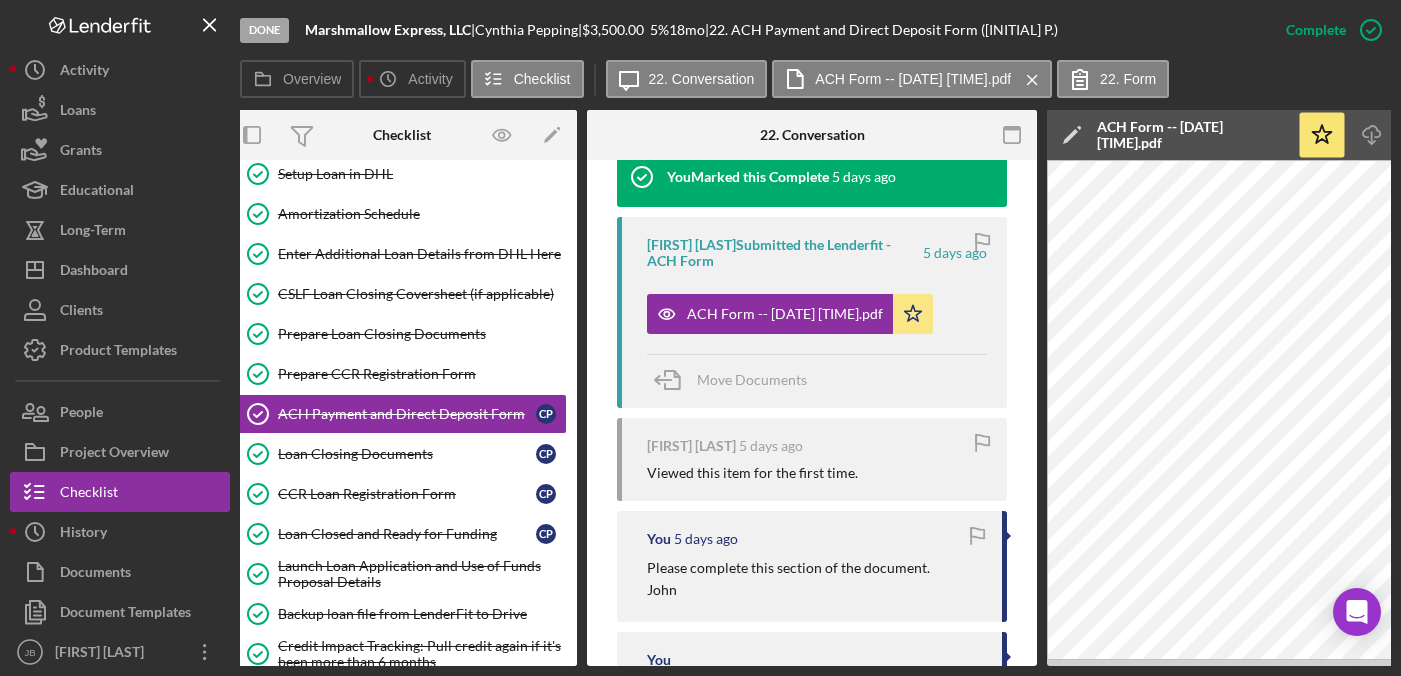 scroll, scrollTop: 0, scrollLeft: 0, axis: both 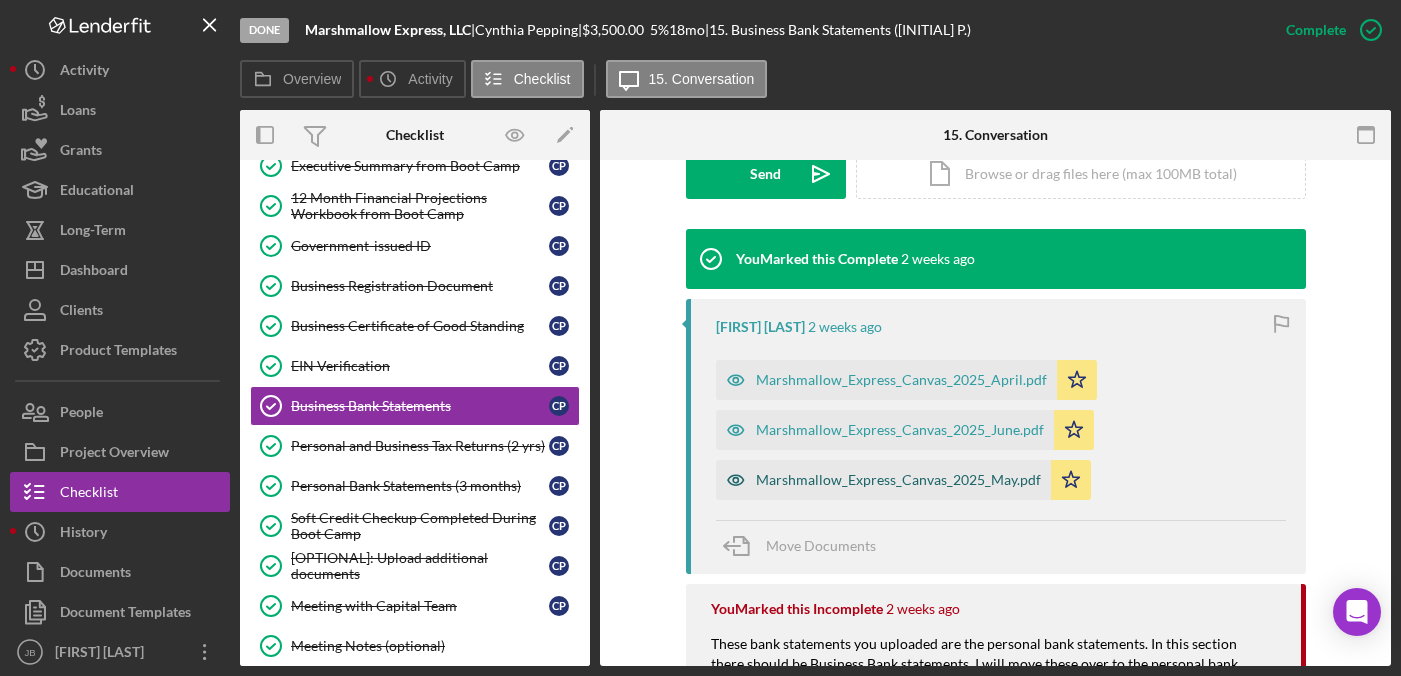 click on "Marshmallow_Express_Canvas_2025_May.pdf" at bounding box center (898, 480) 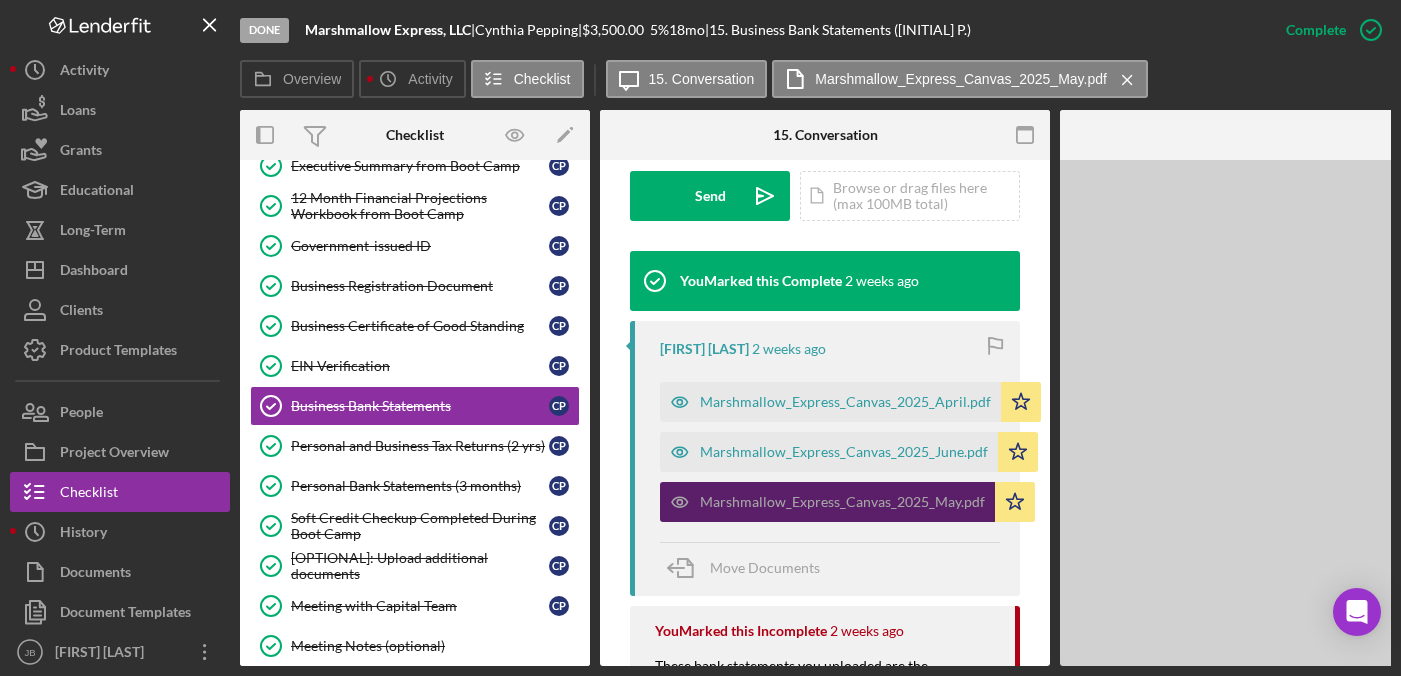 scroll, scrollTop: 620, scrollLeft: 0, axis: vertical 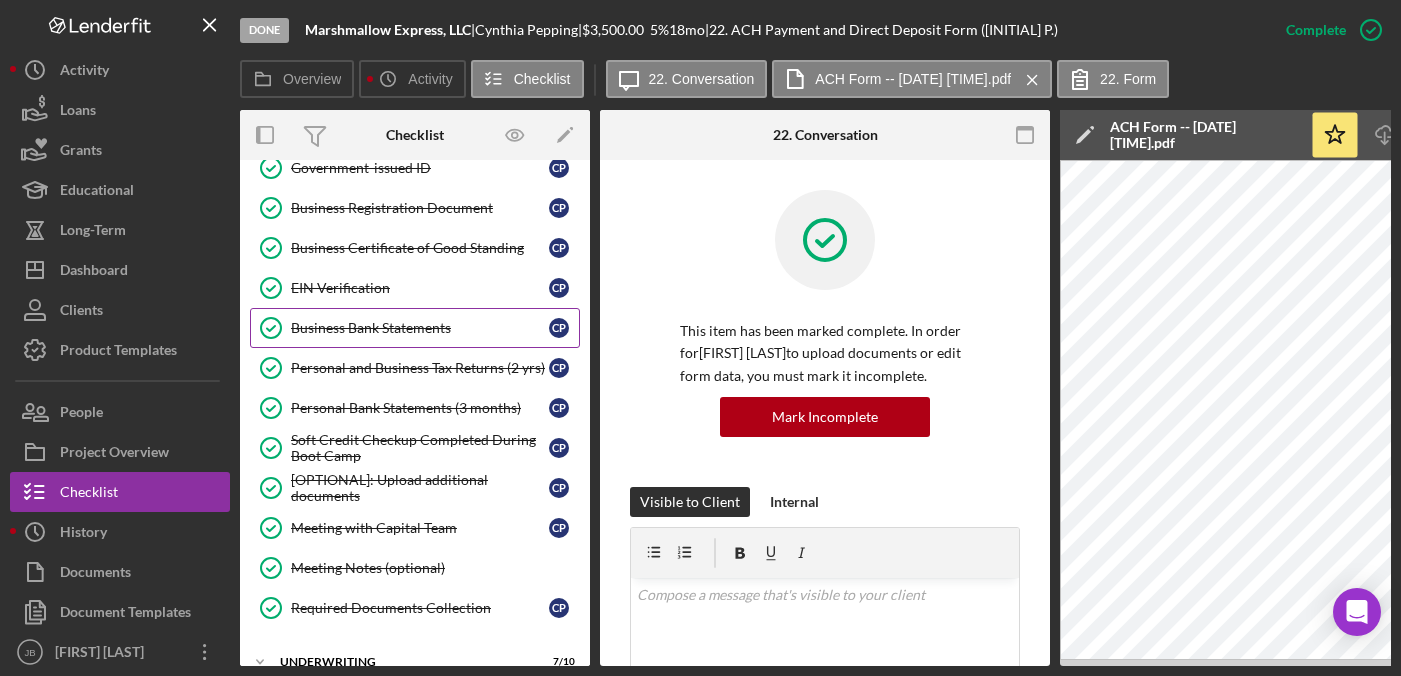 click on "Business Bank Statements" at bounding box center [420, 328] 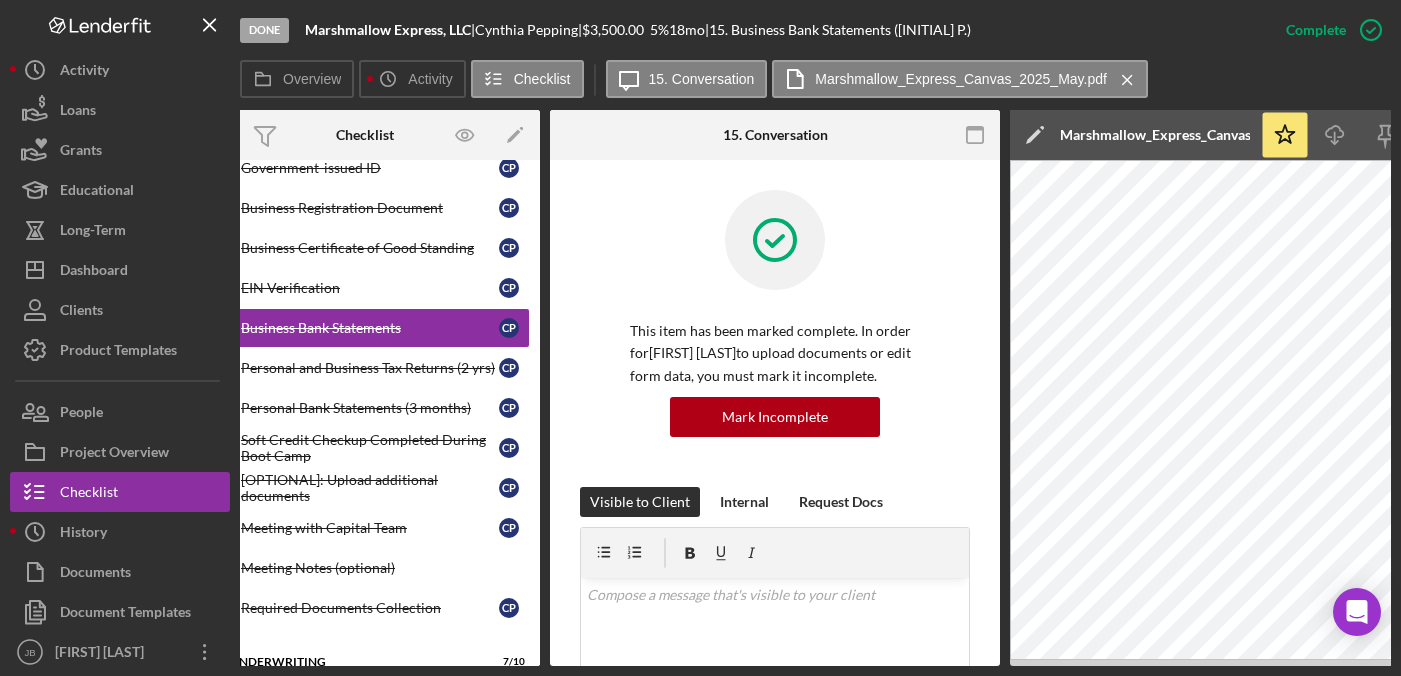 scroll, scrollTop: 0, scrollLeft: 69, axis: horizontal 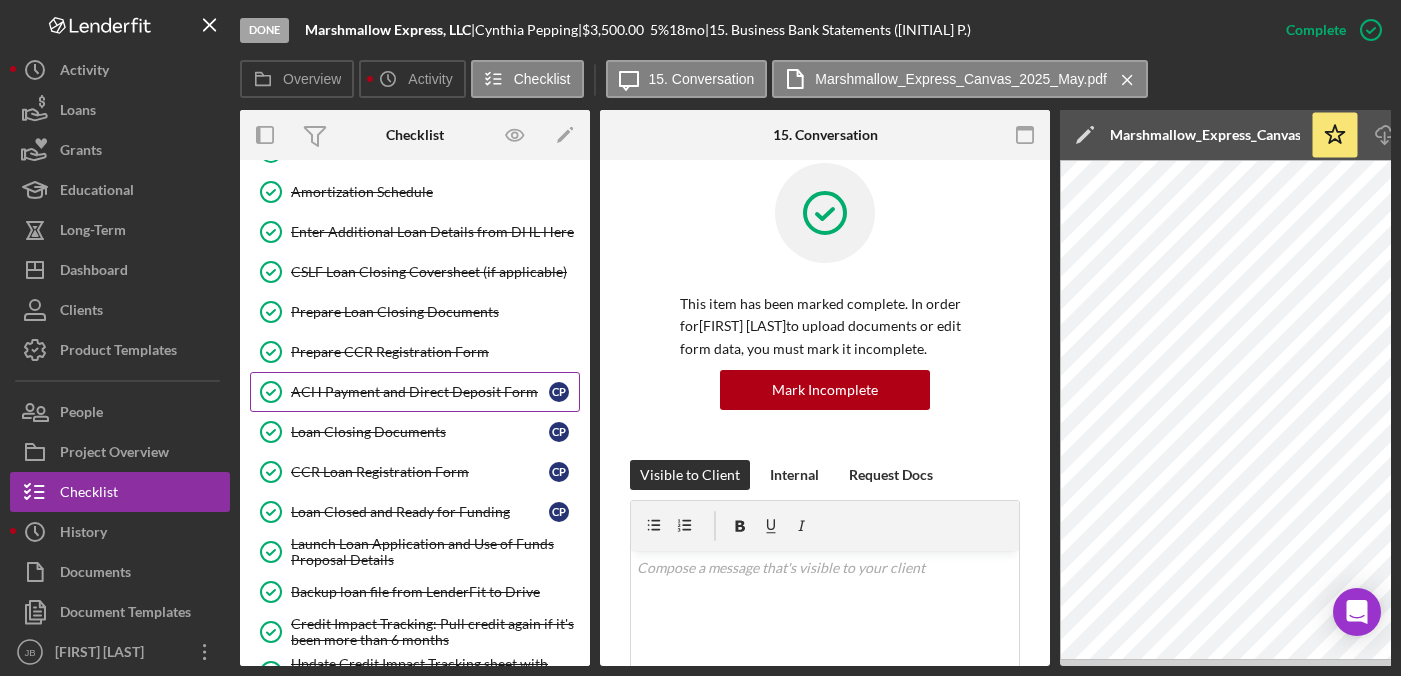 click on "ACH Payment and Direct Deposit Form" at bounding box center [420, 392] 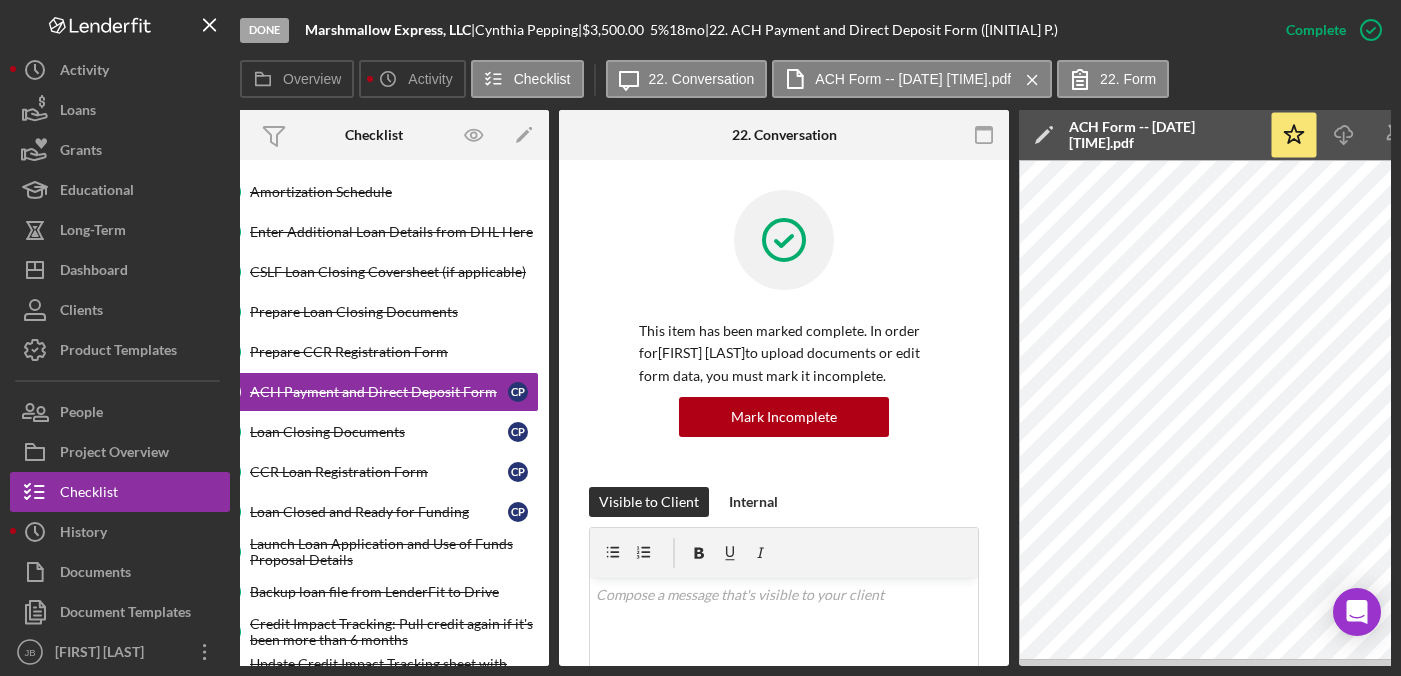 scroll, scrollTop: 0, scrollLeft: 0, axis: both 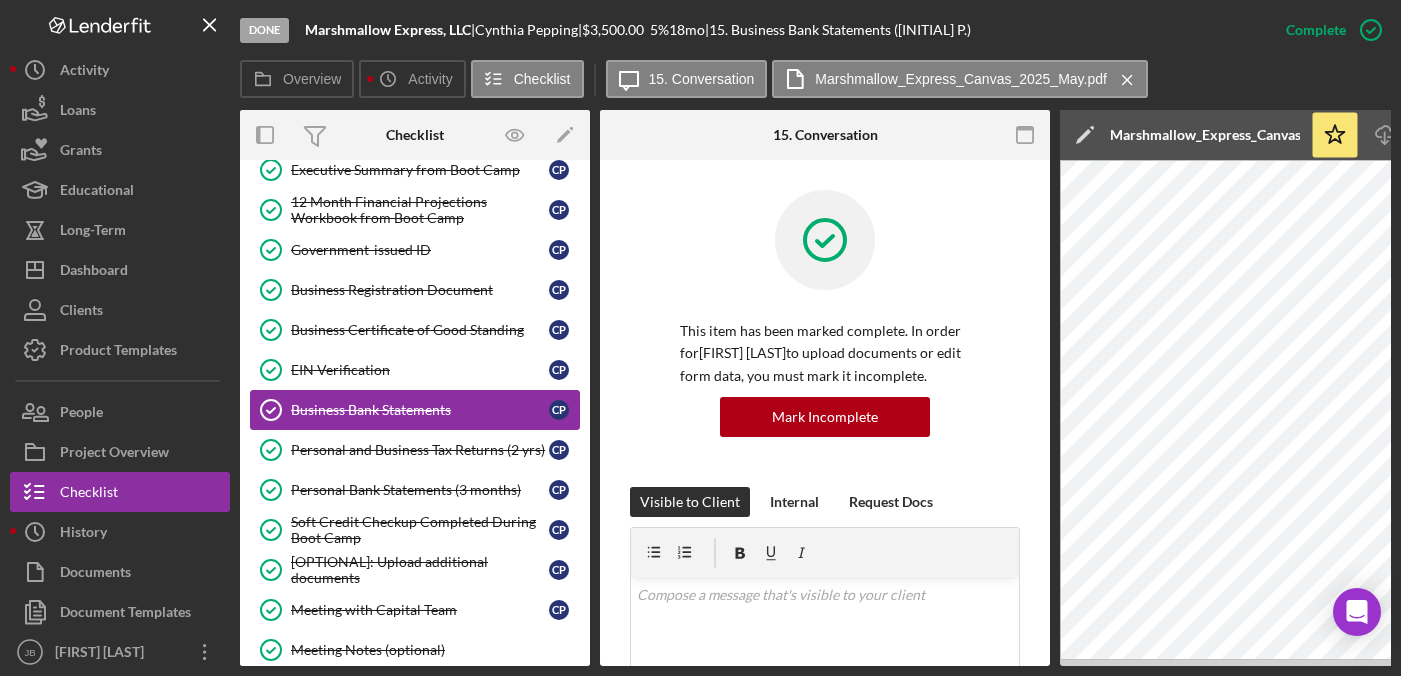 click on "Business Bank Statements" at bounding box center (420, 410) 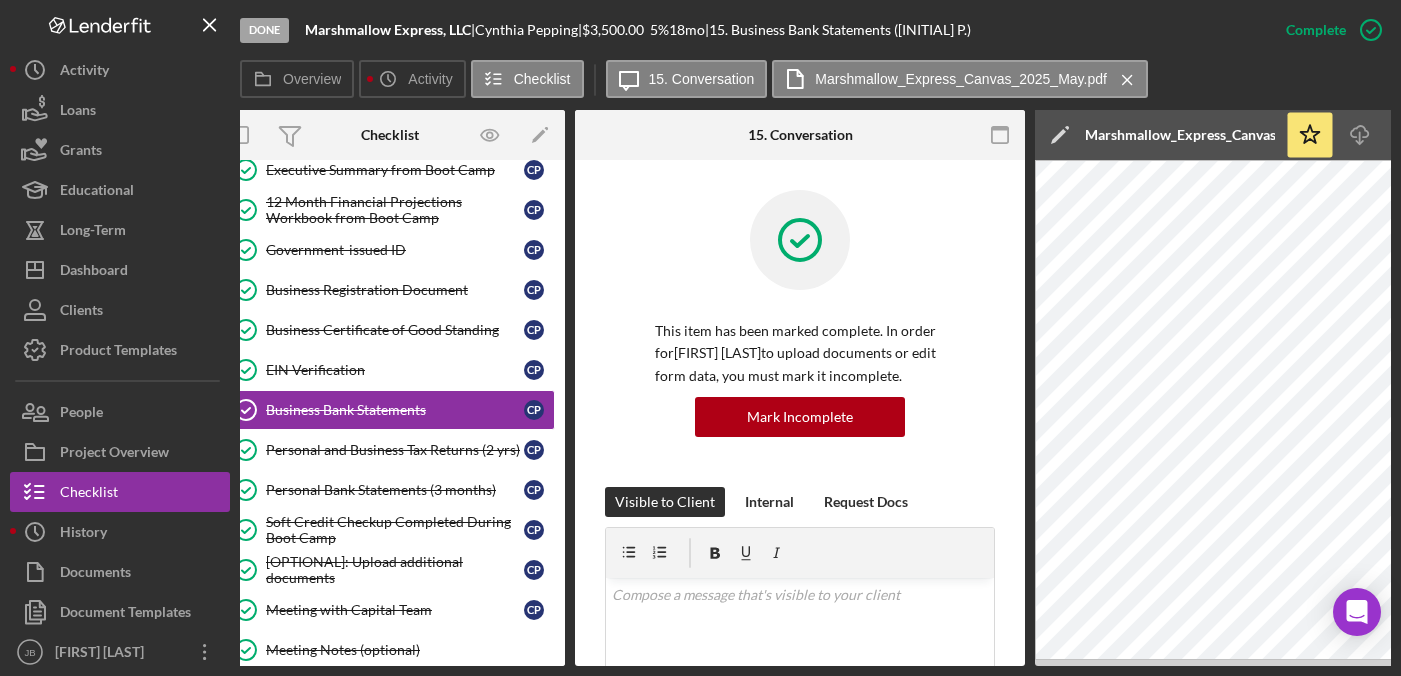scroll, scrollTop: 0, scrollLeft: 16, axis: horizontal 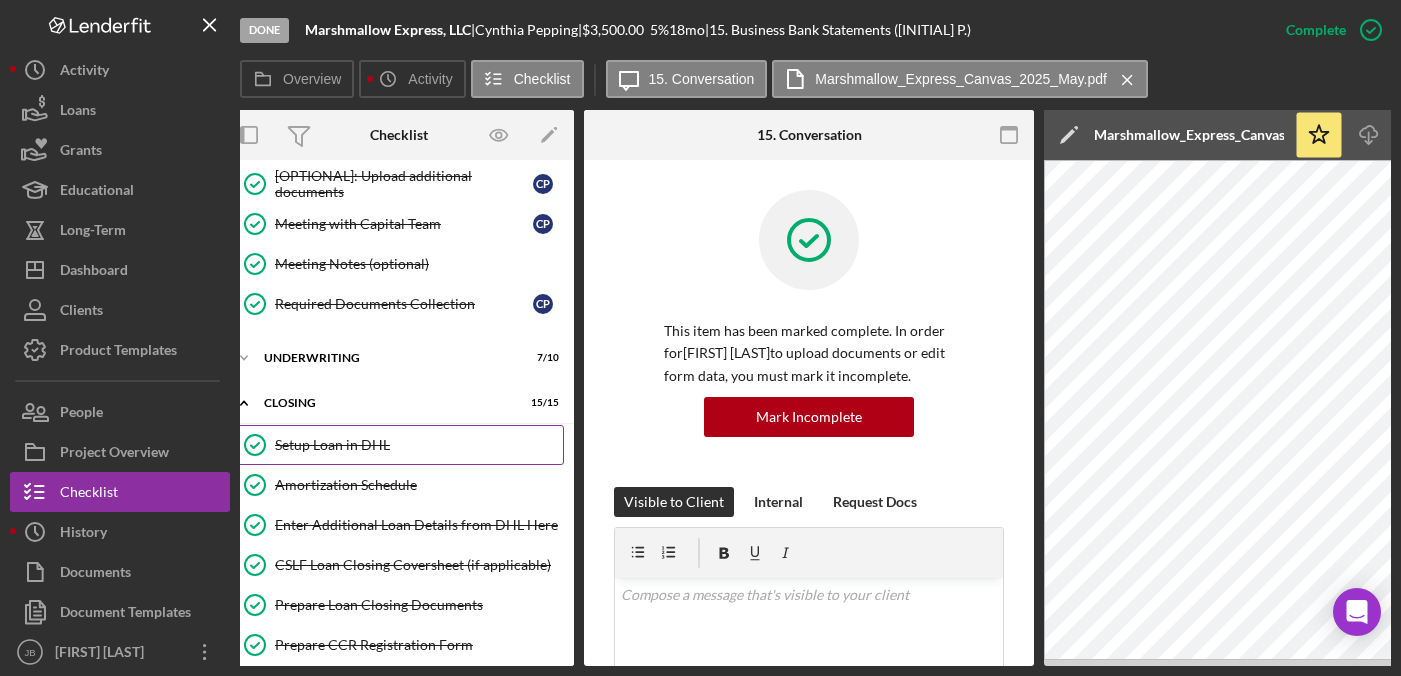 click on "Setup Loan in DHL" at bounding box center [419, 445] 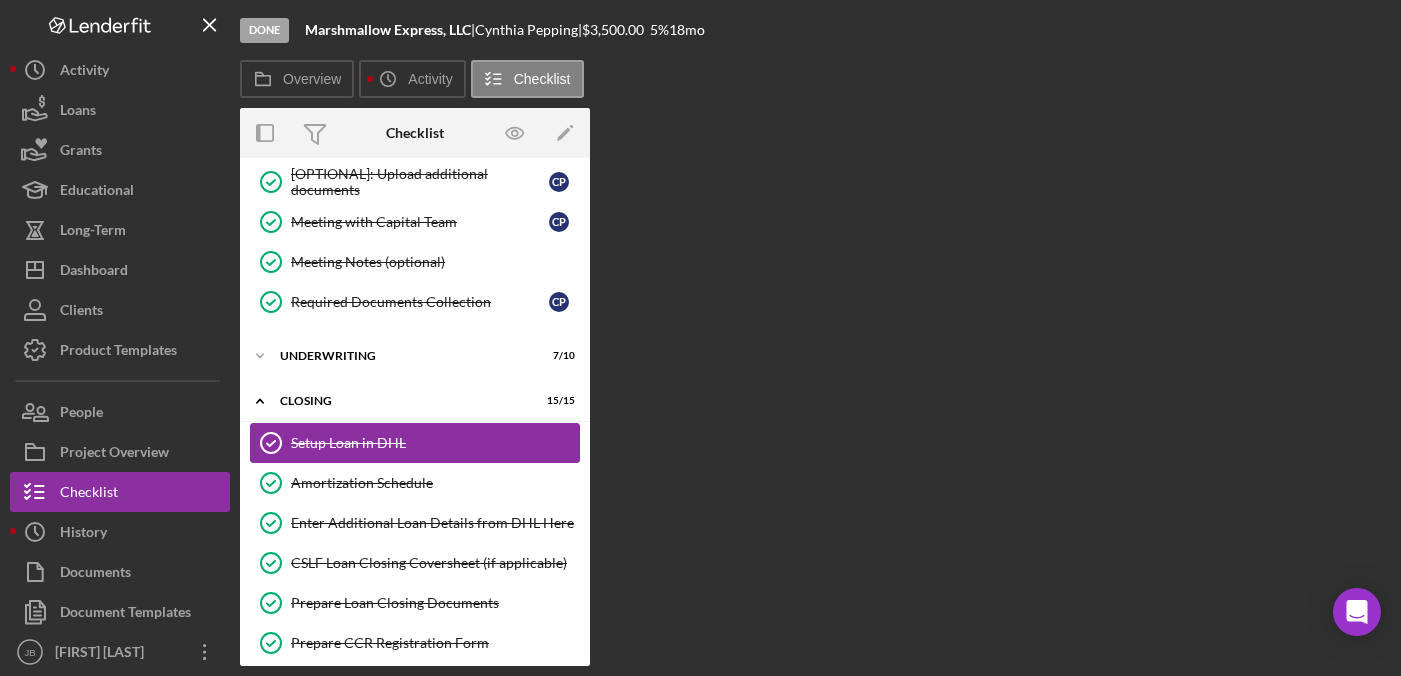 scroll, scrollTop: 0, scrollLeft: 0, axis: both 